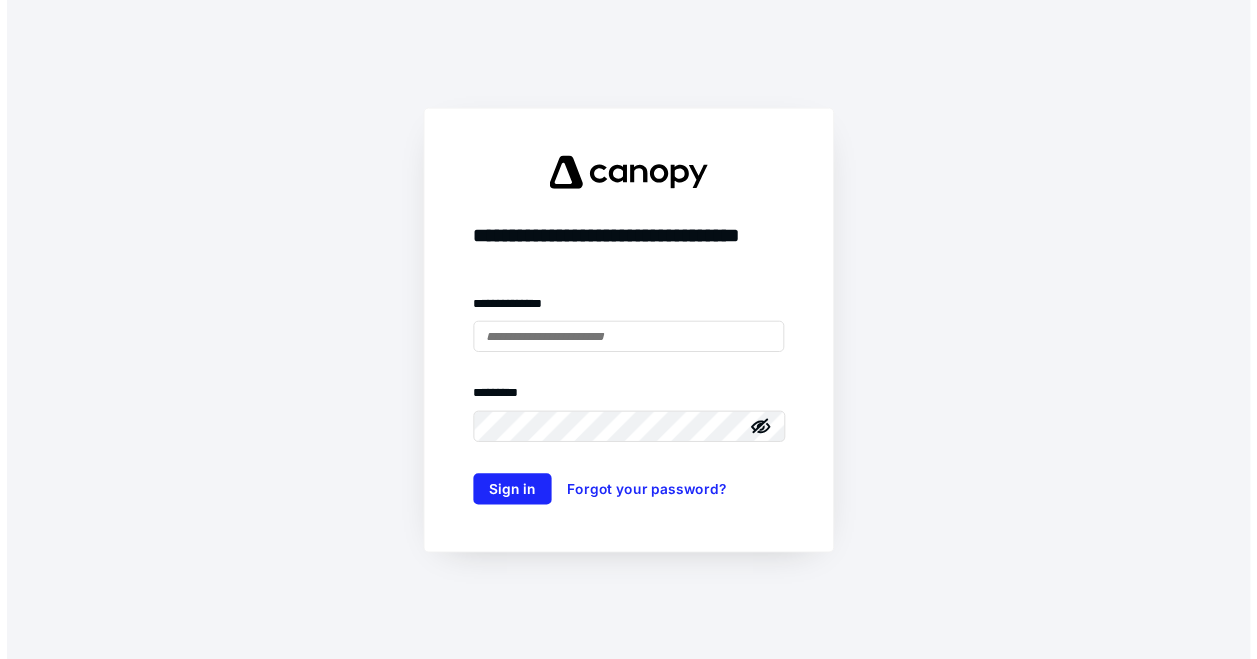 scroll, scrollTop: 0, scrollLeft: 0, axis: both 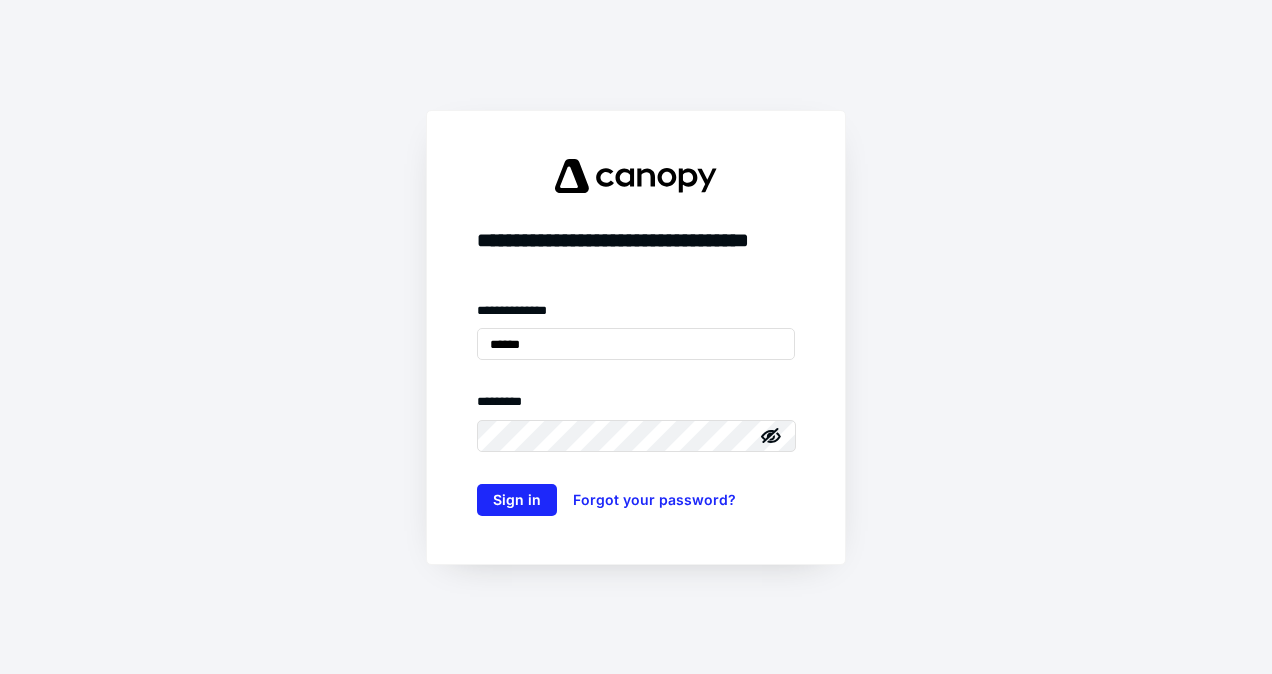 drag, startPoint x: 558, startPoint y: 341, endPoint x: 408, endPoint y: 339, distance: 150.01334 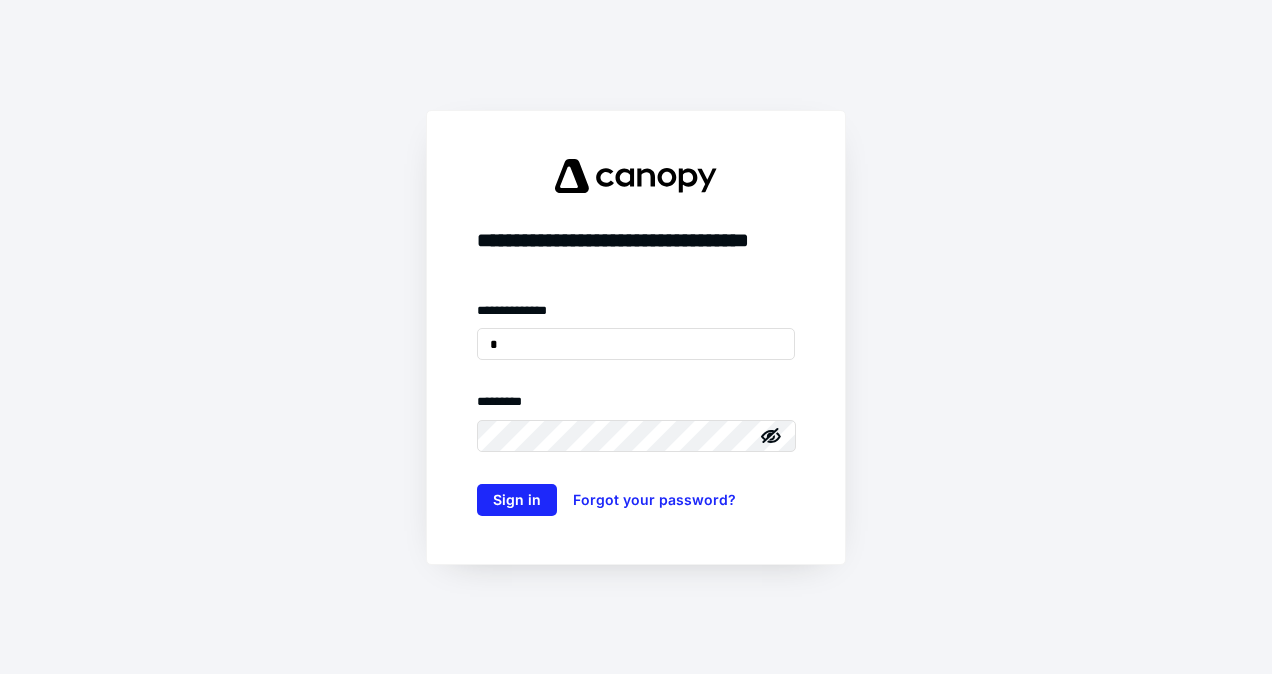 type on "**********" 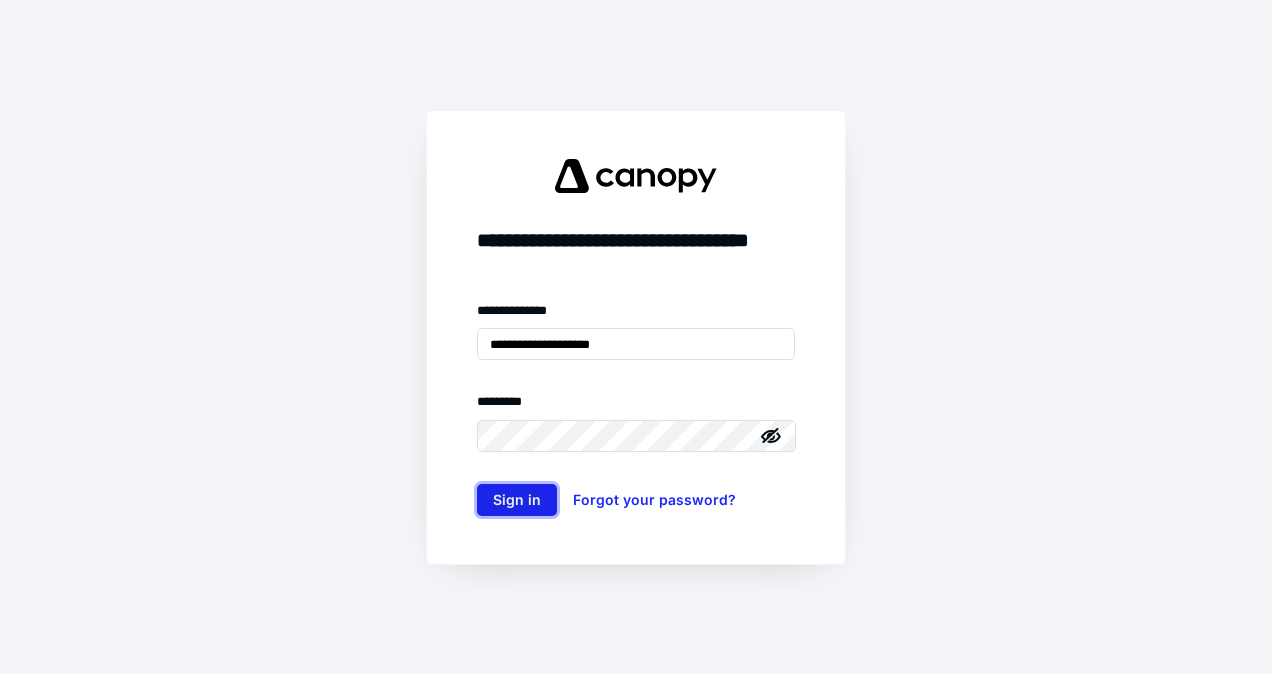 click on "Sign in" at bounding box center [517, 500] 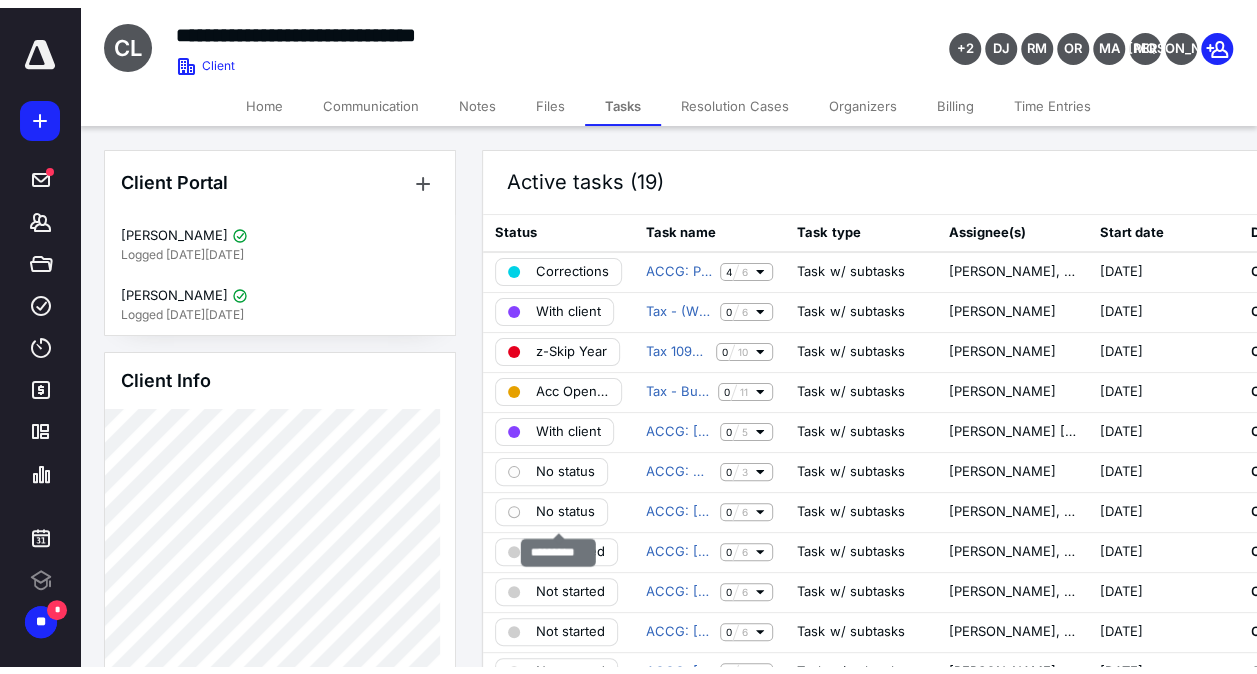 scroll, scrollTop: 0, scrollLeft: 0, axis: both 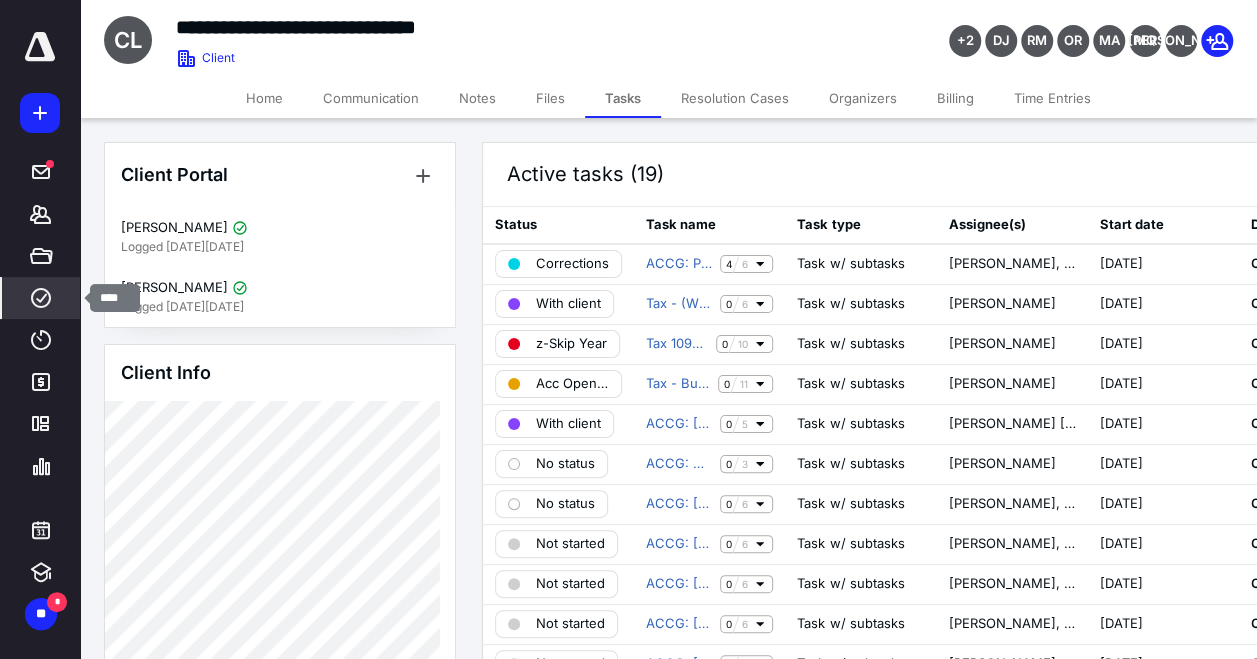 click 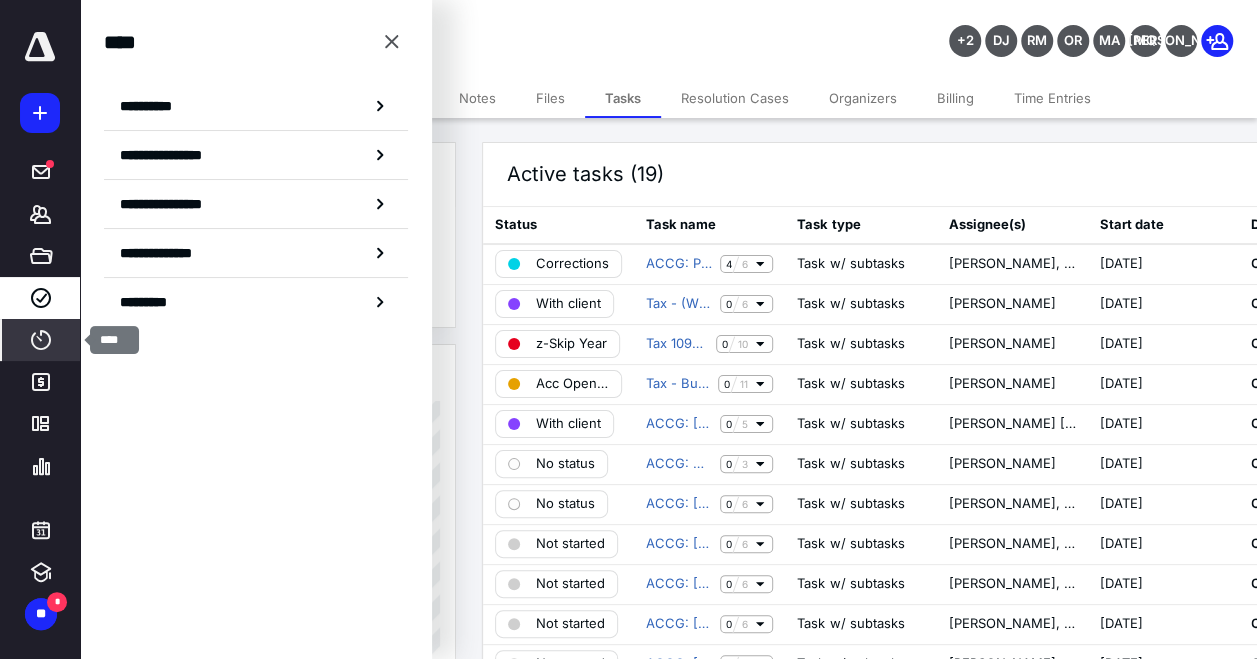 click 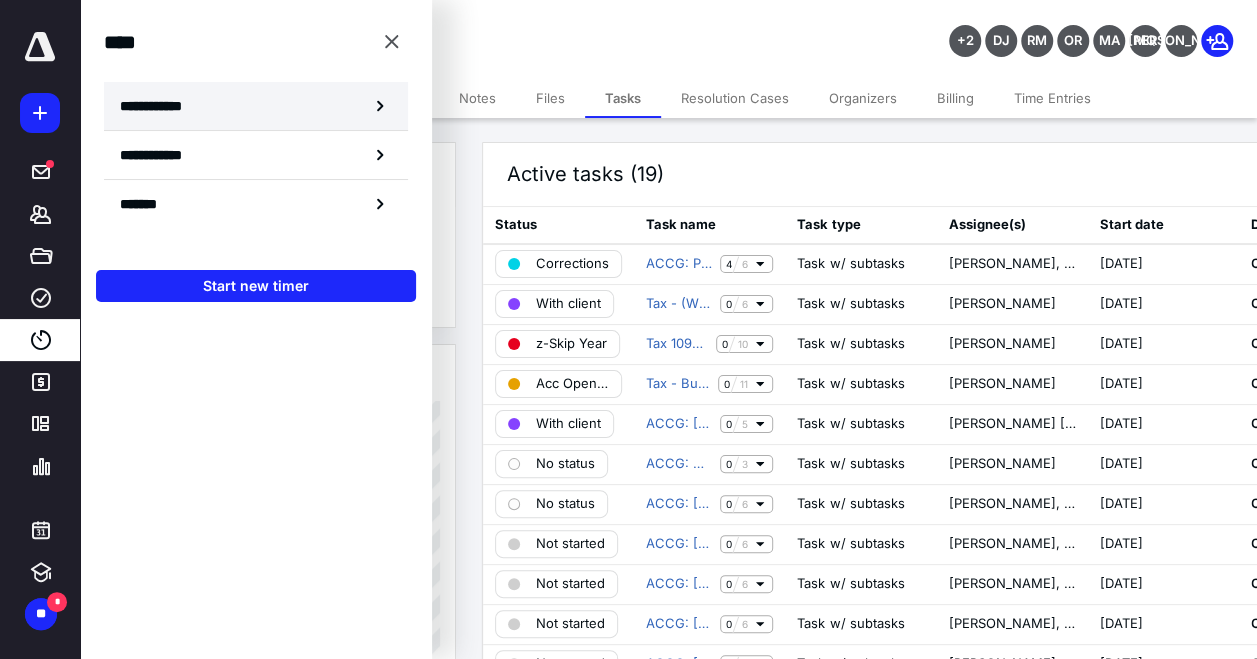 click on "**********" at bounding box center (162, 106) 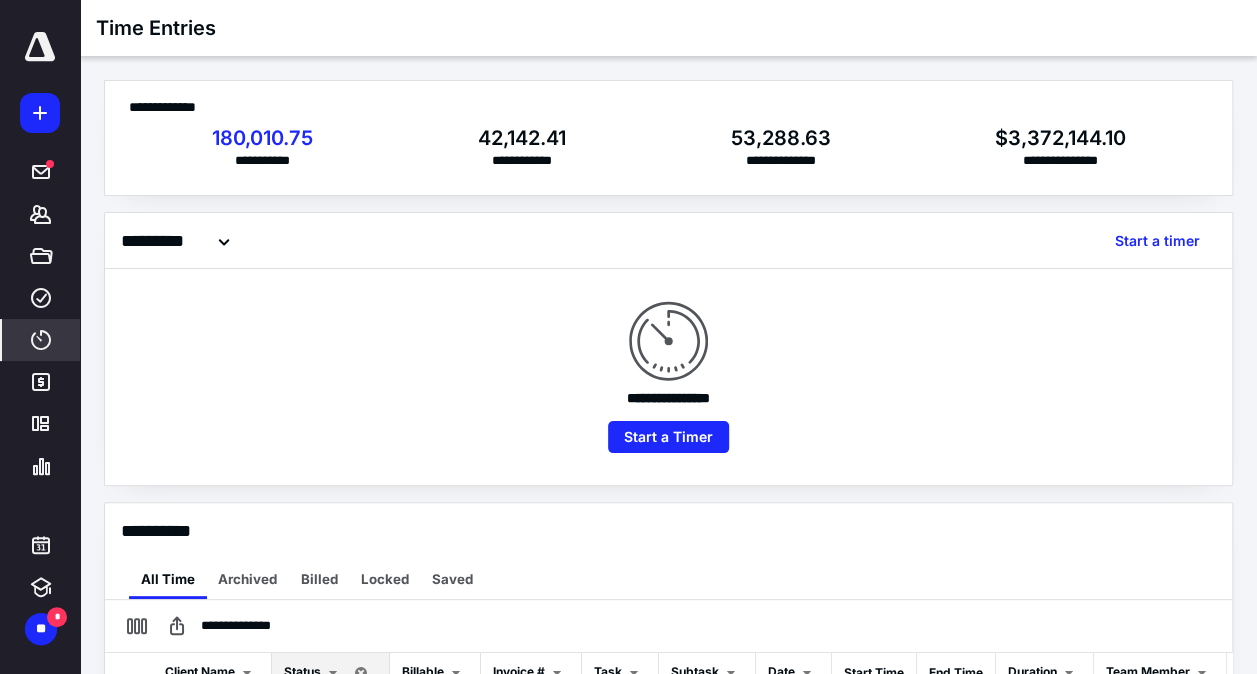 checkbox on "true" 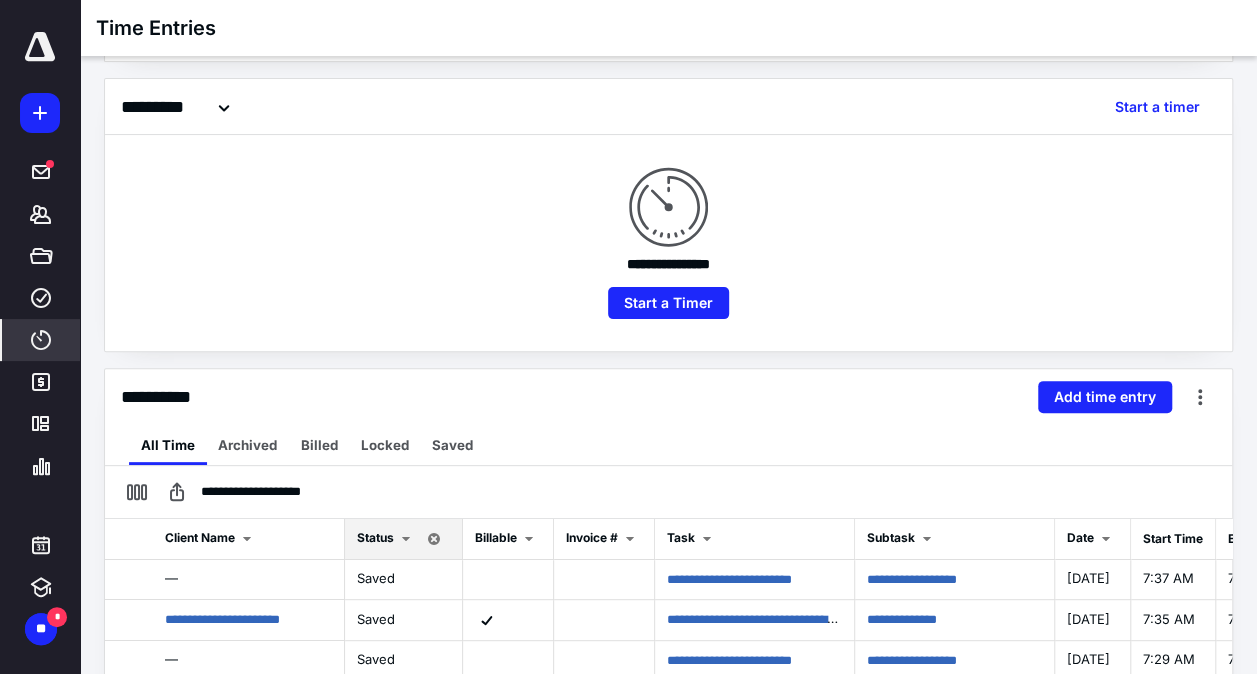 scroll, scrollTop: 162, scrollLeft: 0, axis: vertical 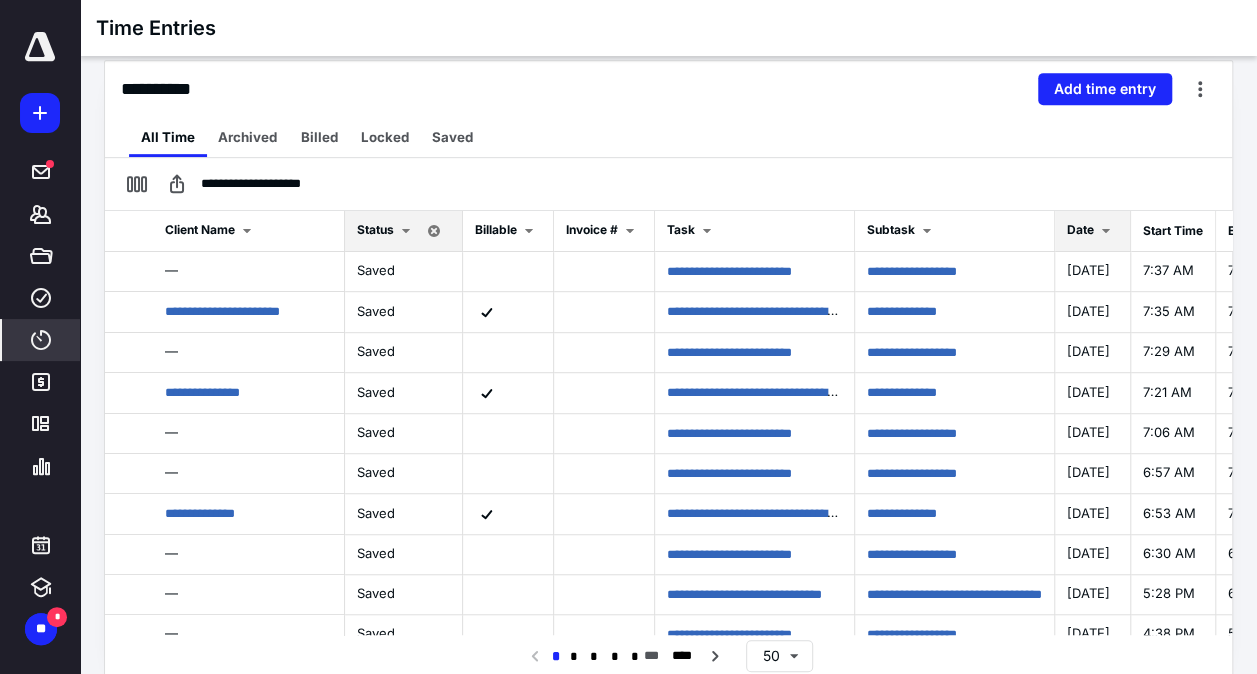 click at bounding box center (1106, 231) 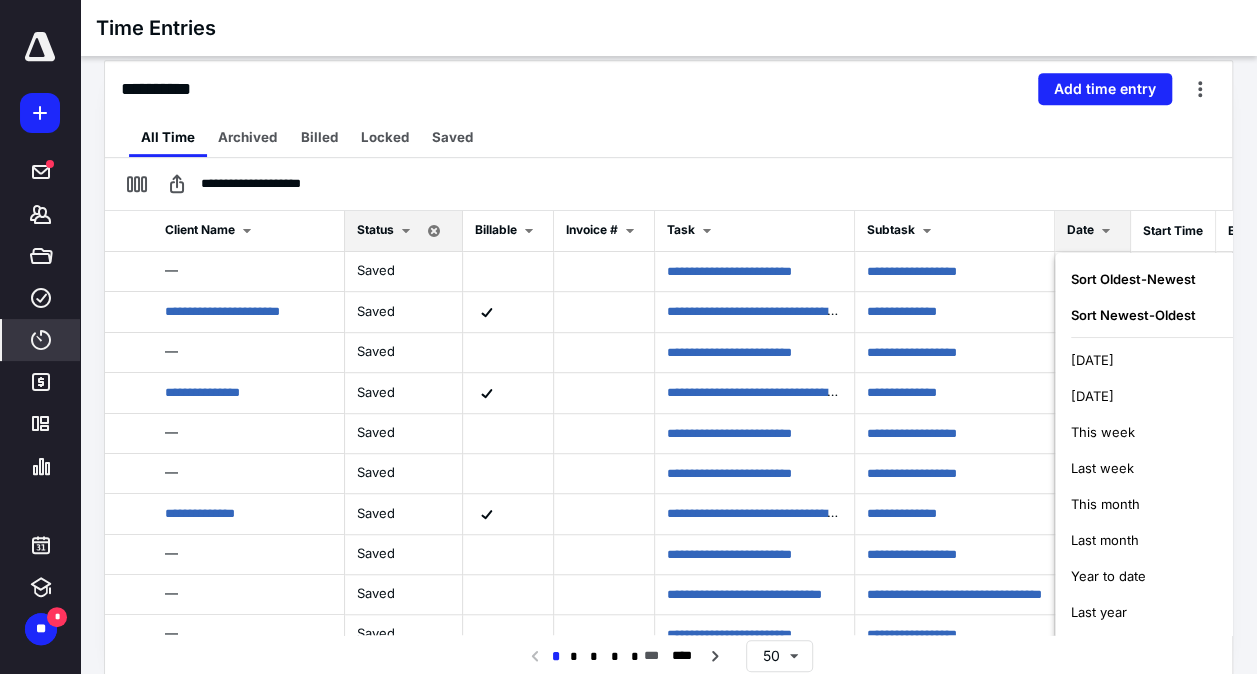 click on "Last week" at bounding box center [1102, 468] 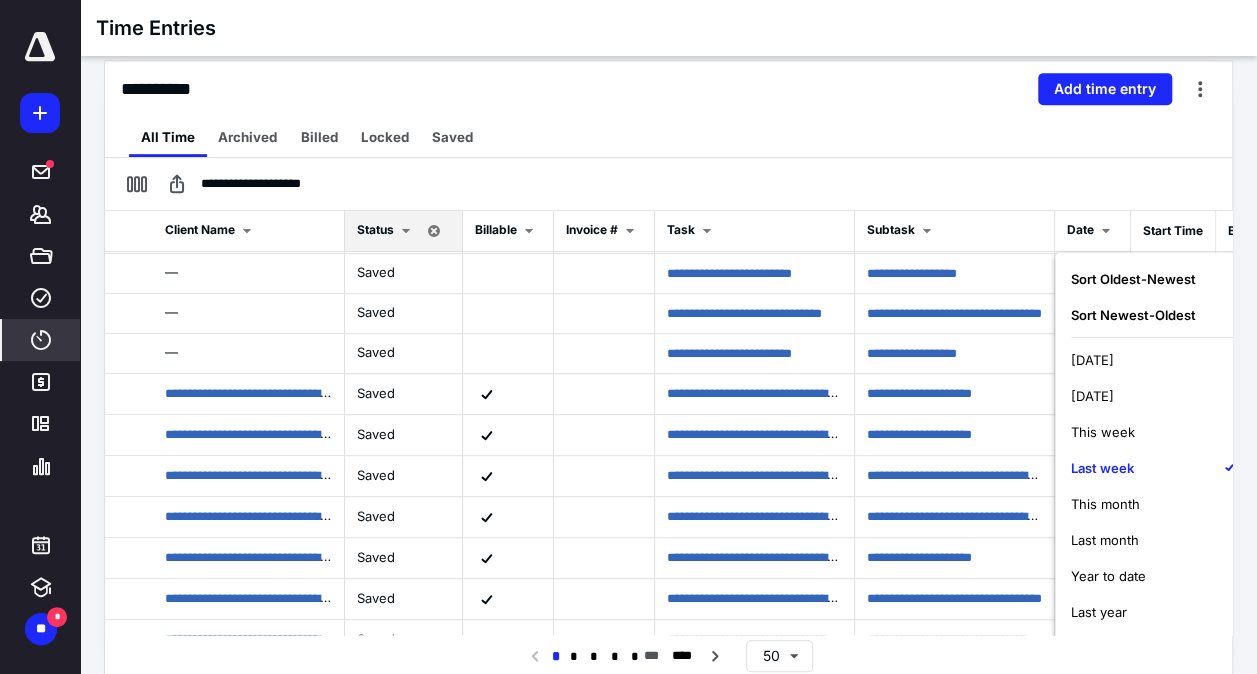 scroll, scrollTop: 319, scrollLeft: 0, axis: vertical 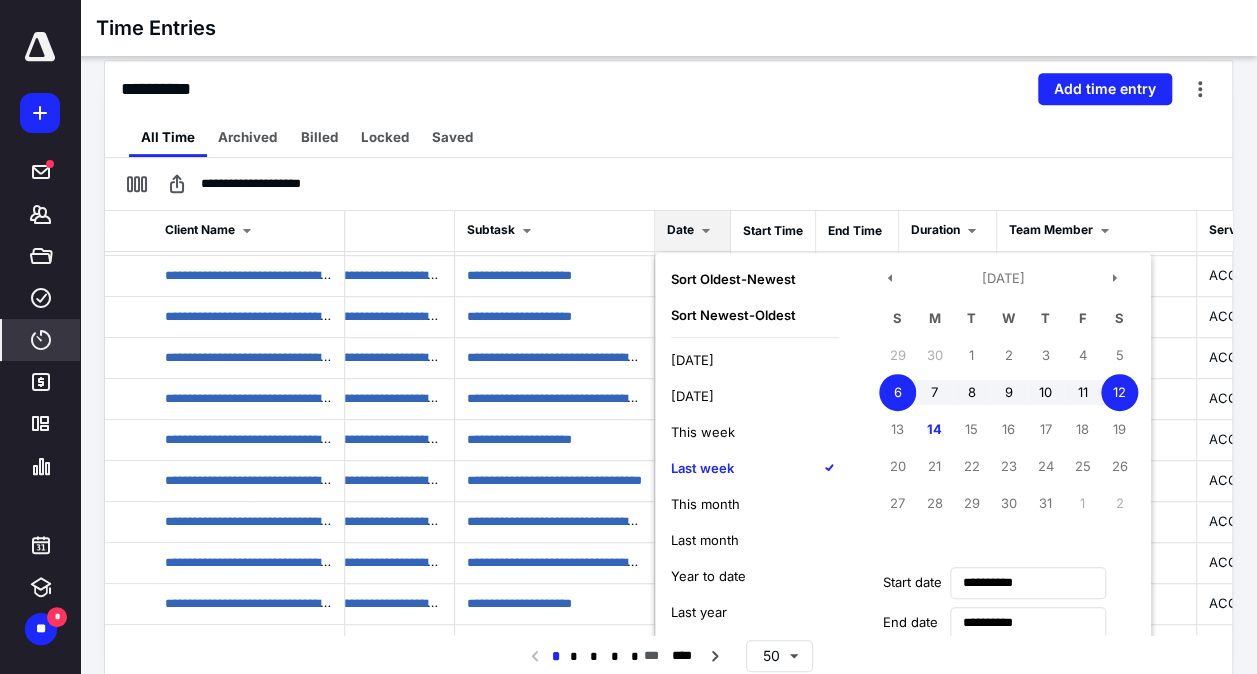 click on "[DATE] S M T W T F S 29 30 1 2 3 4 5 6 7 8 9 10 11 12 13 14 15 16 17 18 19 20 21 22 23 24 25 26 27 28 29 30 31 1 2" at bounding box center (1003, 412) 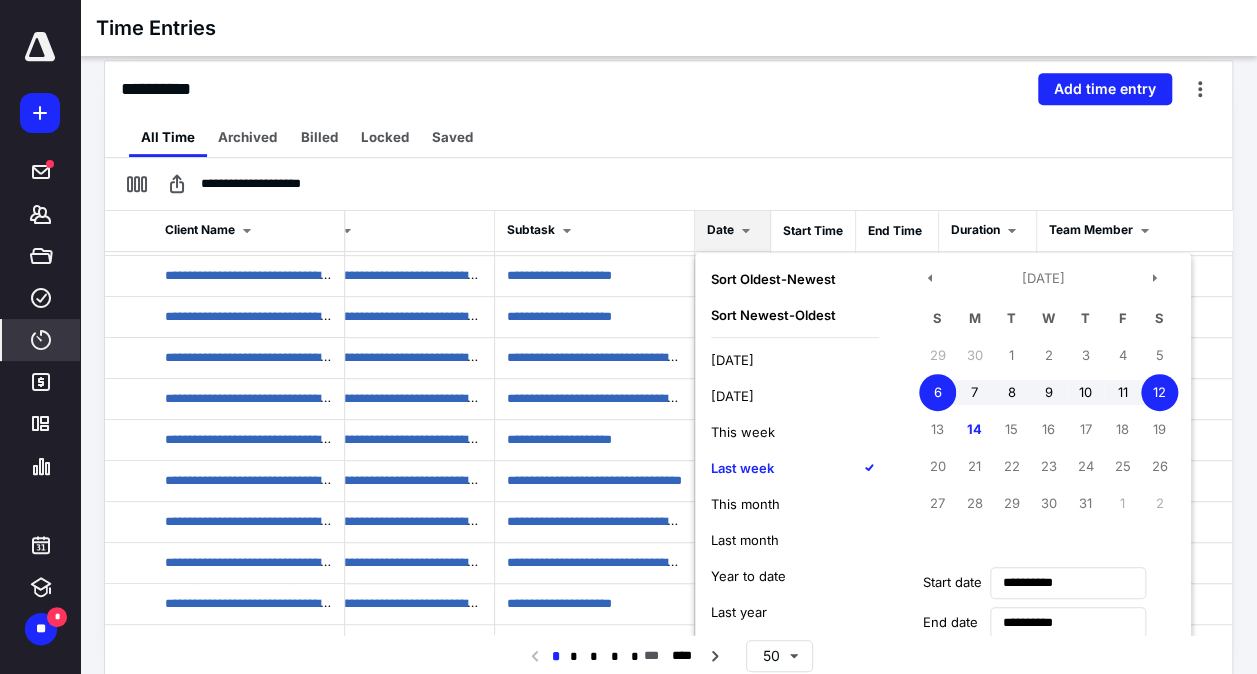 click on "**********" at bounding box center [1043, 623] 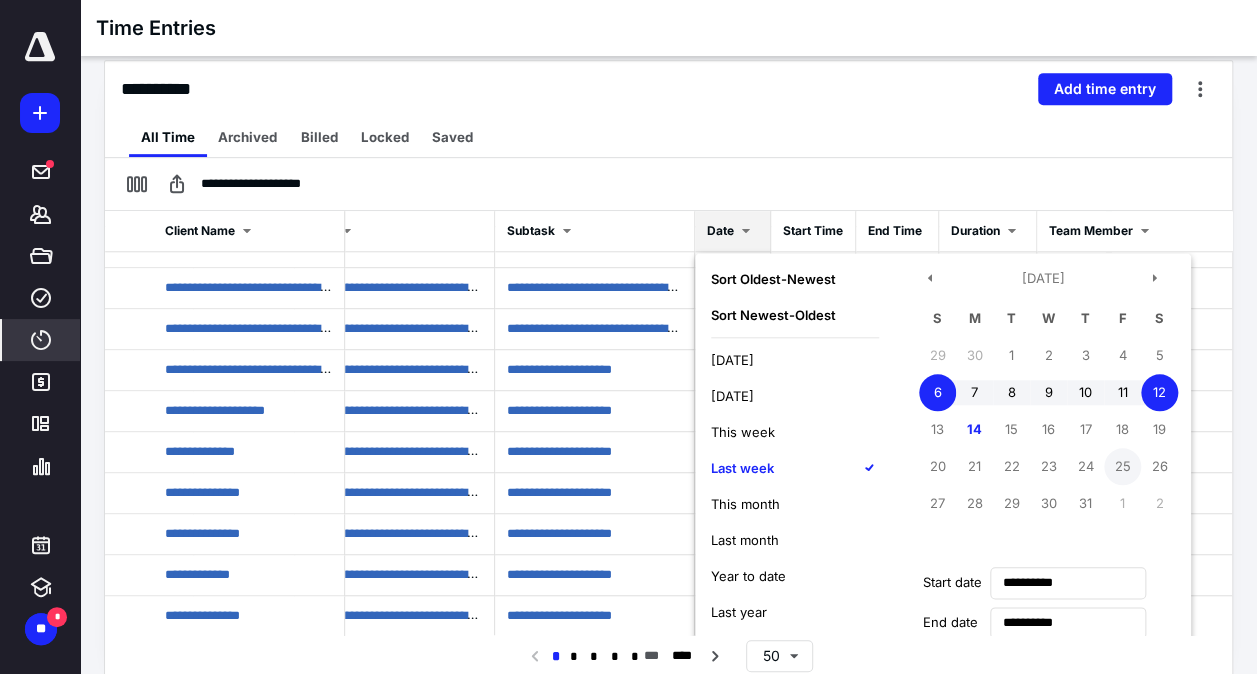 scroll, scrollTop: 1049, scrollLeft: 360, axis: both 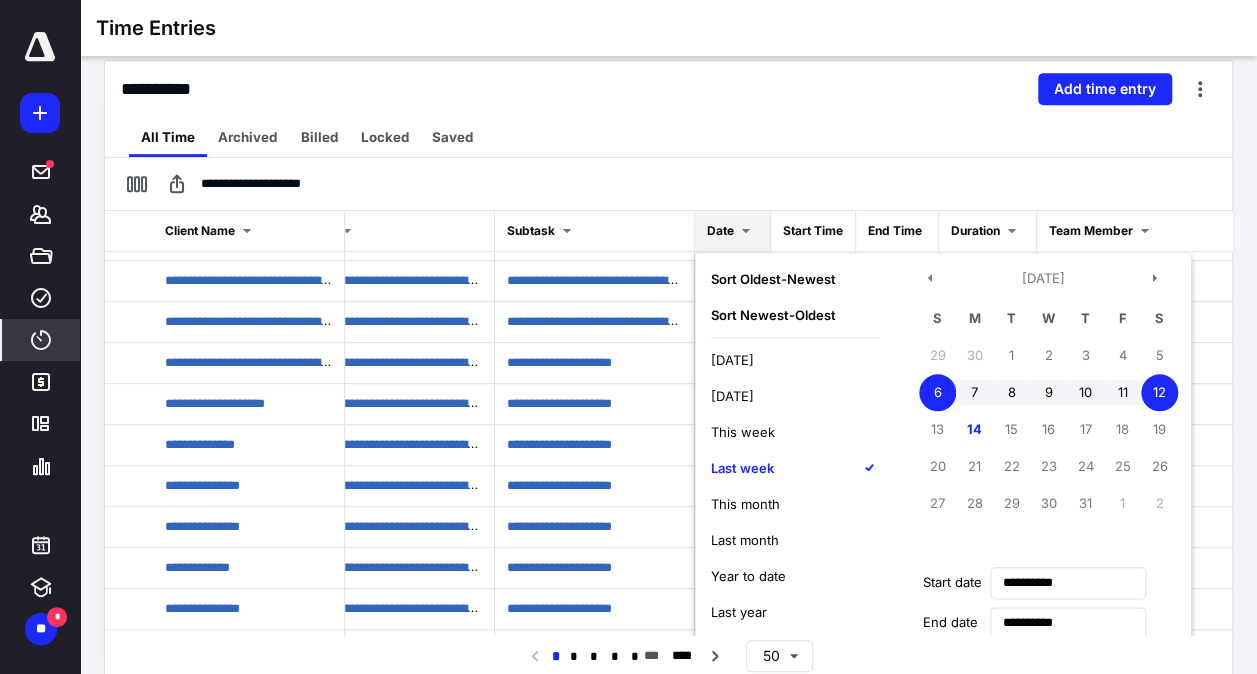 click on "This month" at bounding box center [795, 504] 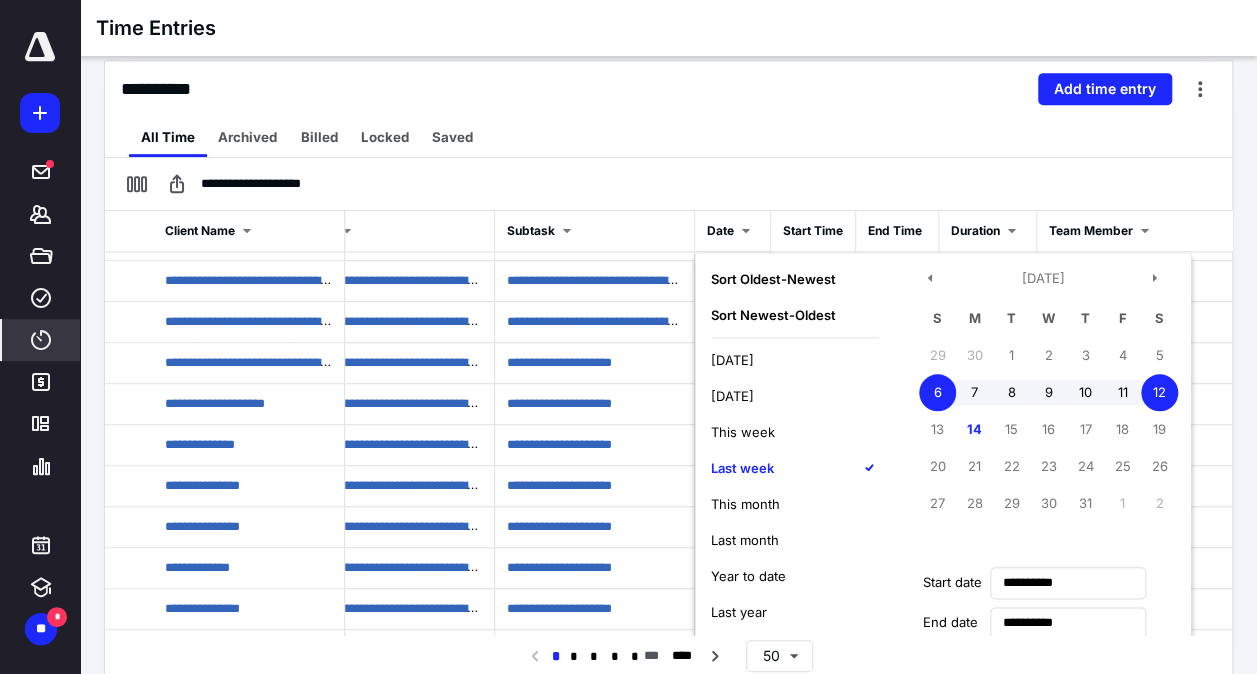 drag, startPoint x: 884, startPoint y: 264, endPoint x: 873, endPoint y: 245, distance: 21.954498 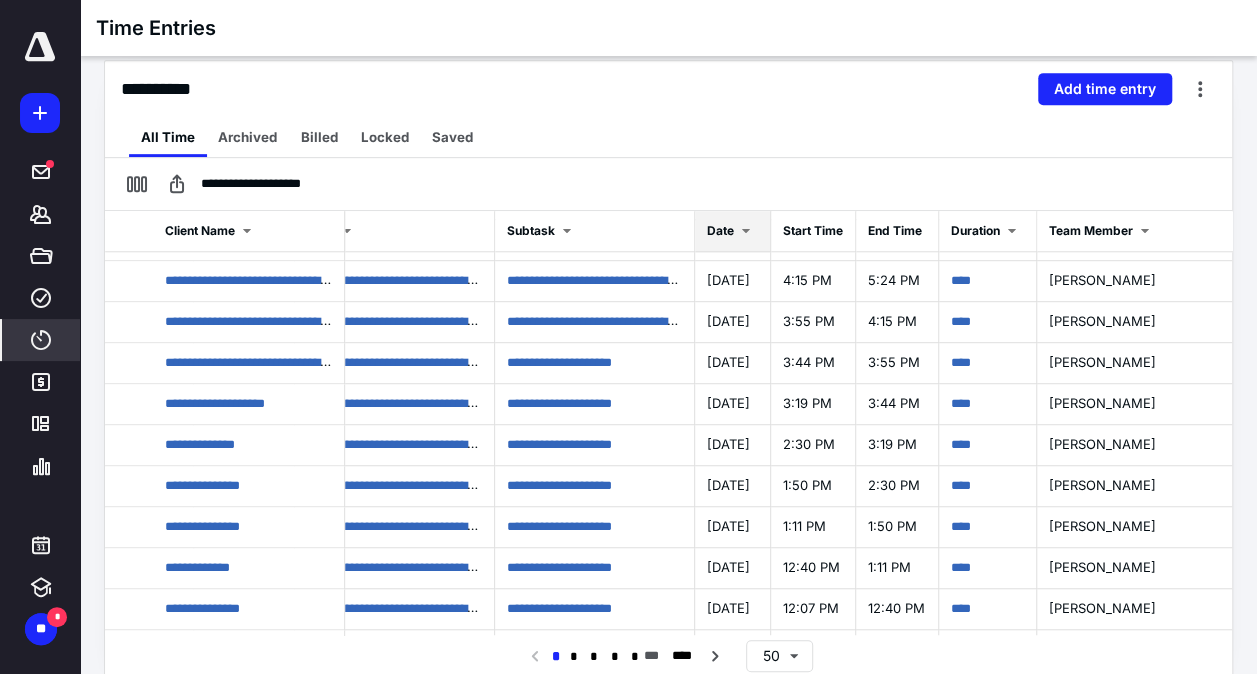 click on "Date" at bounding box center (733, 231) 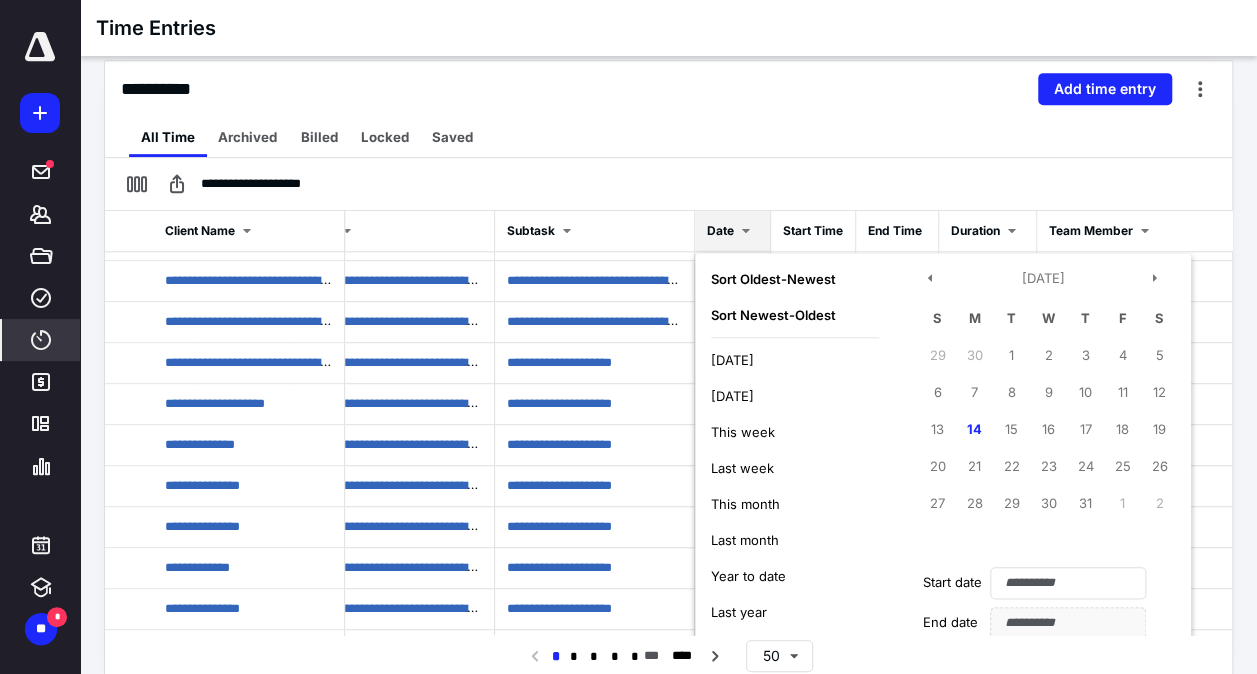 click on "Last week" at bounding box center [742, 468] 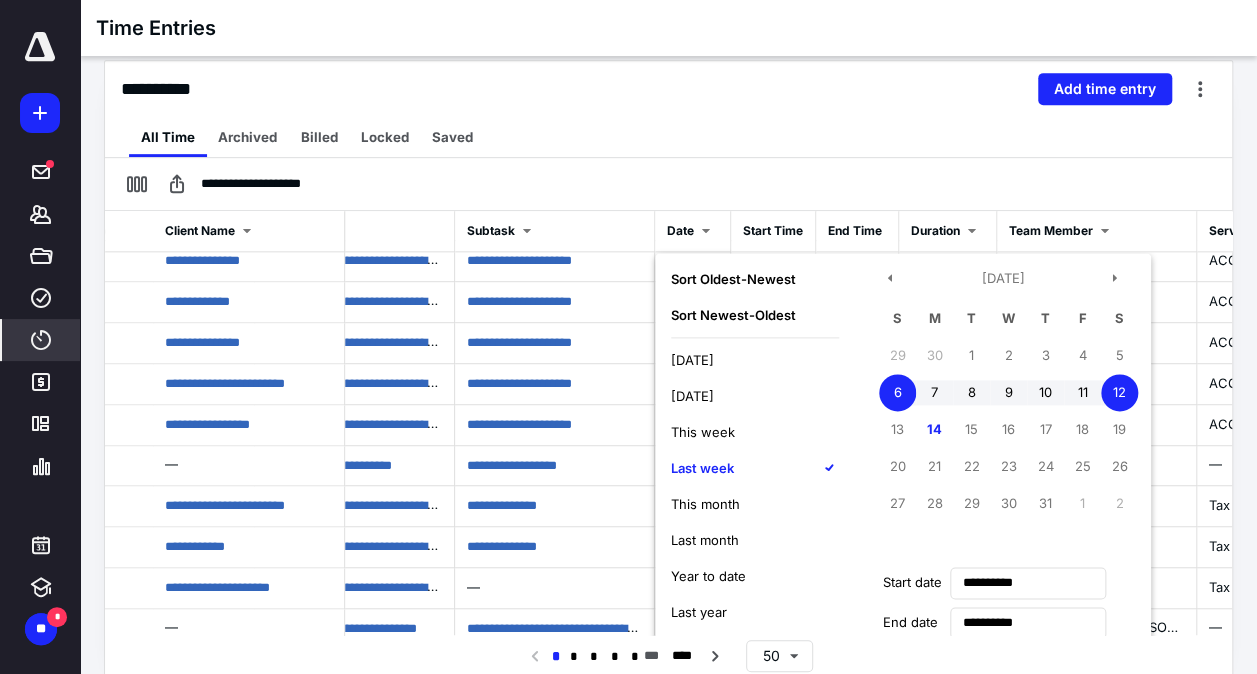 scroll, scrollTop: 1326, scrollLeft: 400, axis: both 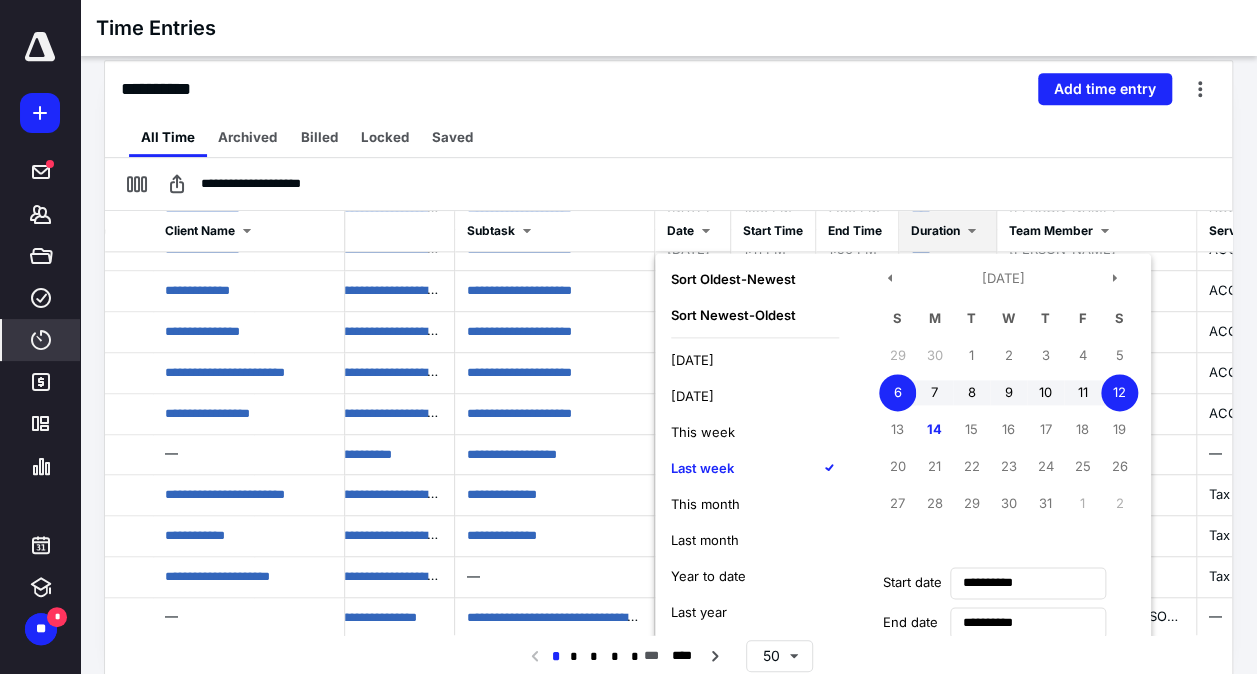 click at bounding box center [972, 231] 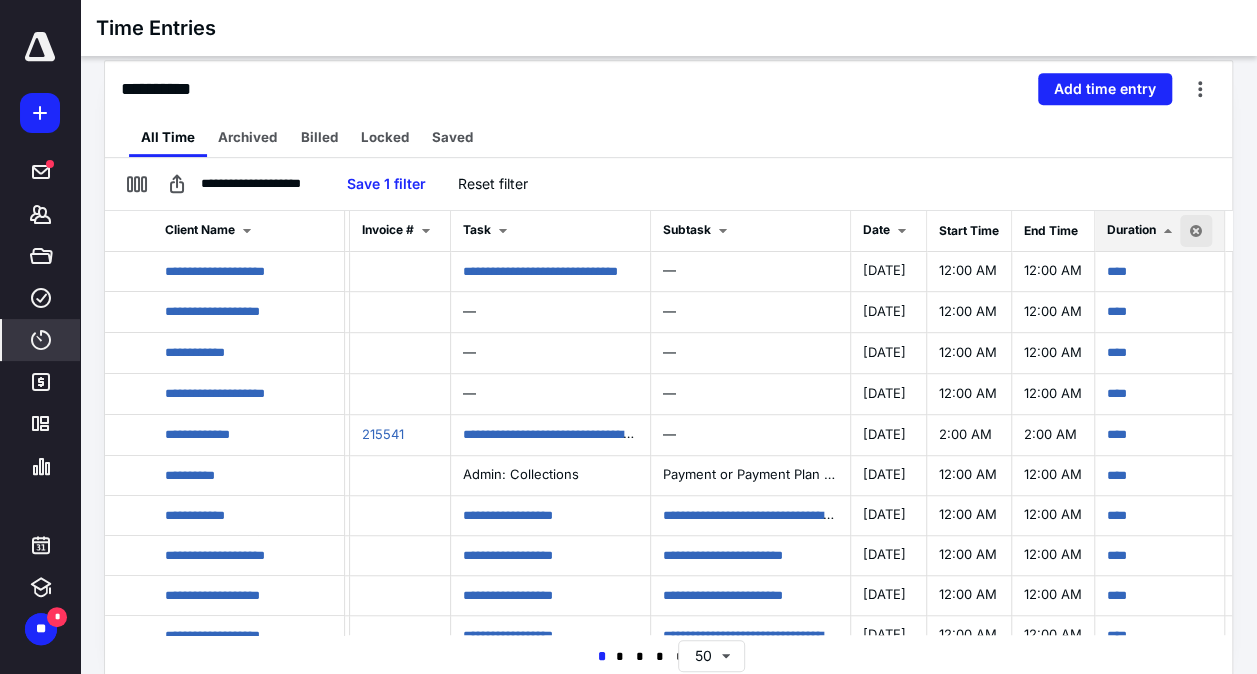 click on "Client Name Status Billable Invoice # Task Subtask Date Start Time End Time Duration Team Member Service Item Note" at bounding box center [894, 231] 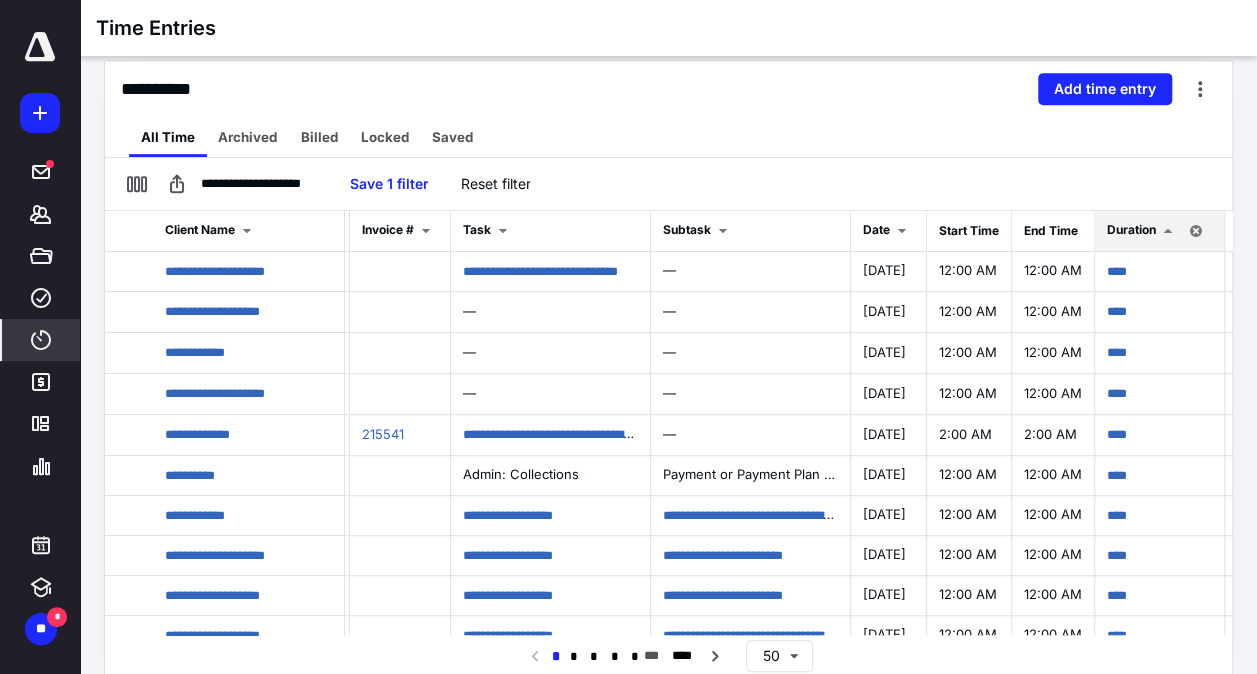 scroll, scrollTop: 0, scrollLeft: 892, axis: horizontal 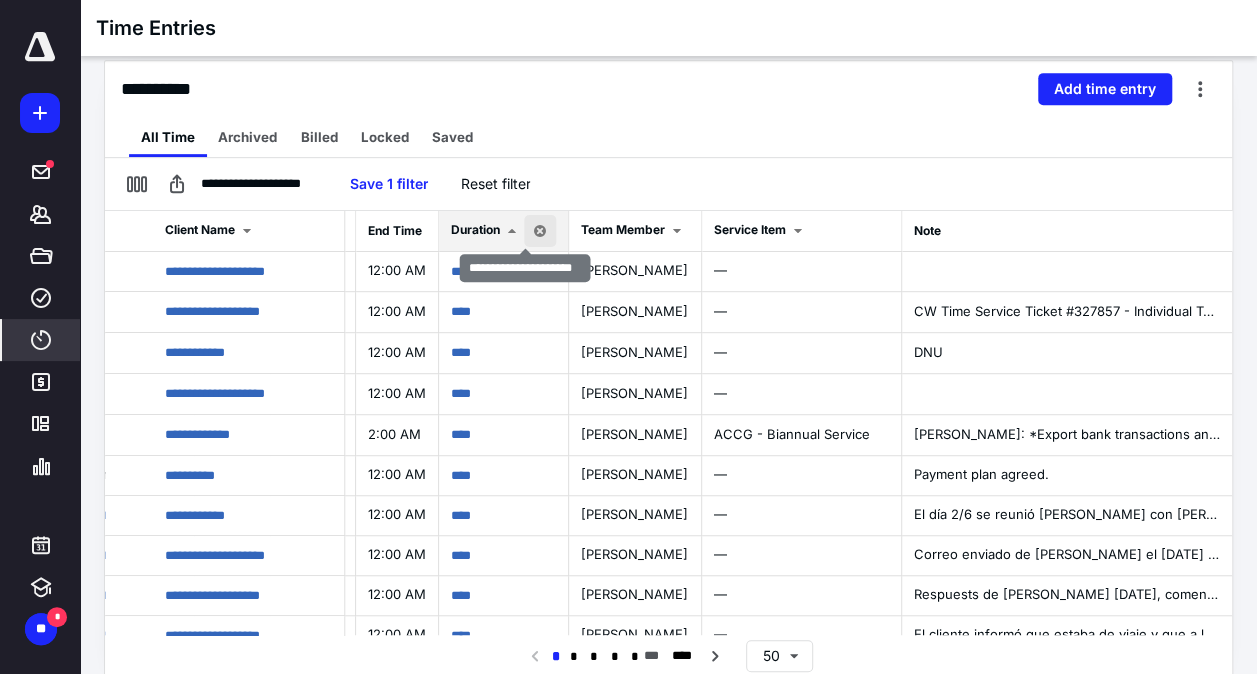 click at bounding box center [540, 231] 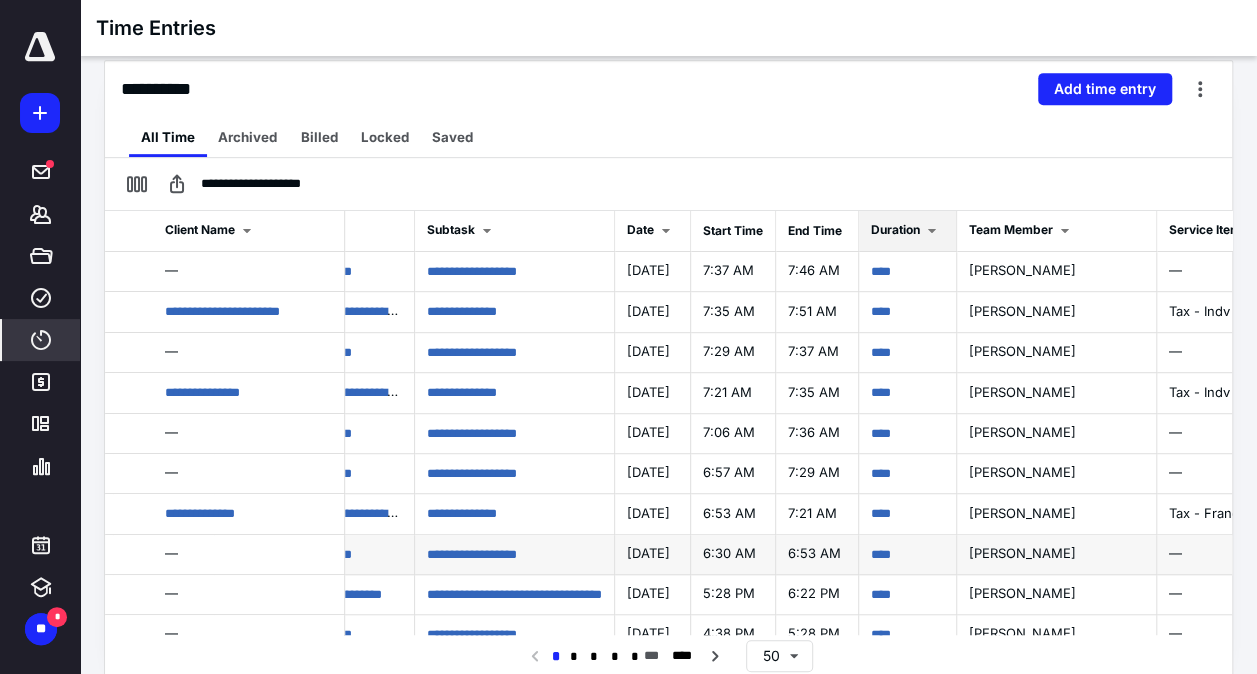 scroll, scrollTop: 0, scrollLeft: 441, axis: horizontal 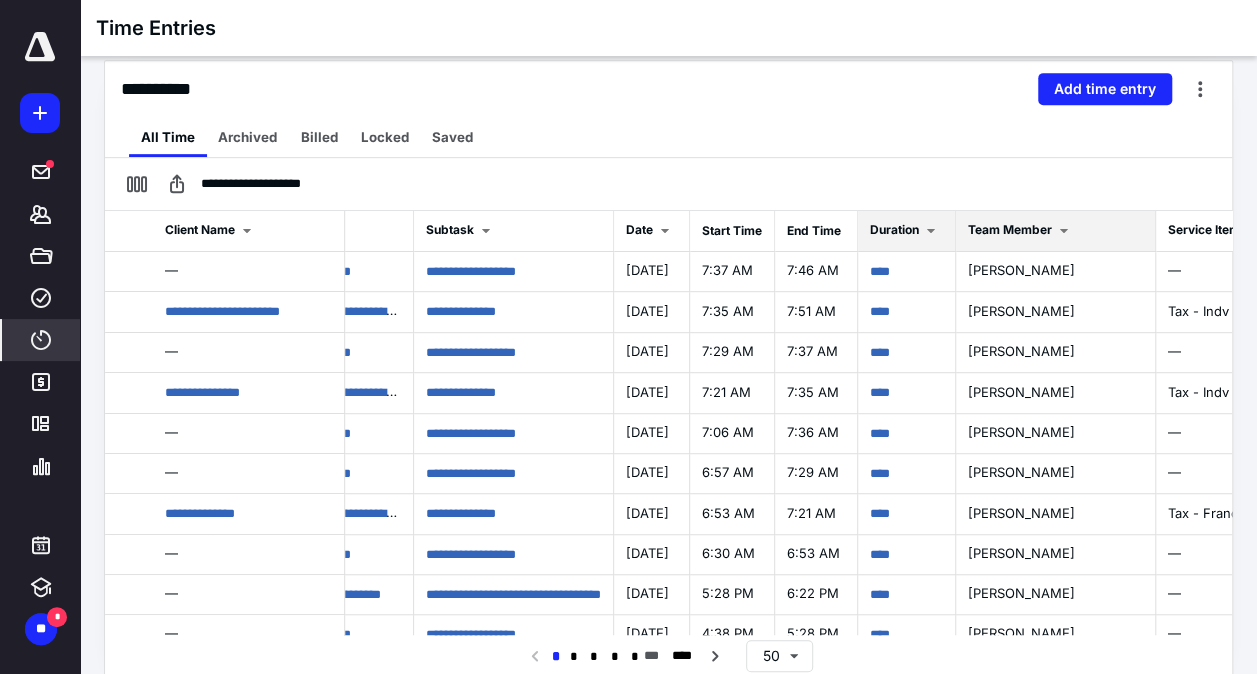 click at bounding box center (1064, 231) 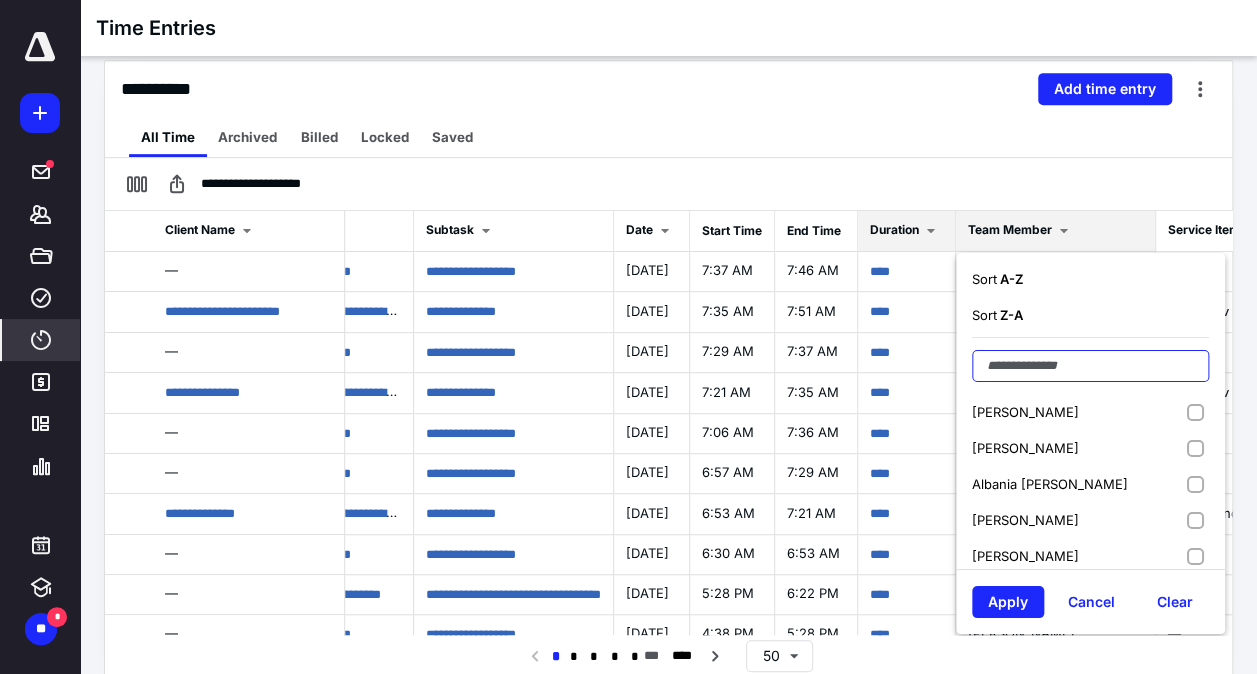 click at bounding box center (1090, 366) 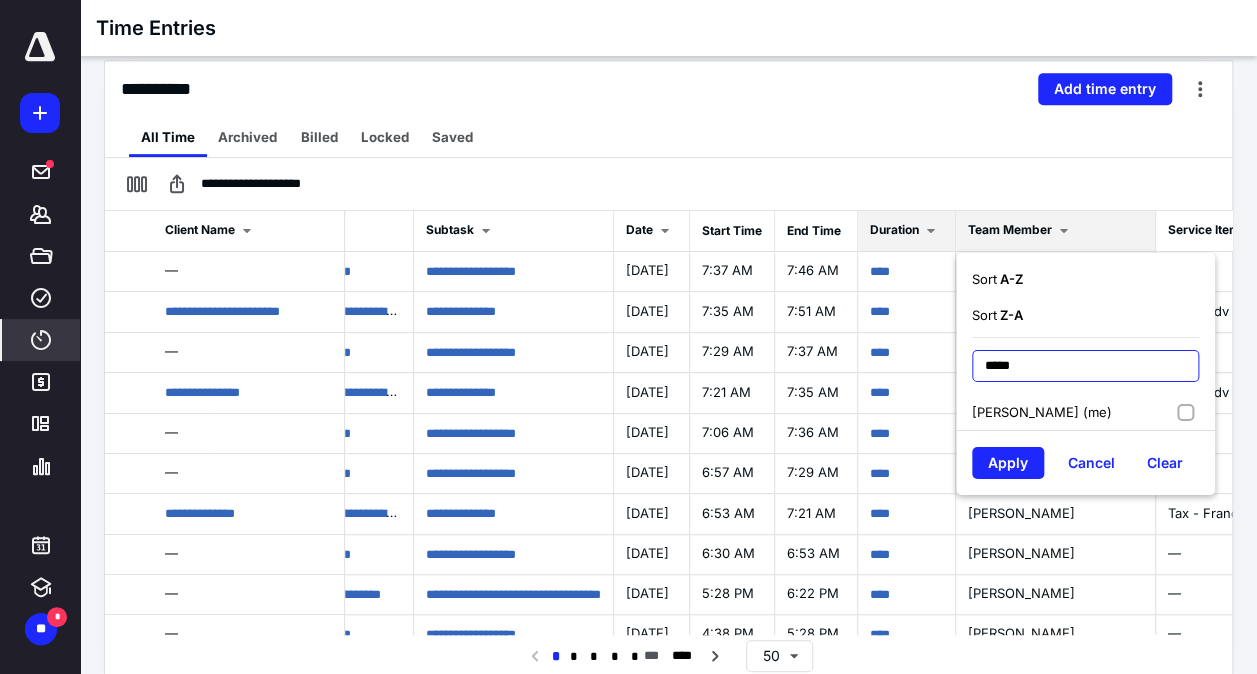 type on "*****" 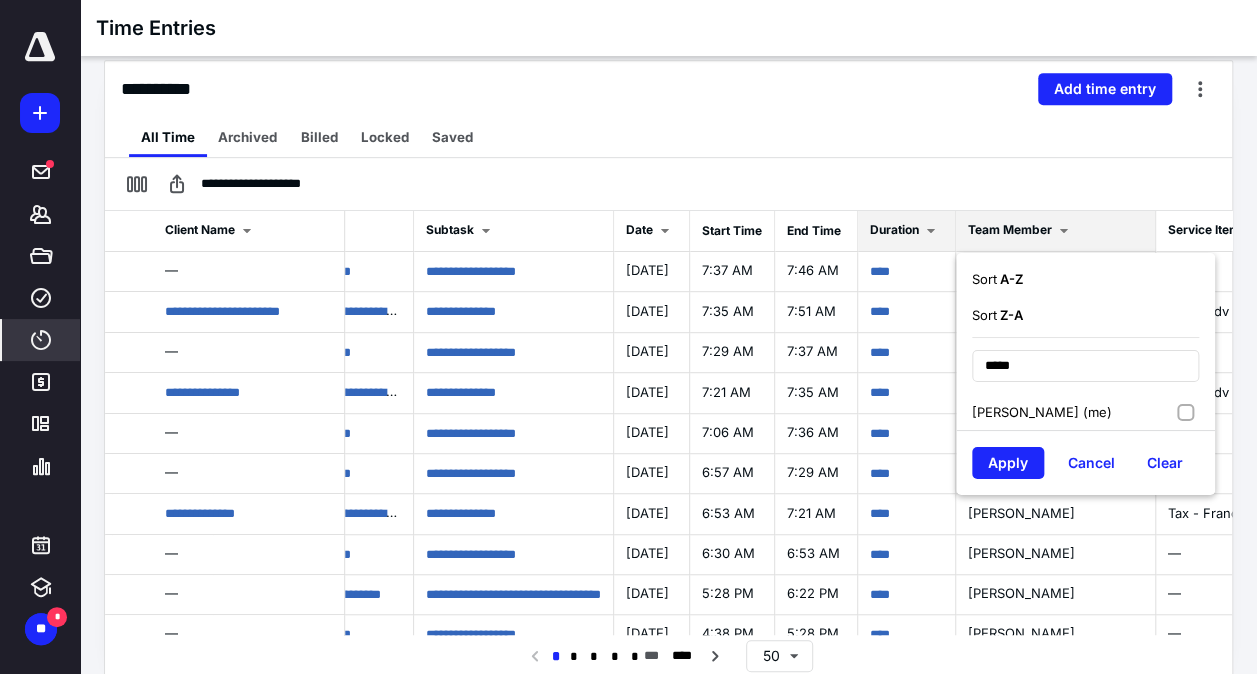 click on "[PERSON_NAME] (me)" at bounding box center [1085, 412] 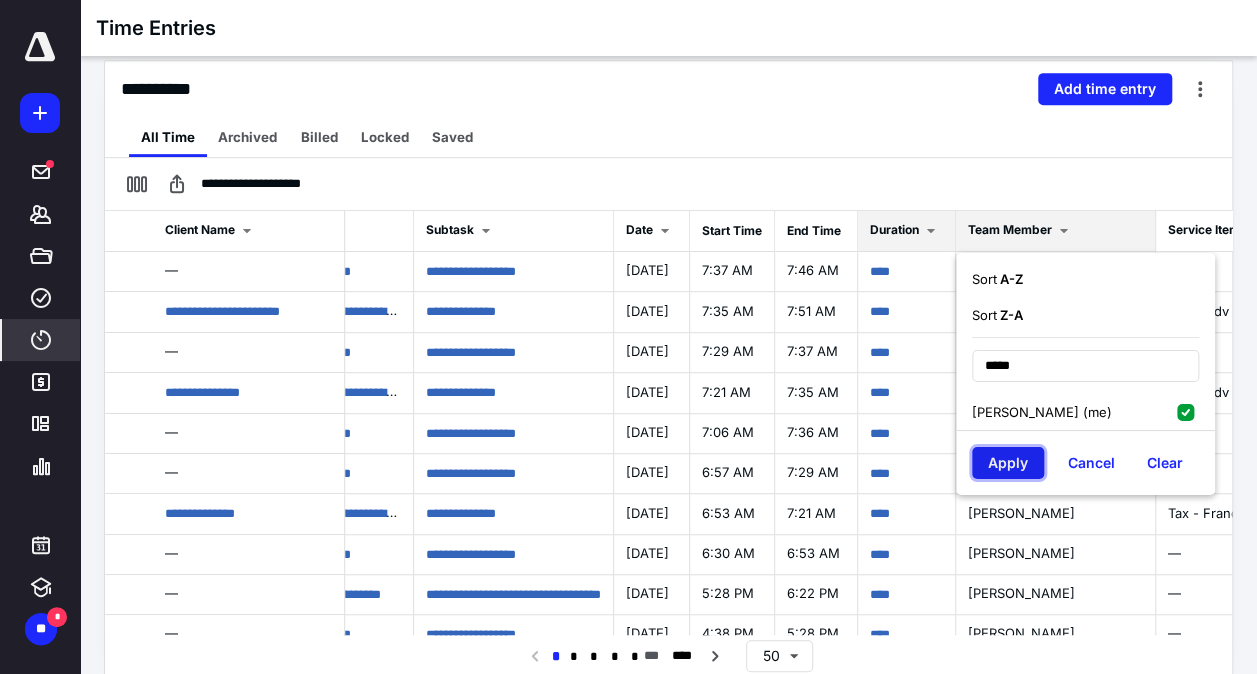 click on "Apply" at bounding box center (1008, 463) 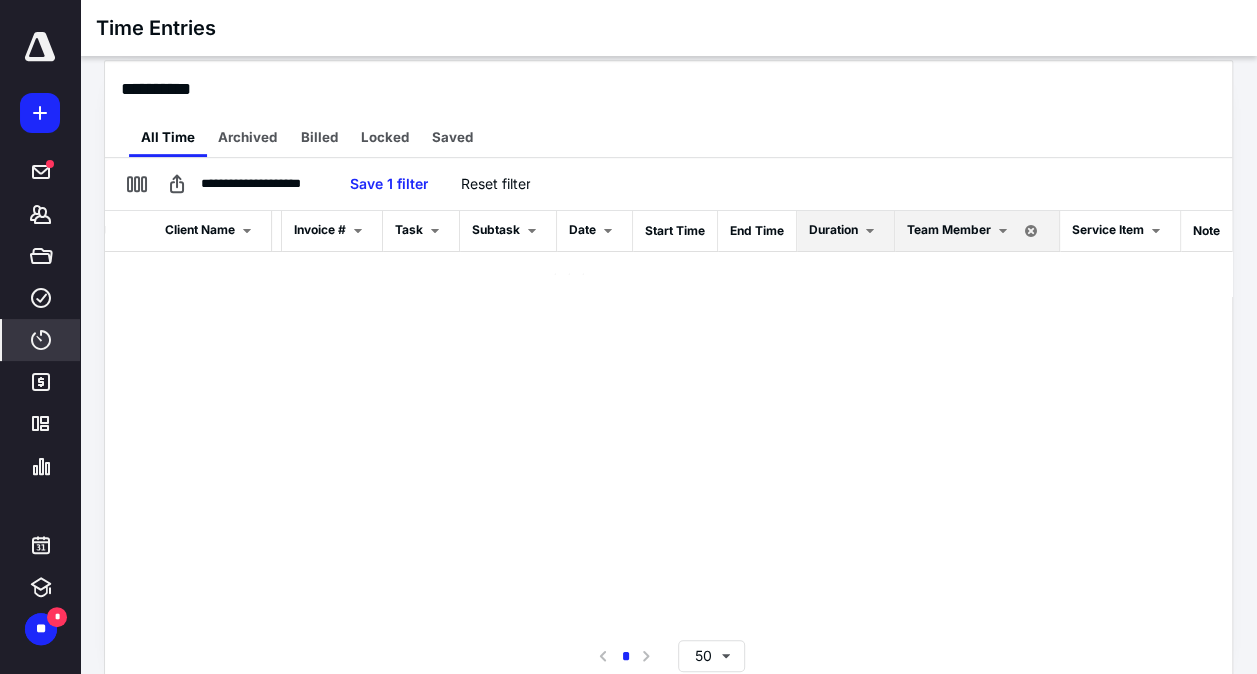 scroll, scrollTop: 0, scrollLeft: 204, axis: horizontal 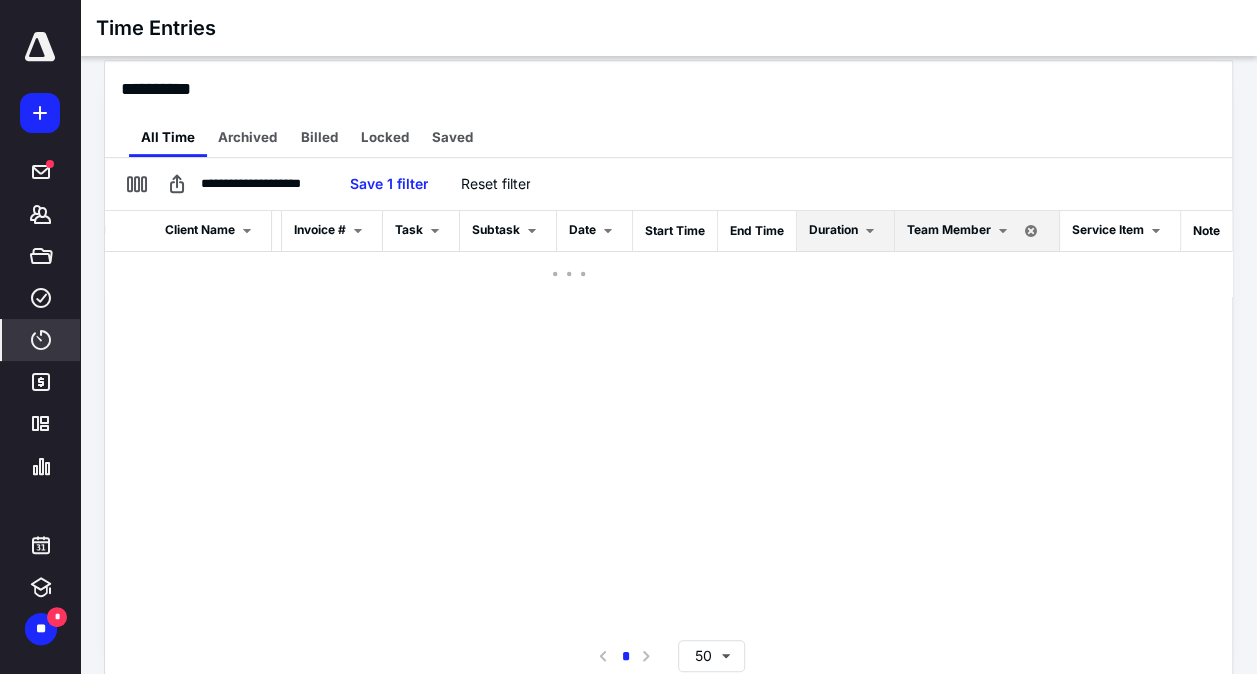 checkbox on "false" 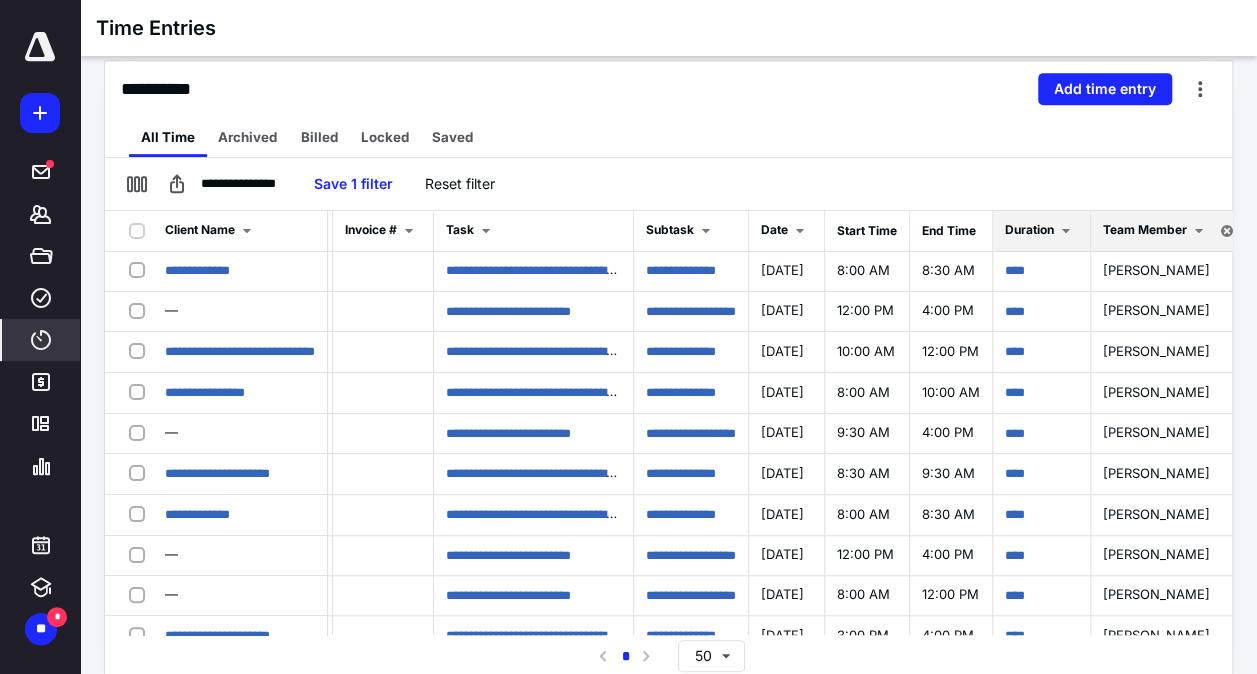 scroll, scrollTop: 49, scrollLeft: 204, axis: both 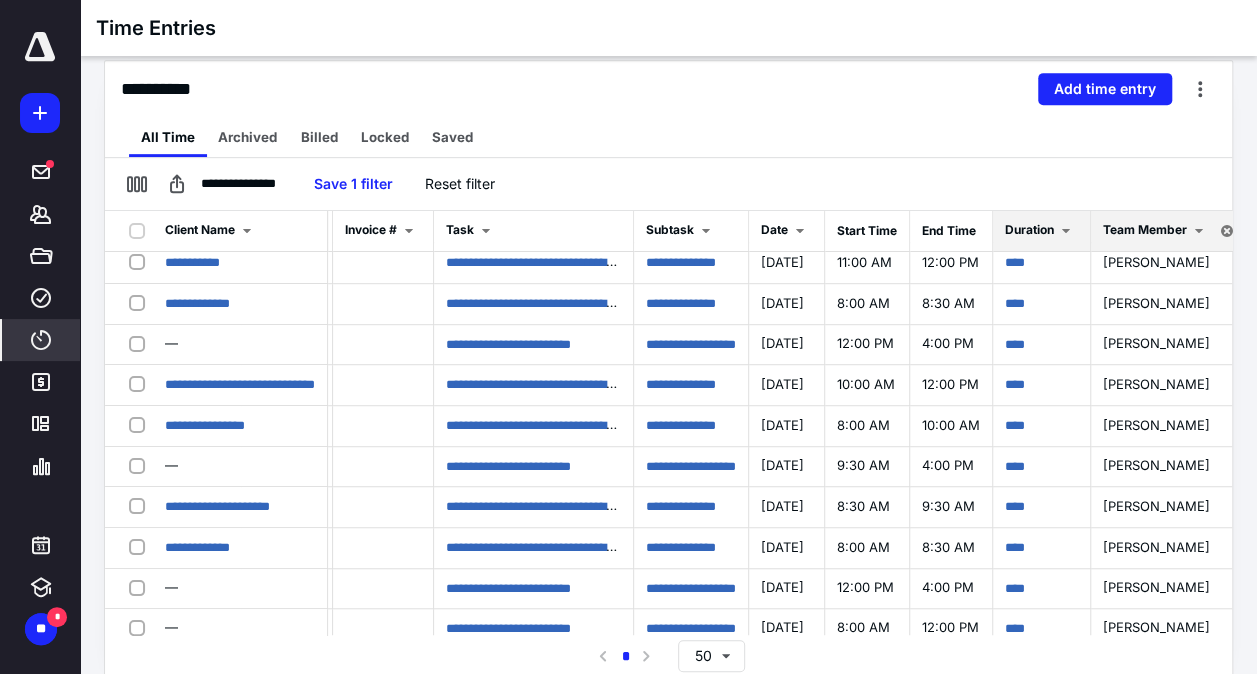 click on "**********" at bounding box center (668, 656) 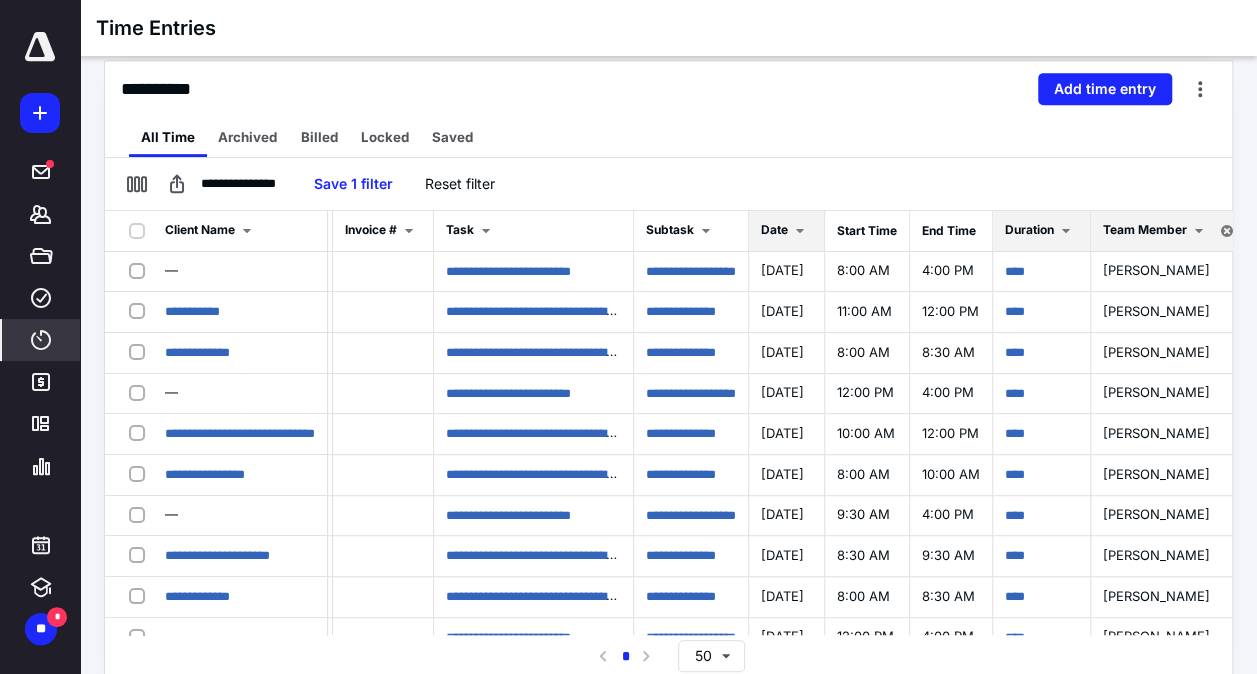 click at bounding box center [800, 231] 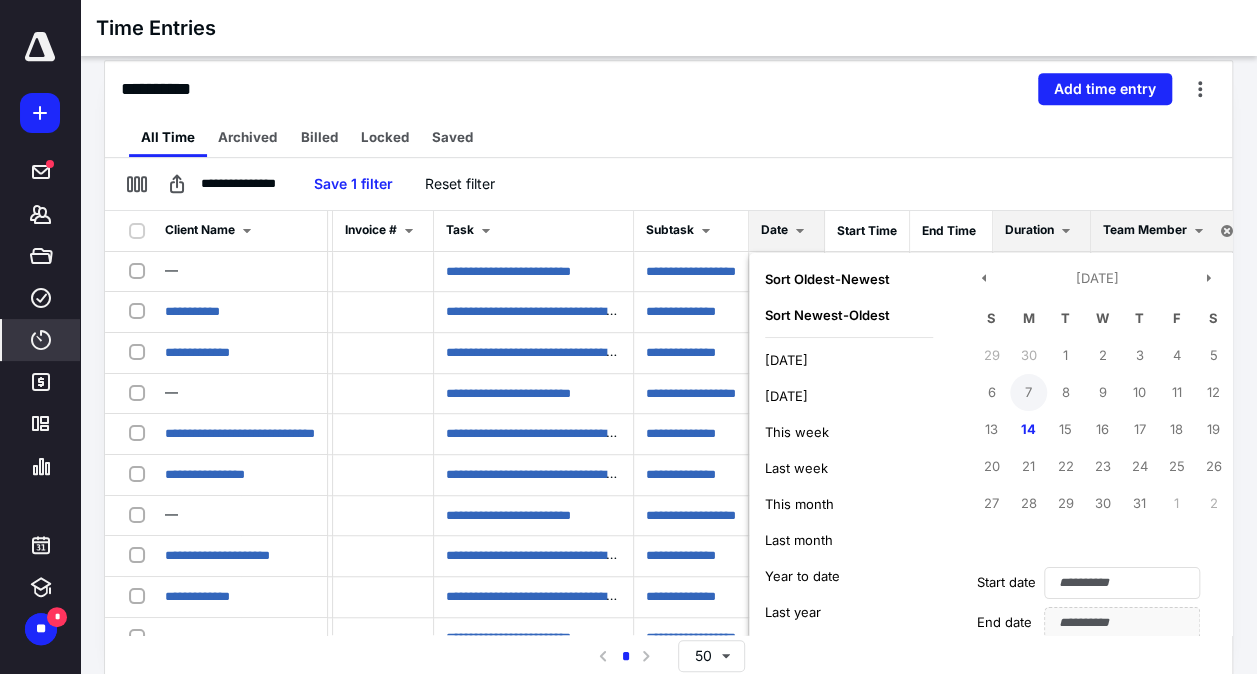 click on "7" at bounding box center [1028, 392] 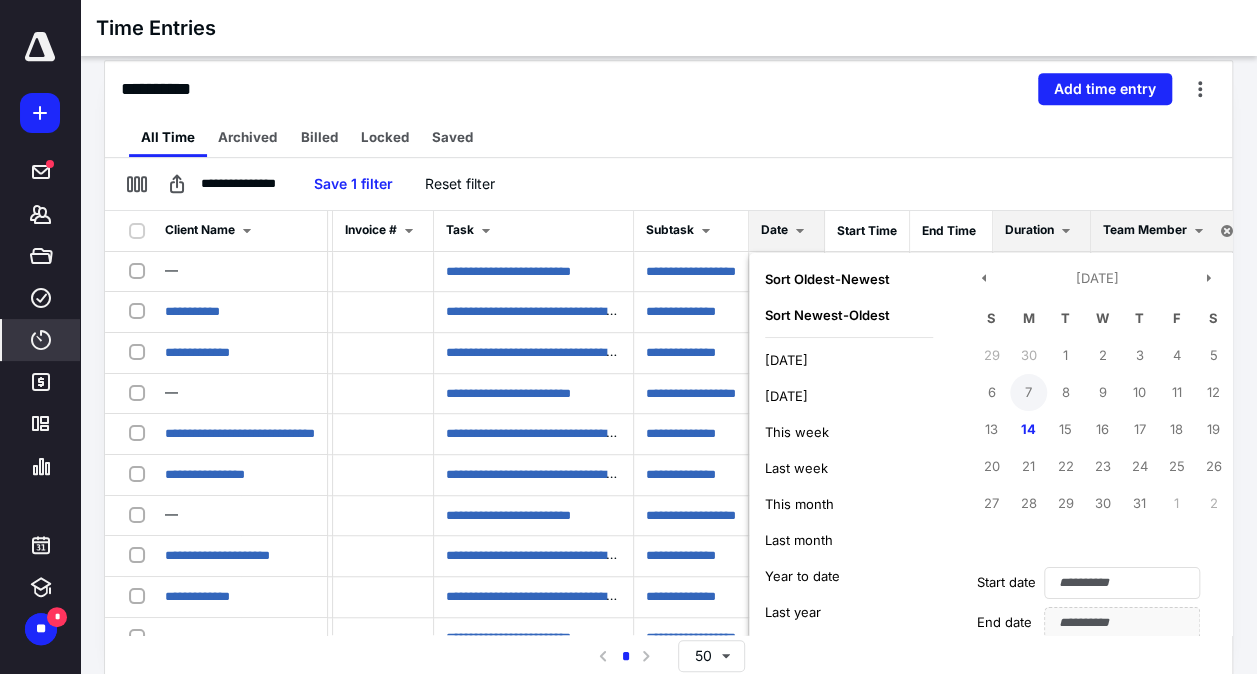 type on "**********" 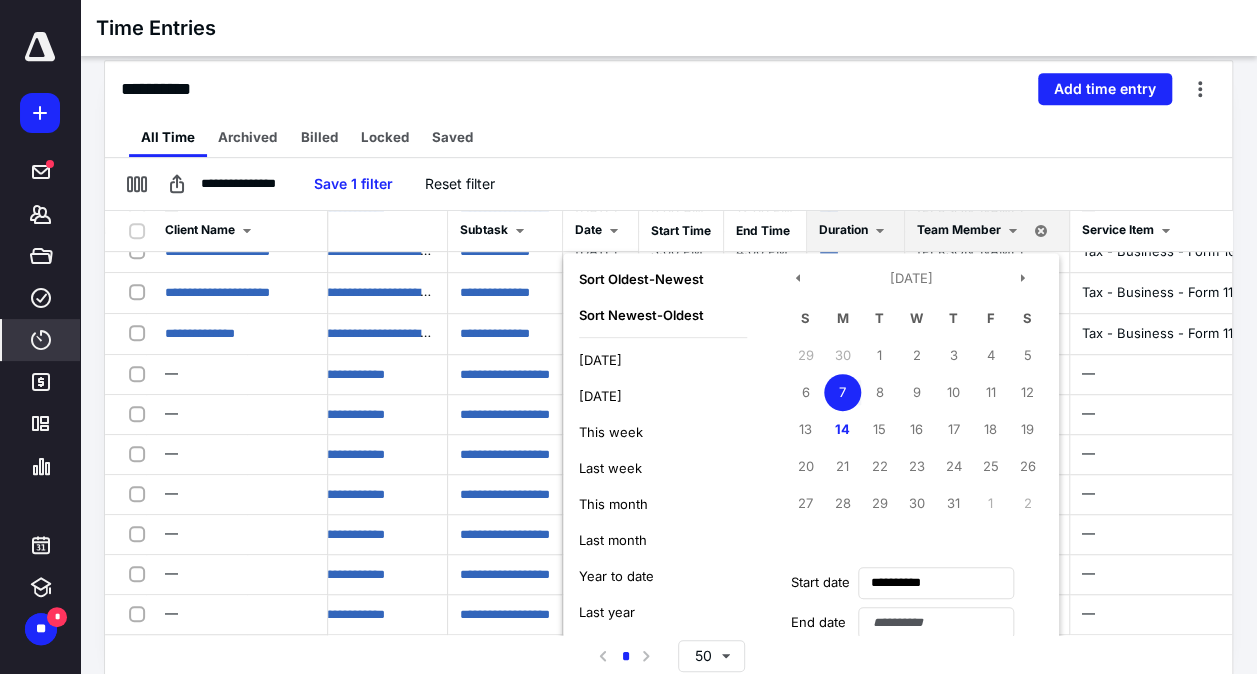 scroll, scrollTop: 478, scrollLeft: 391, axis: both 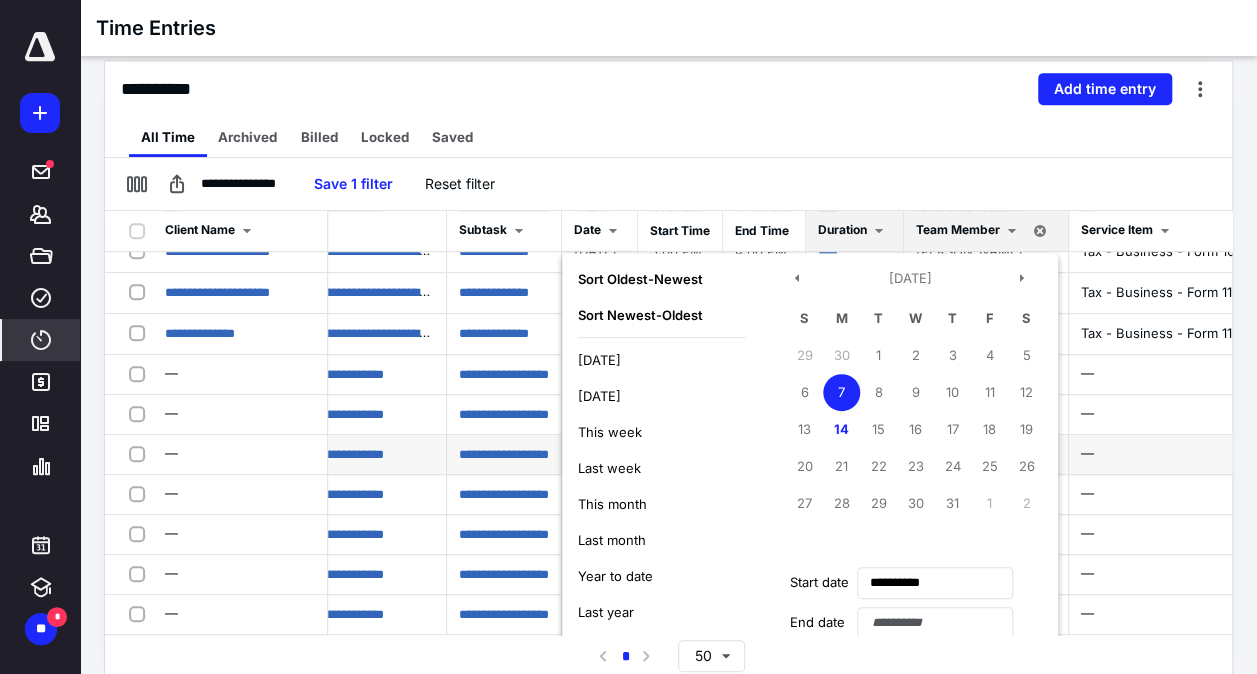 click on "**********" at bounding box center [347, 455] 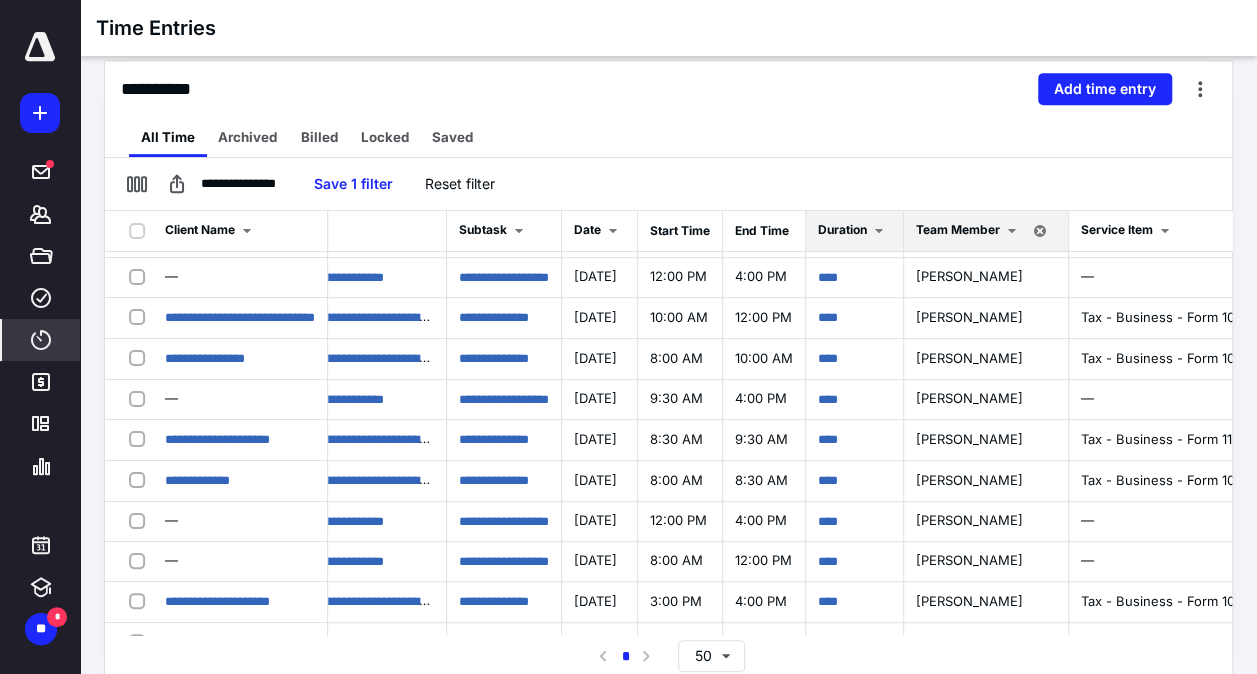 scroll, scrollTop: 0, scrollLeft: 391, axis: horizontal 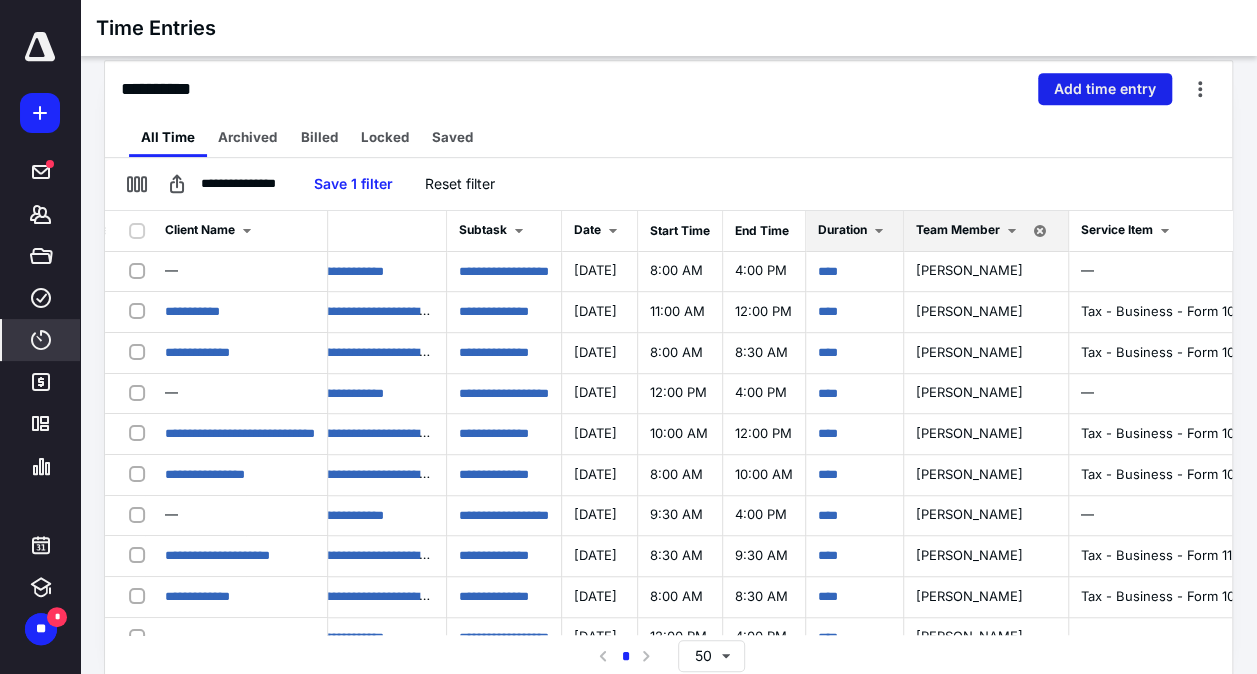 click on "Add time entry" at bounding box center [1105, 89] 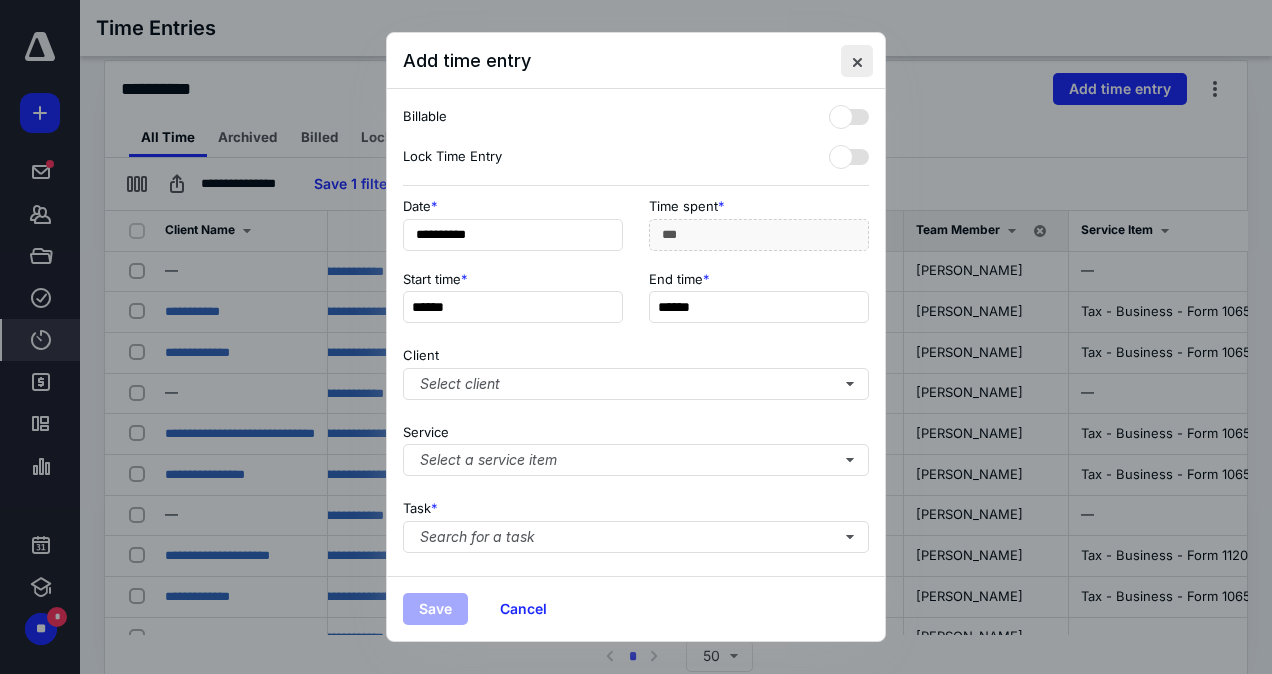 click at bounding box center [857, 61] 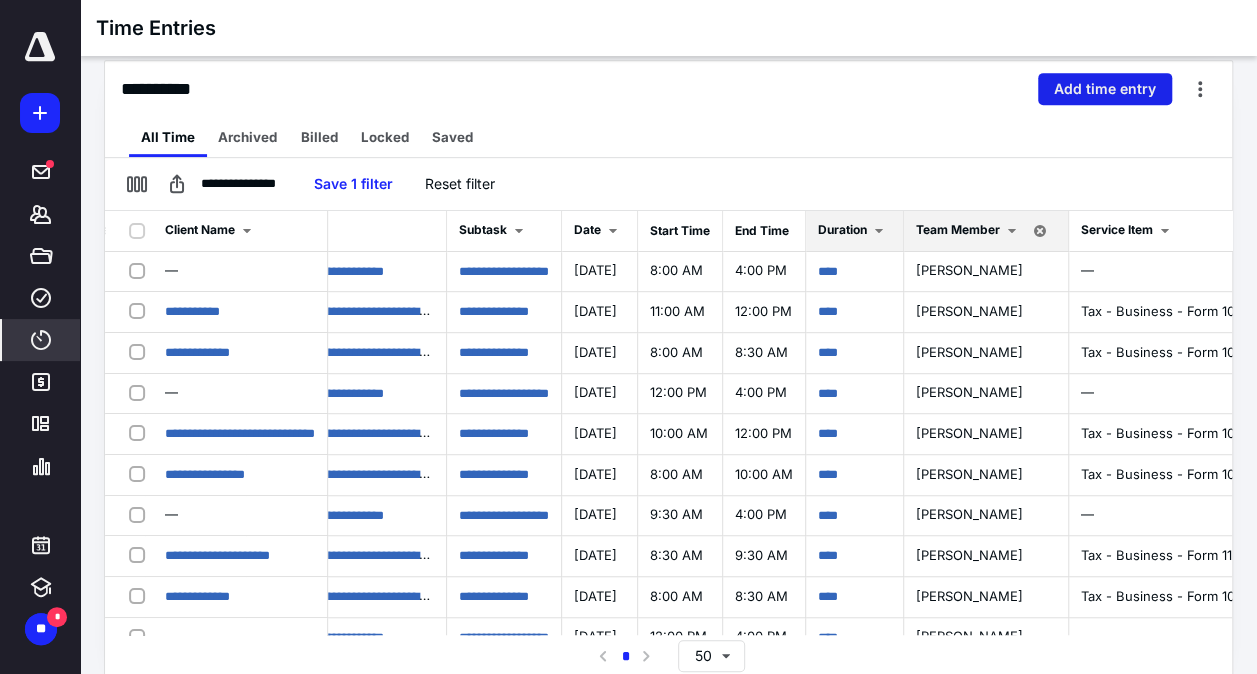 click on "Add time entry" at bounding box center (1105, 89) 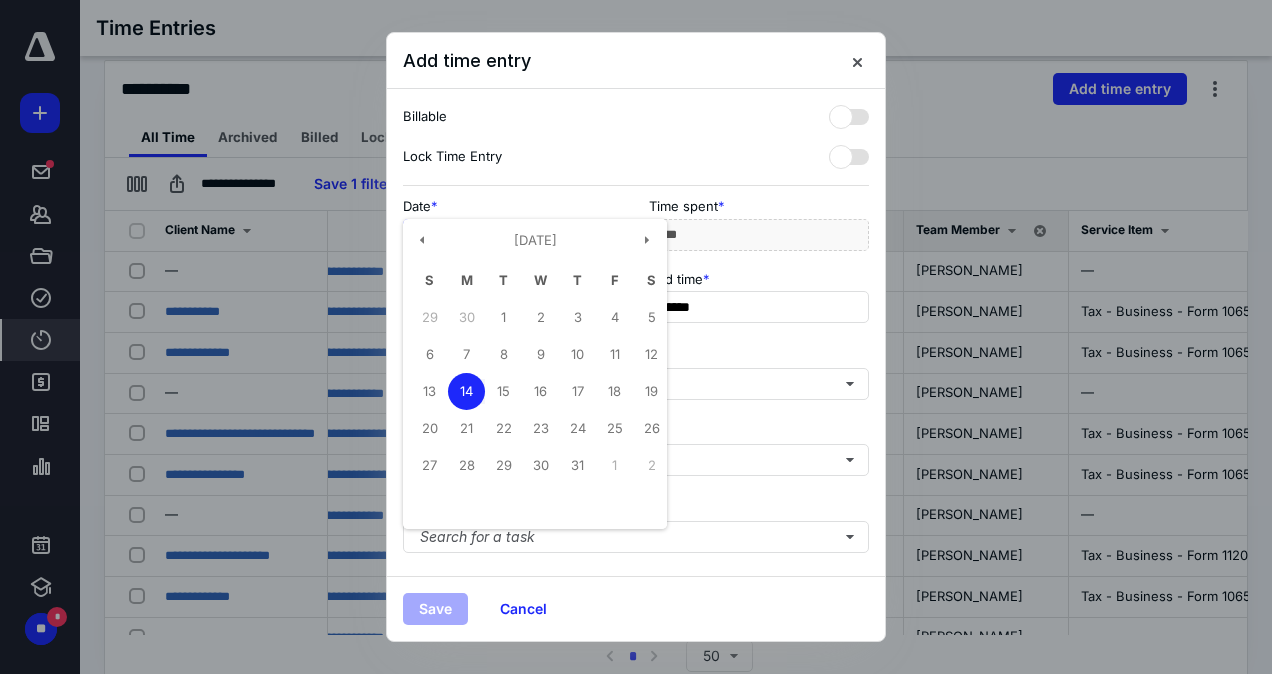 click on "**********" at bounding box center [513, 235] 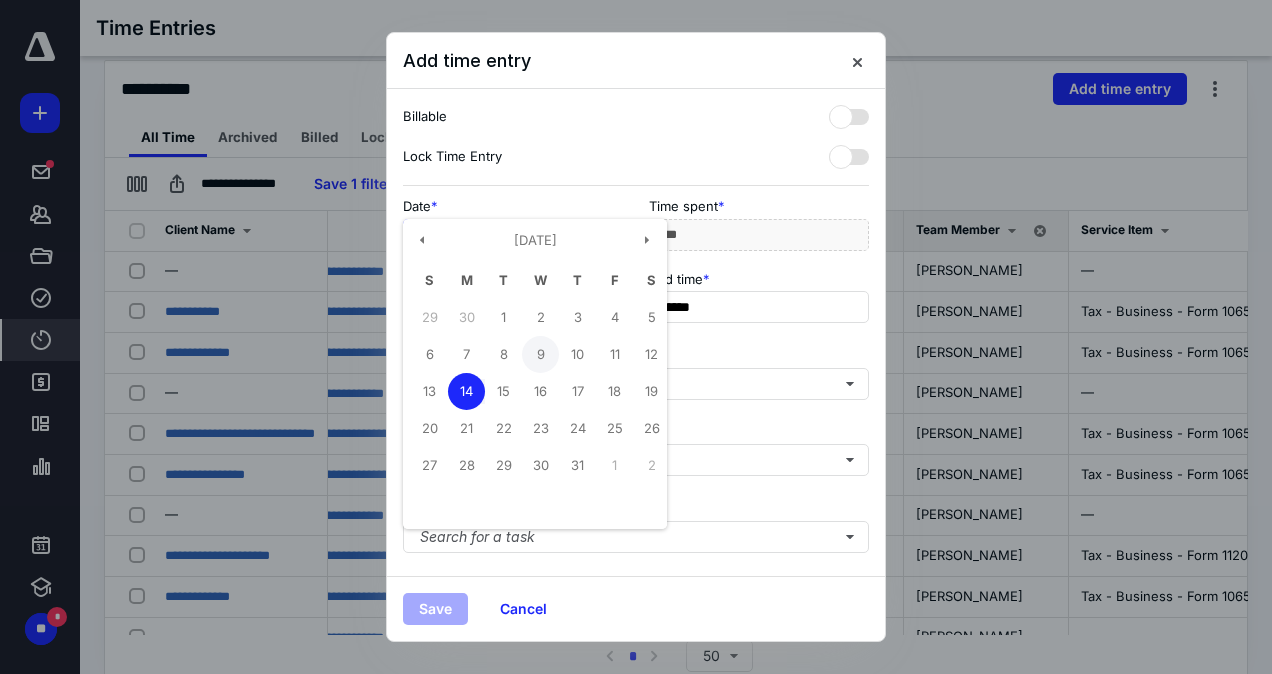 click on "9" at bounding box center [540, 354] 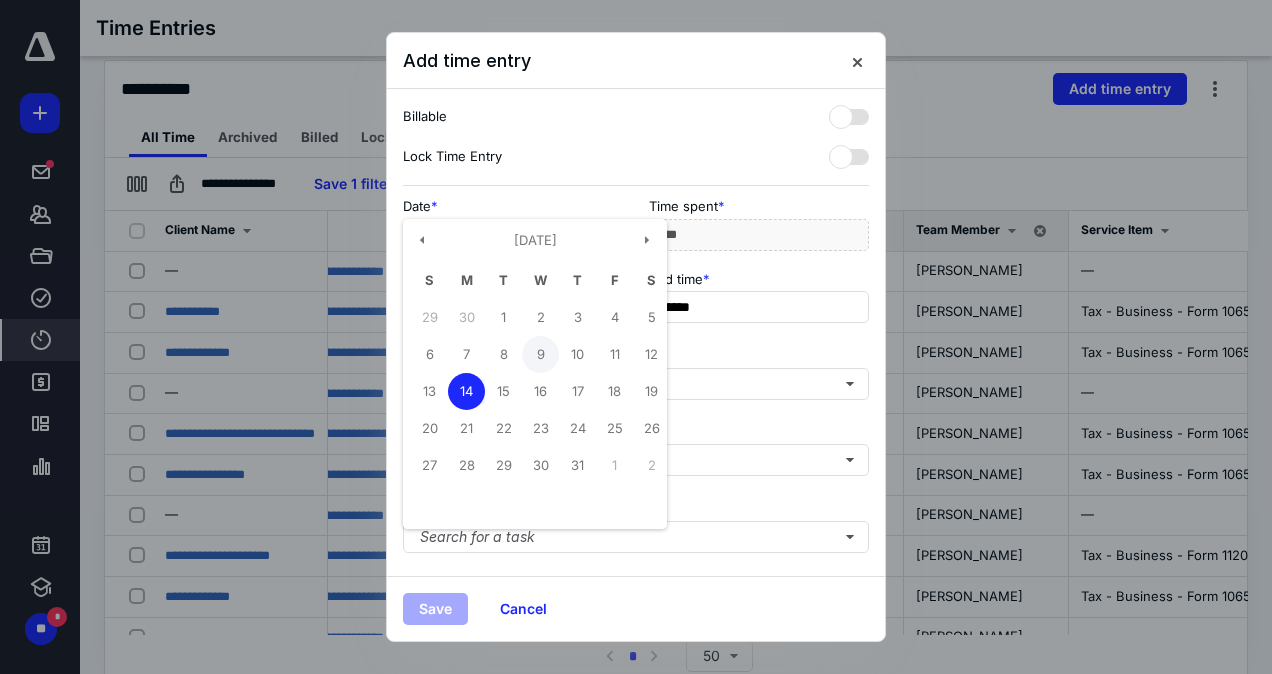 type on "**********" 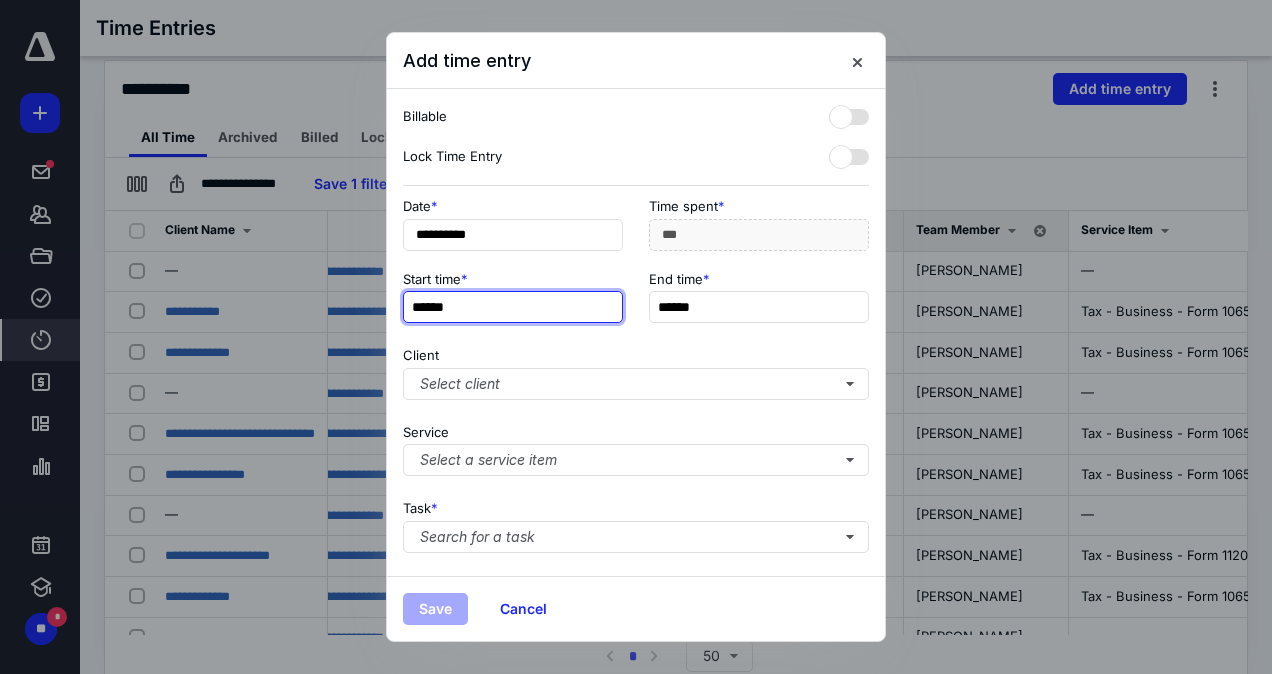 click on "******" at bounding box center (513, 307) 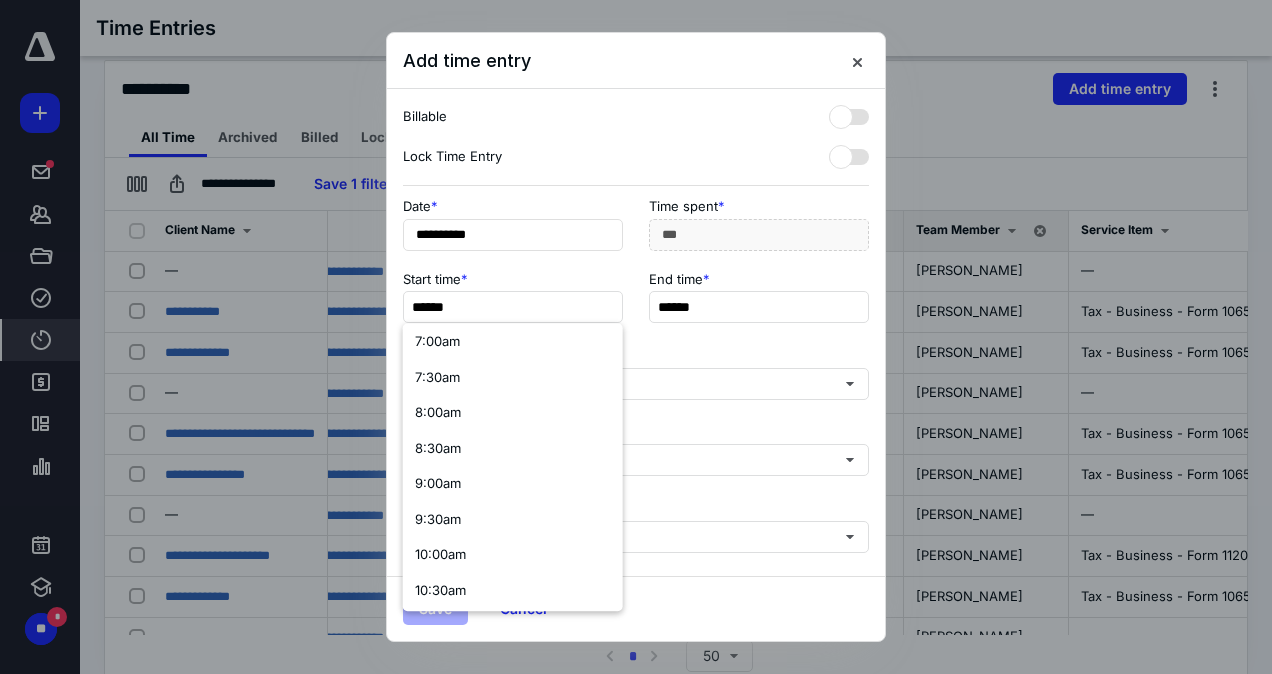 scroll, scrollTop: 514, scrollLeft: 0, axis: vertical 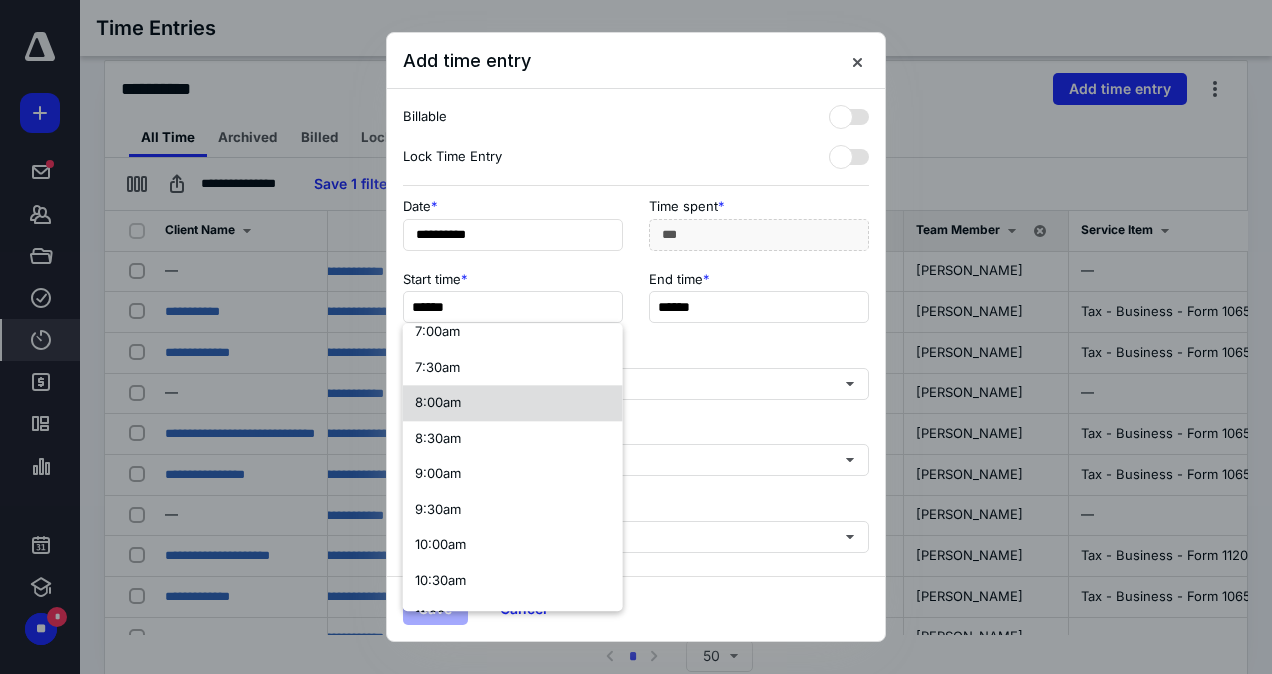 click on "8:00am" at bounding box center (438, 402) 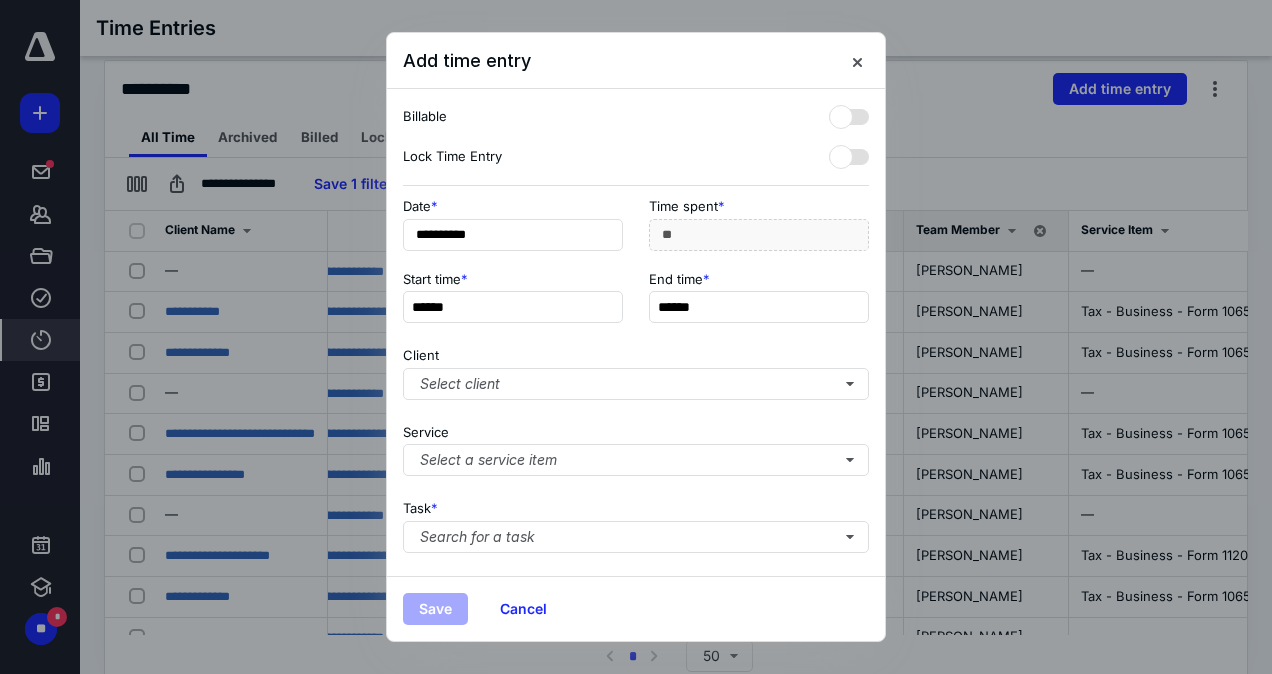 scroll, scrollTop: 0, scrollLeft: 0, axis: both 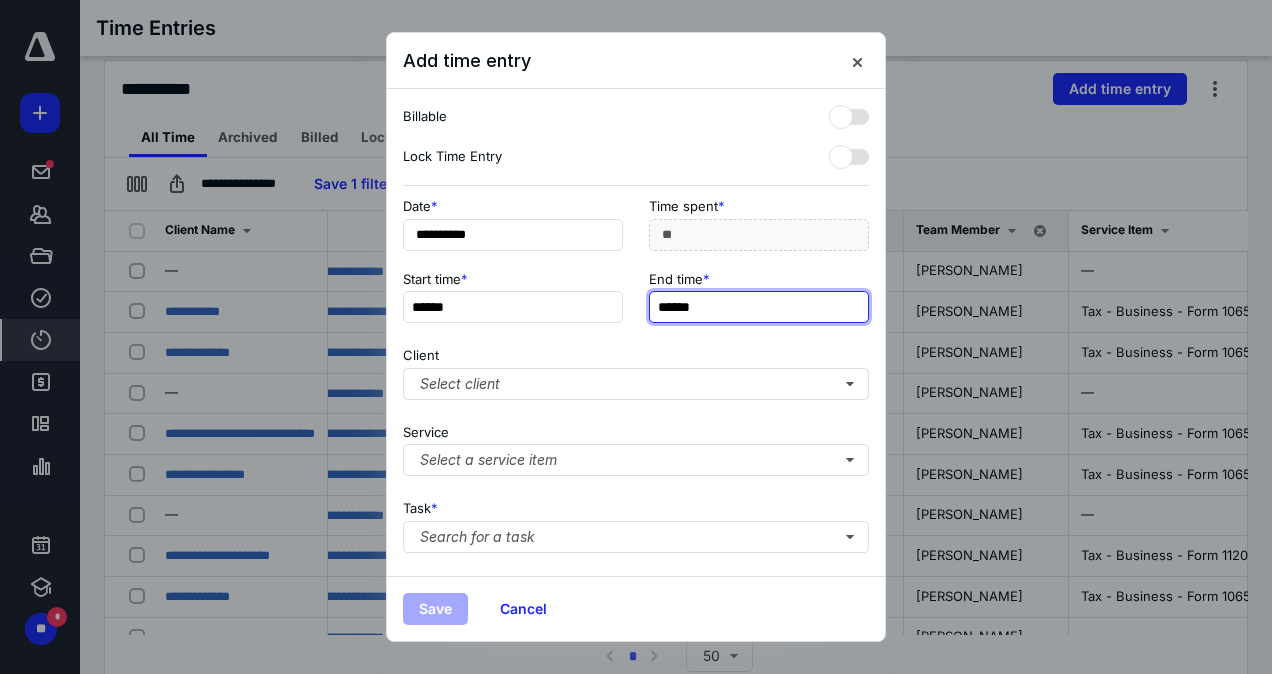 click on "******" at bounding box center [759, 307] 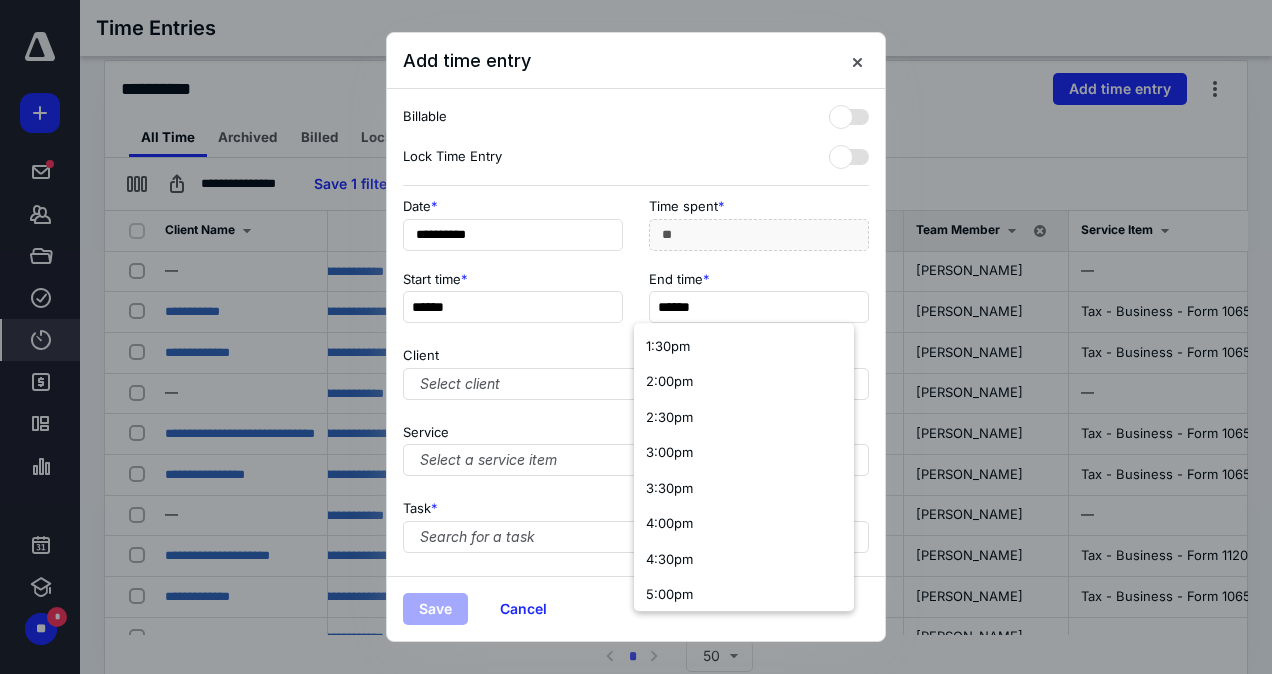 scroll, scrollTop: 975, scrollLeft: 0, axis: vertical 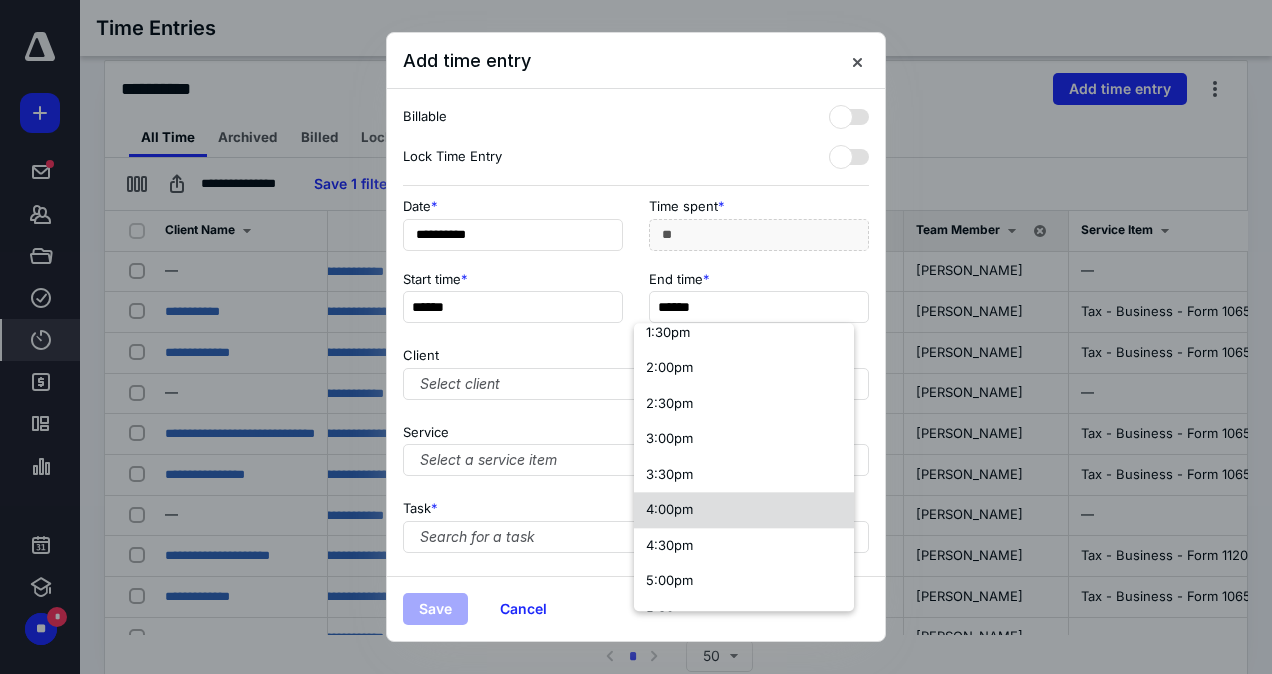 click on "4:00pm" at bounding box center [744, 510] 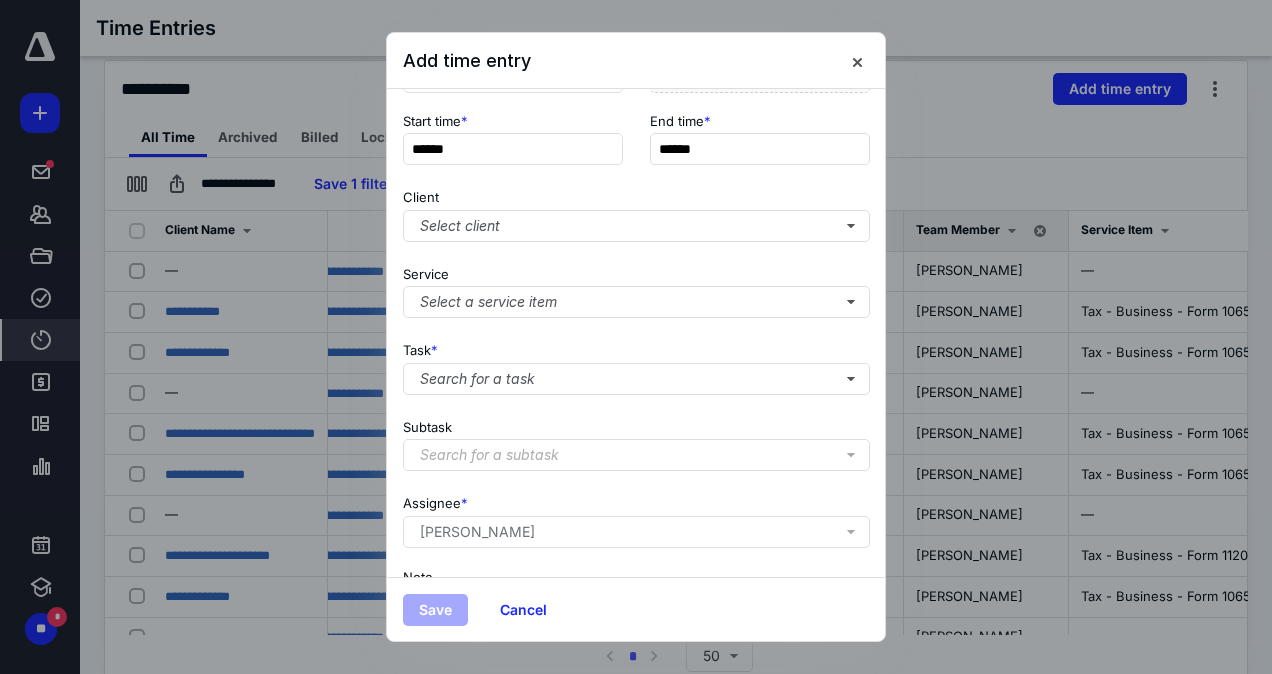 scroll, scrollTop: 159, scrollLeft: 0, axis: vertical 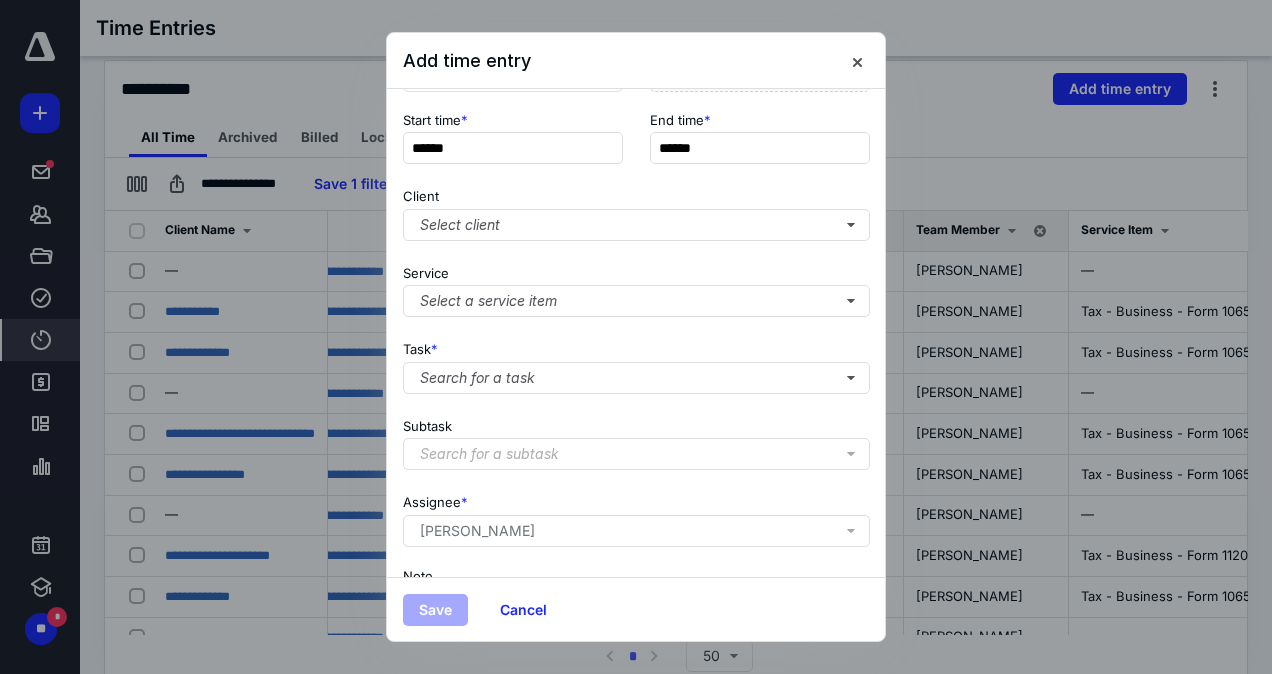 click on "Search for a subtask" at bounding box center [640, 454] 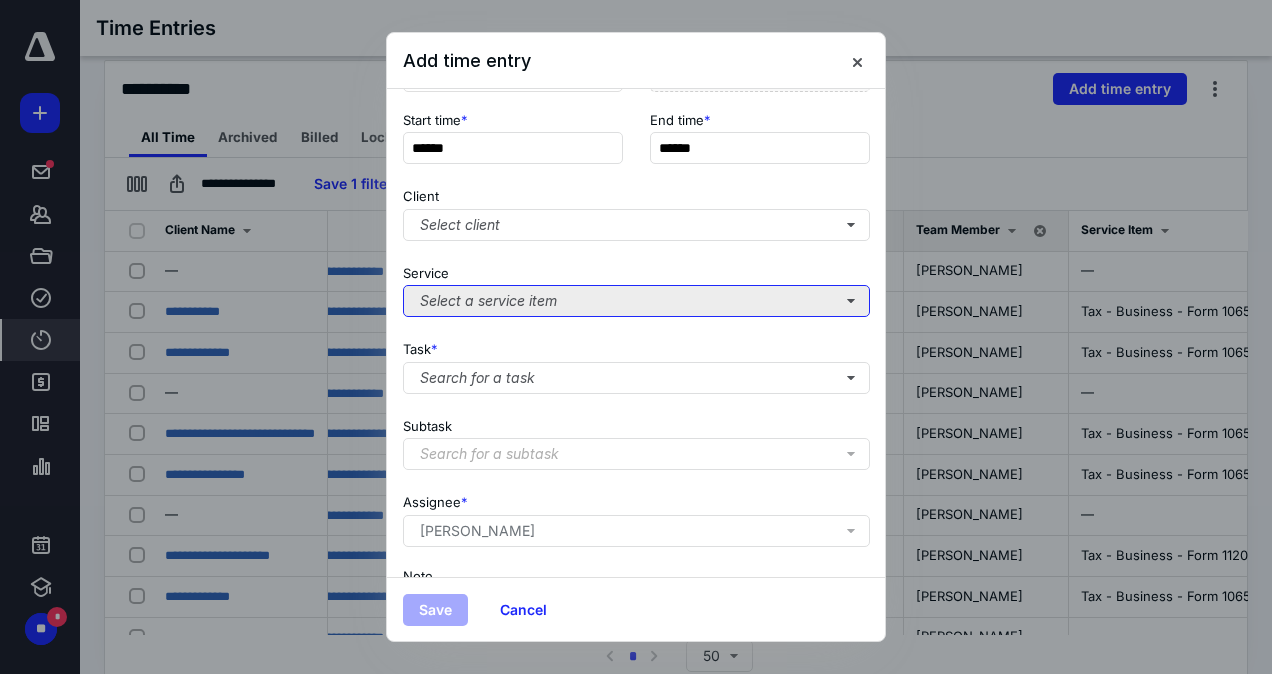click on "Select a service item" at bounding box center (636, 301) 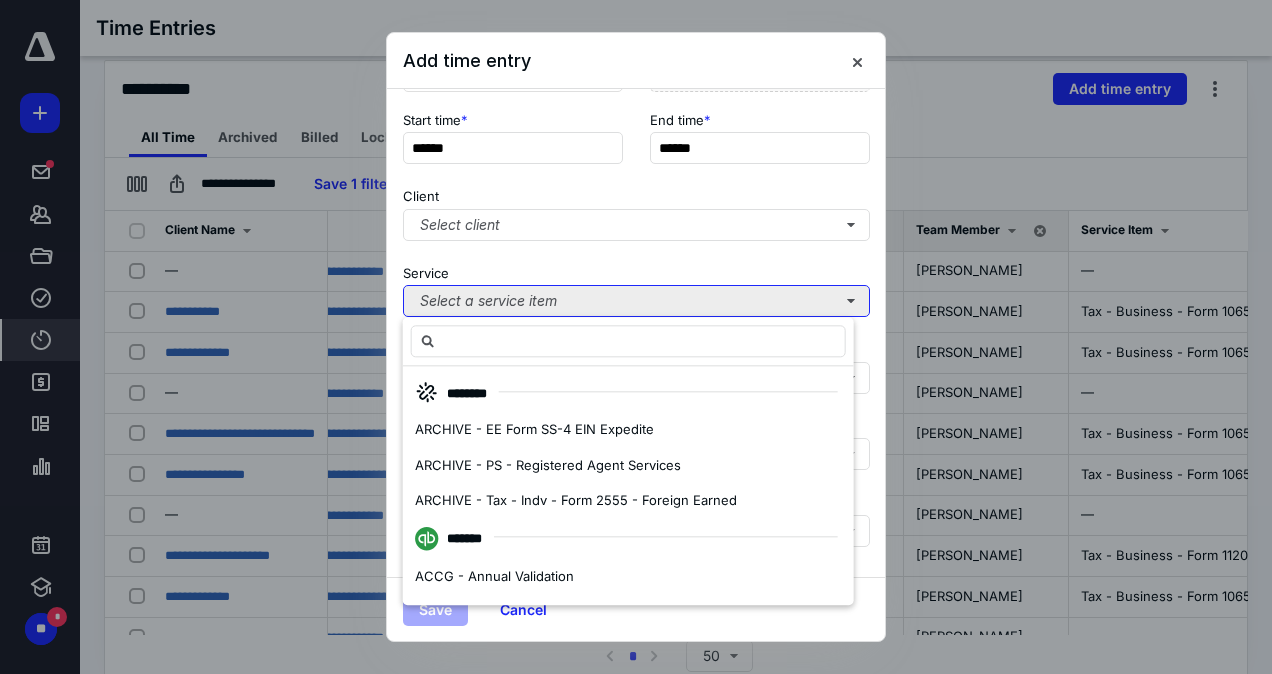 click on "Select a service item" at bounding box center (636, 301) 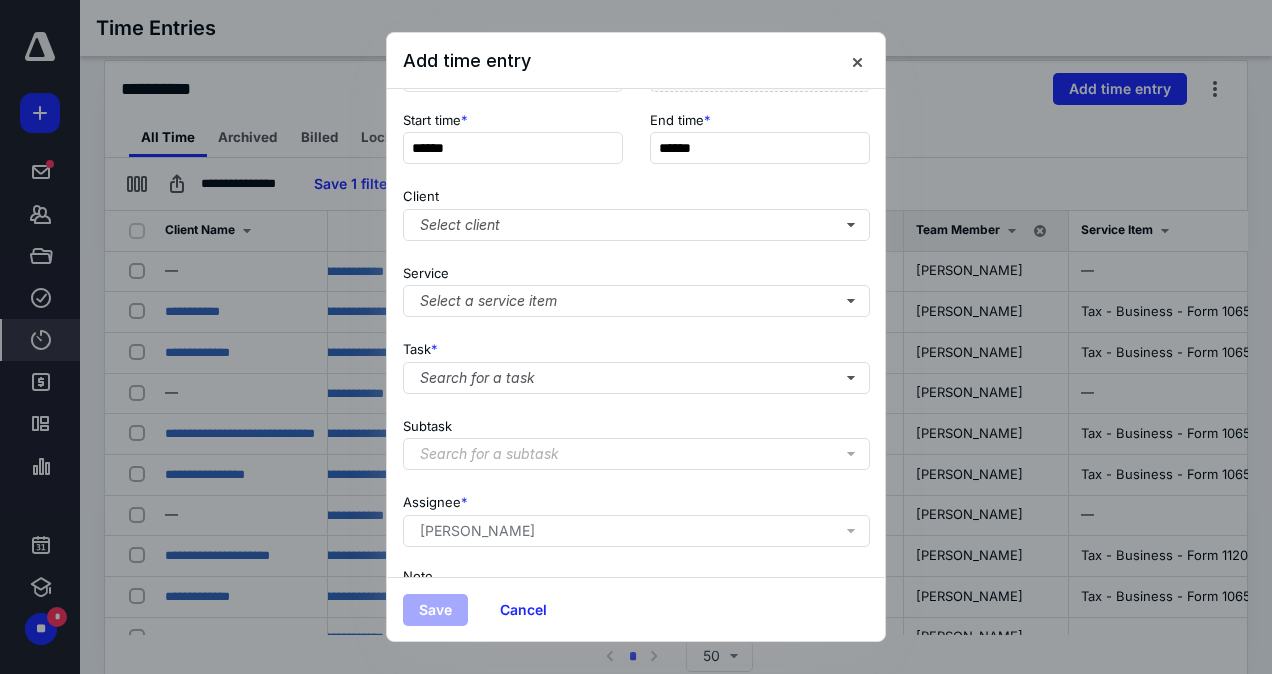 click on "Search for a subtask" at bounding box center [636, 454] 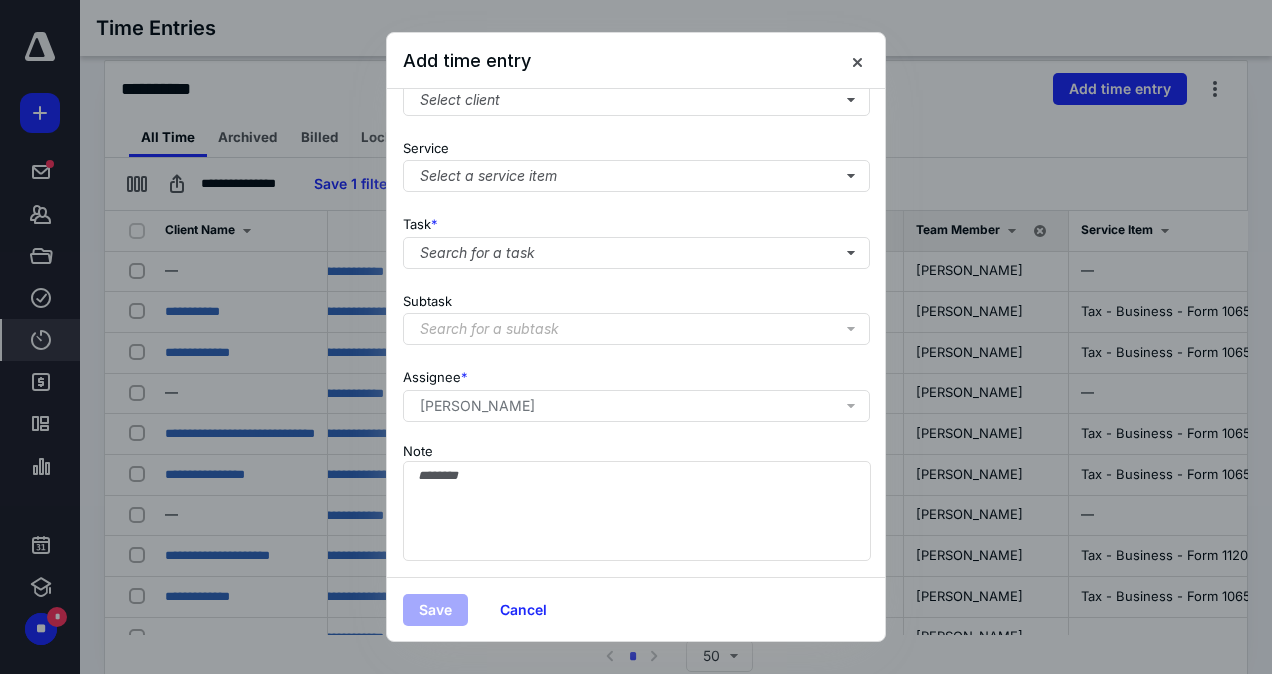 scroll, scrollTop: 293, scrollLeft: 0, axis: vertical 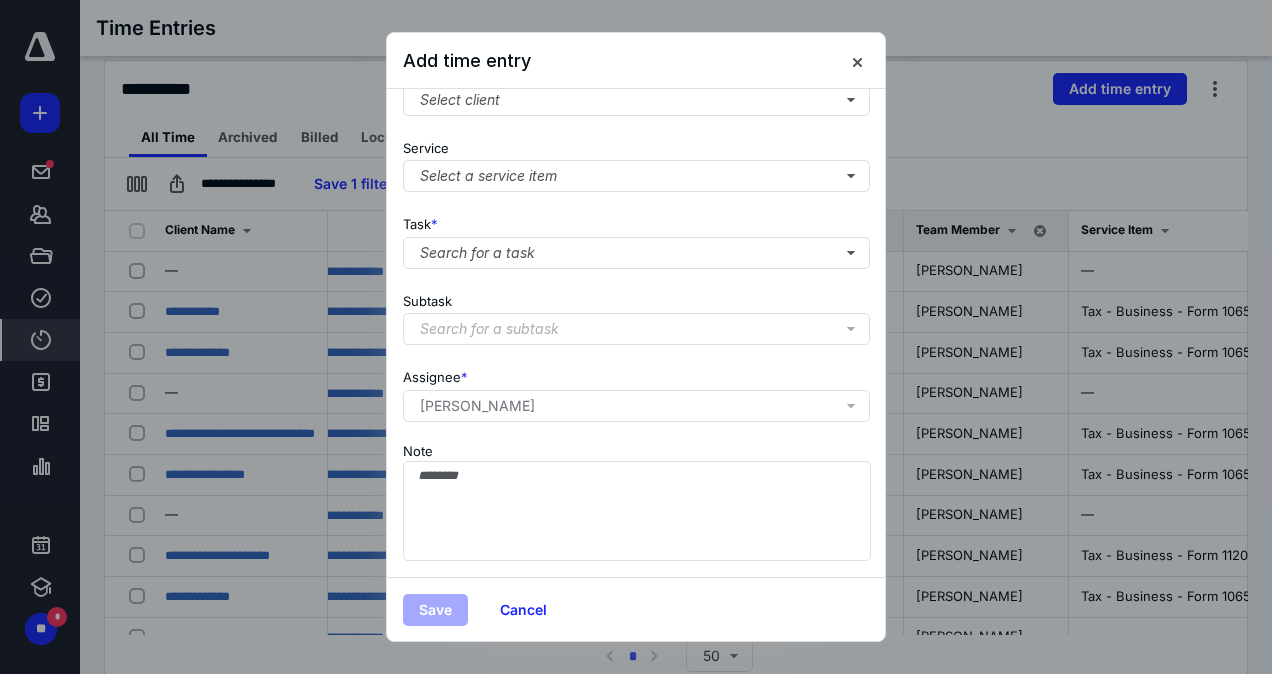 drag, startPoint x: 874, startPoint y: 520, endPoint x: 810, endPoint y: 333, distance: 197.64868 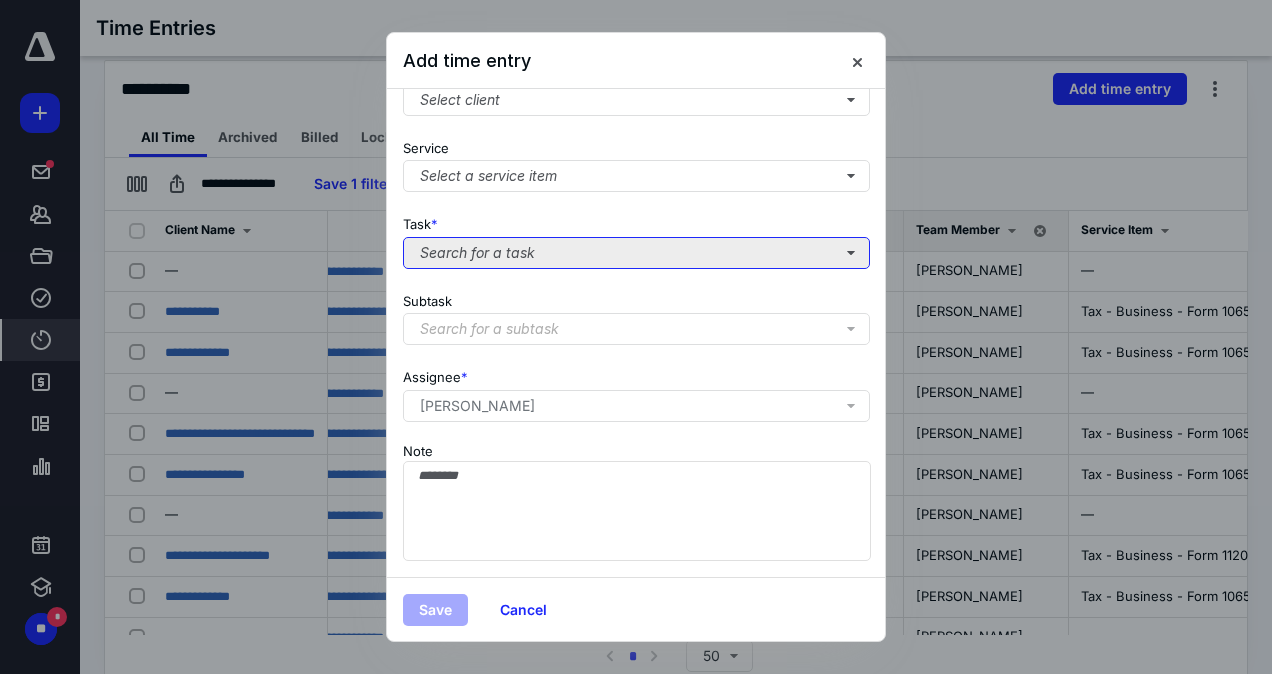 click on "Search for a task" at bounding box center (636, 253) 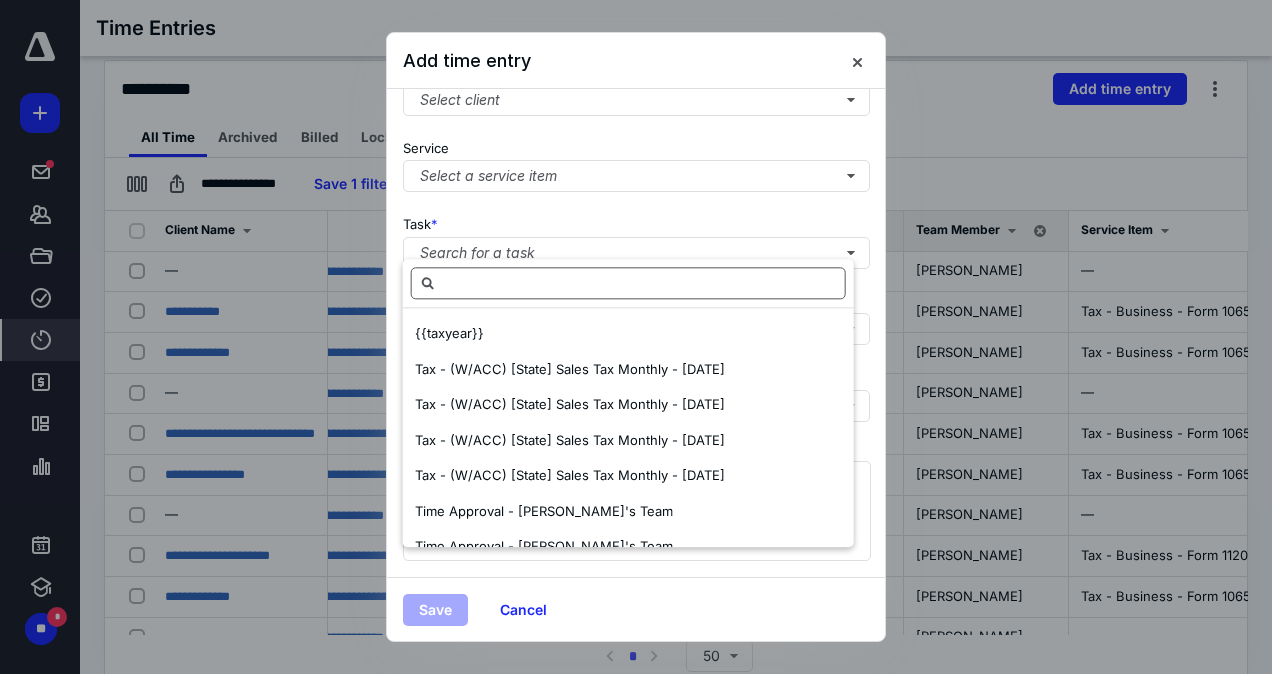 click at bounding box center (628, 283) 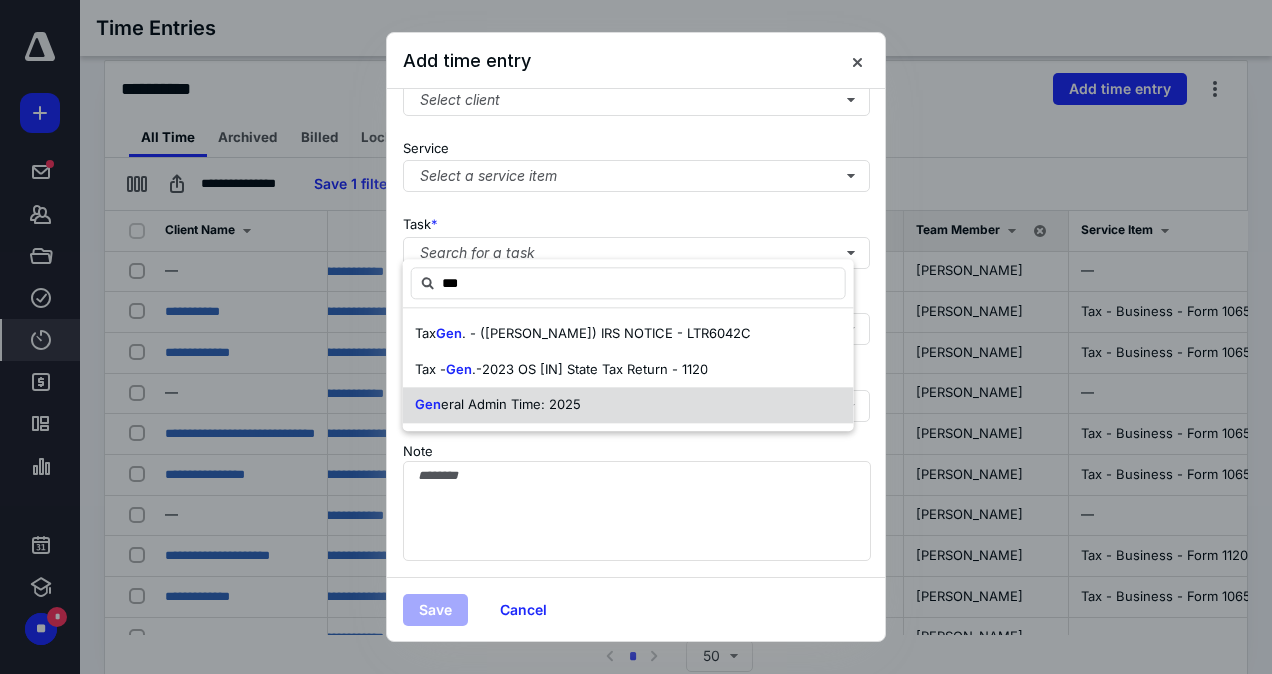 click on "eral Admin Time:  2025" at bounding box center (511, 404) 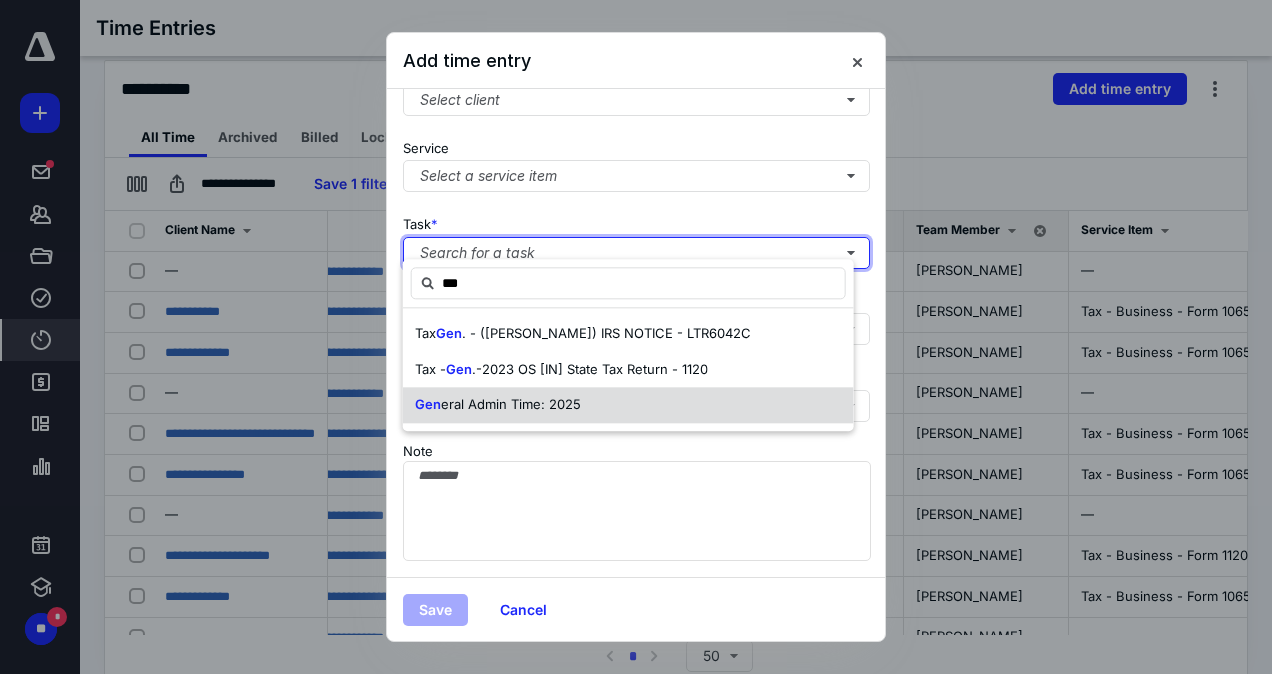 type 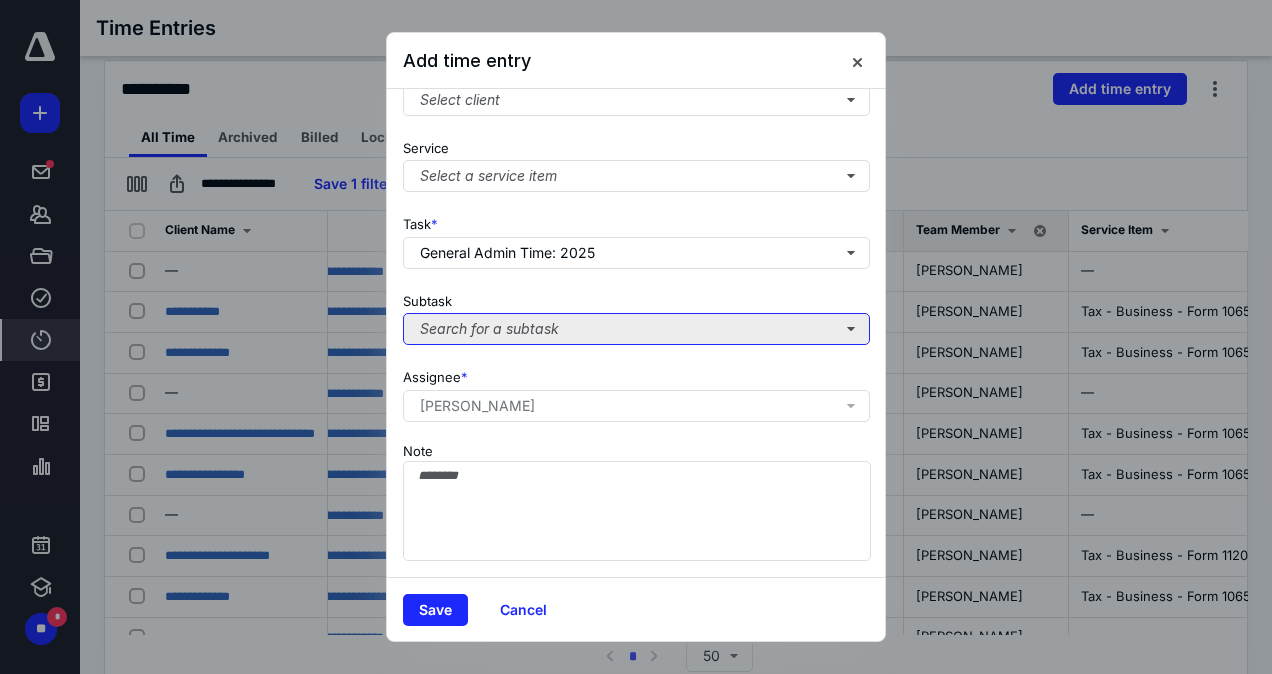 click on "Search for a subtask" at bounding box center [636, 329] 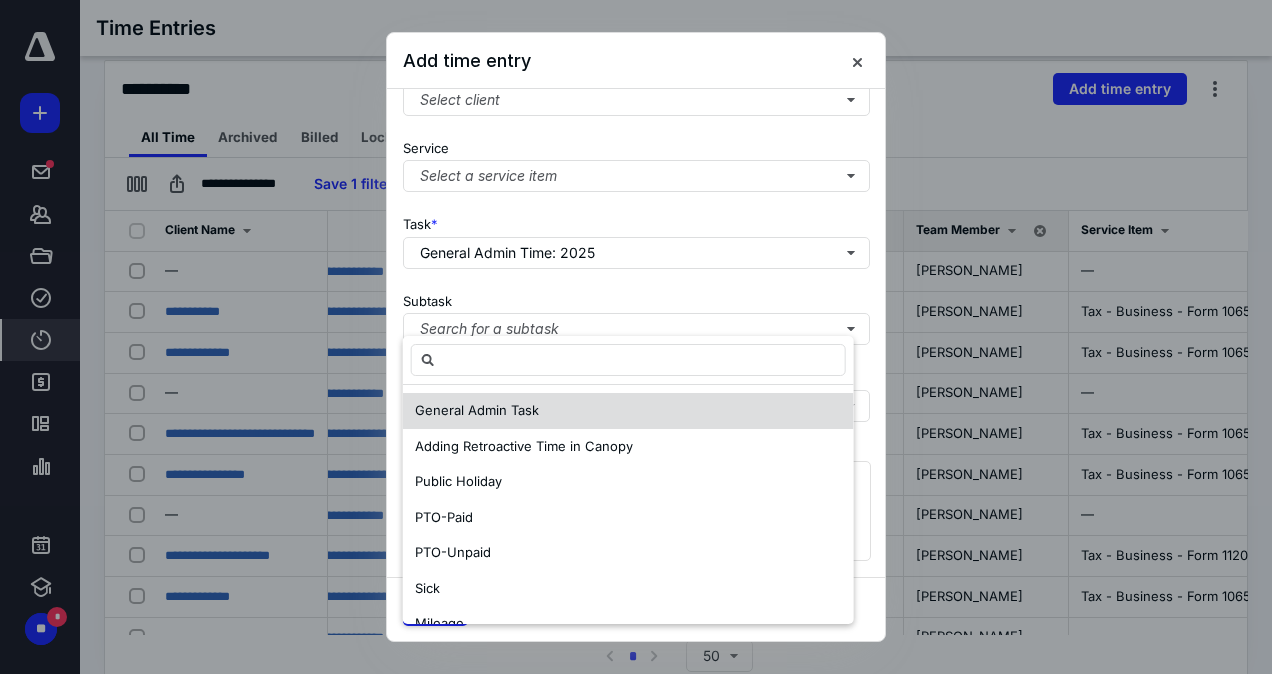 click on "General Admin Task" at bounding box center [477, 410] 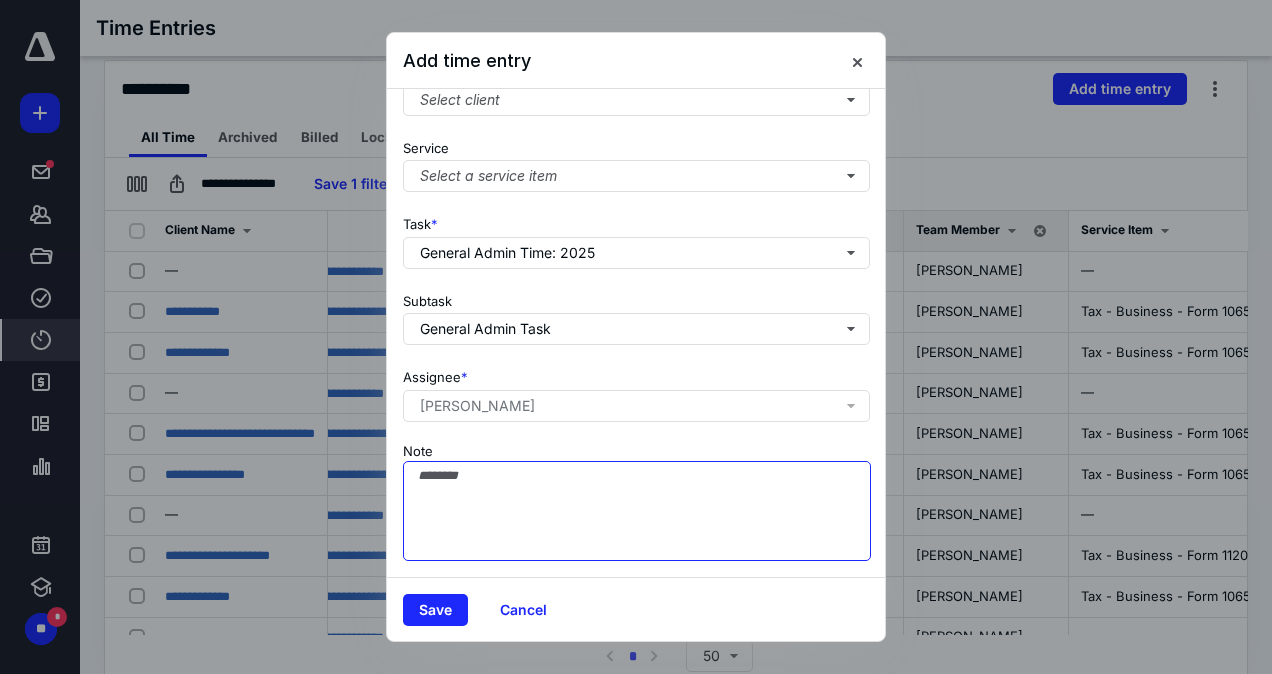 click on "Note" at bounding box center (637, 511) 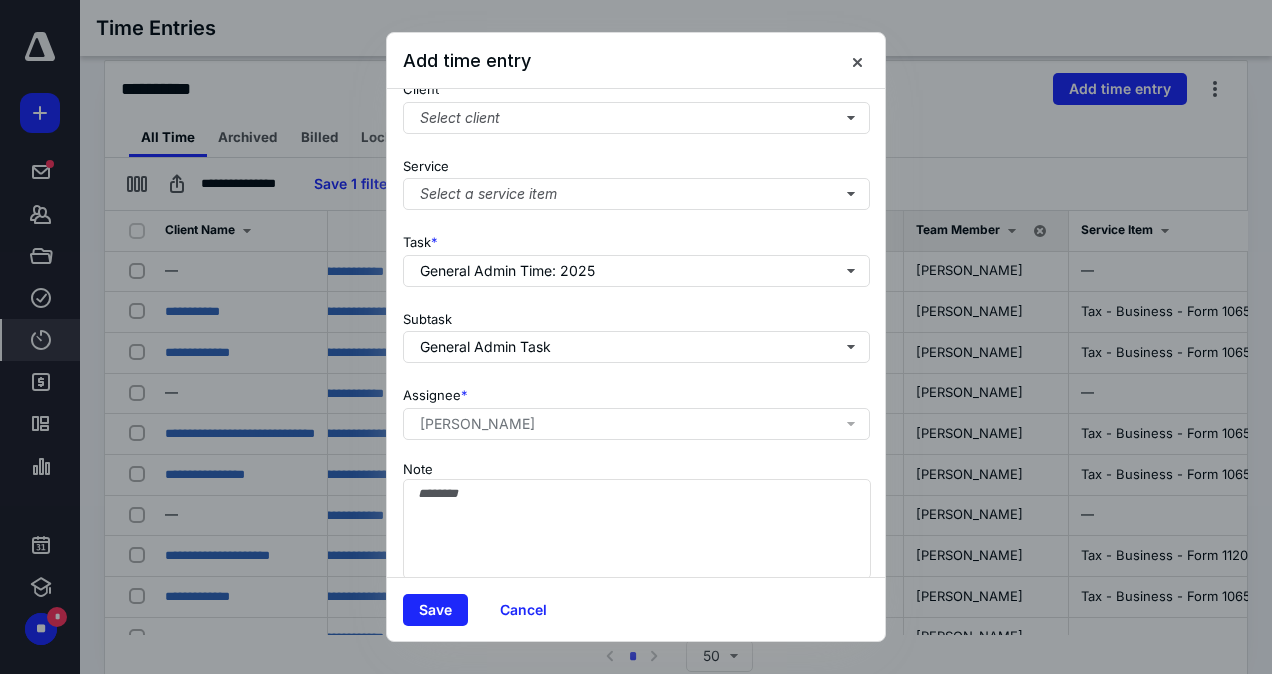 scroll, scrollTop: 299, scrollLeft: 0, axis: vertical 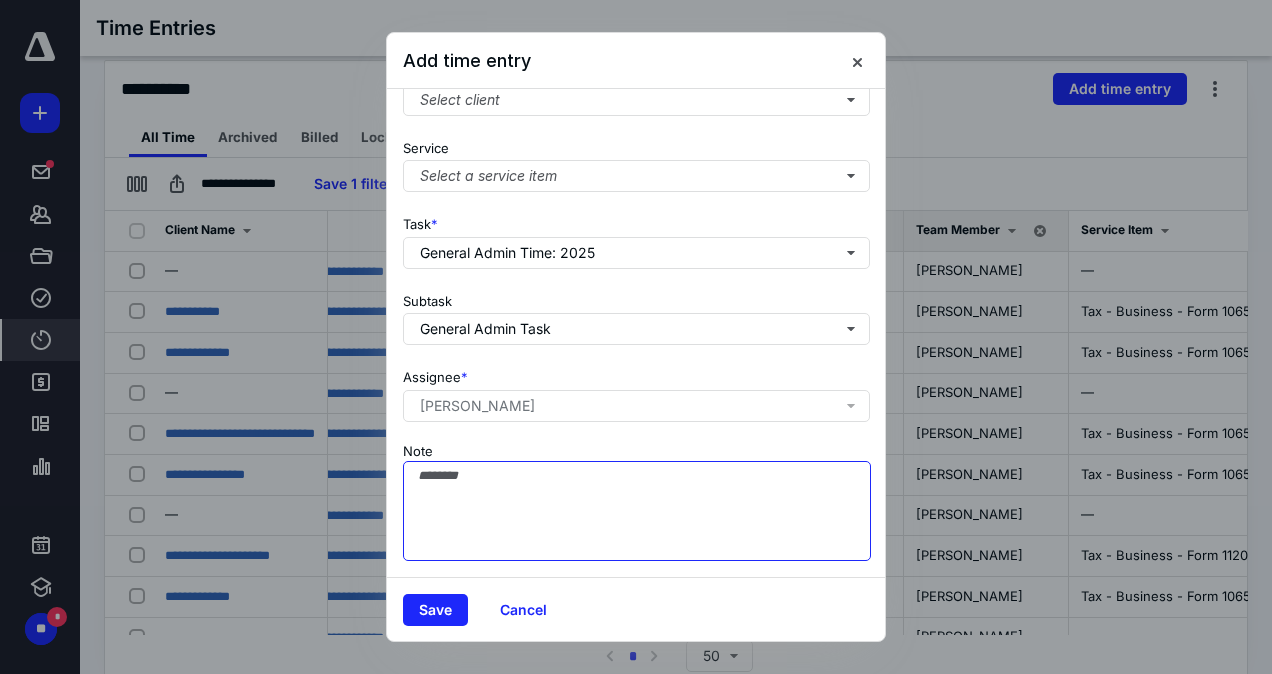 click on "Note" at bounding box center [637, 511] 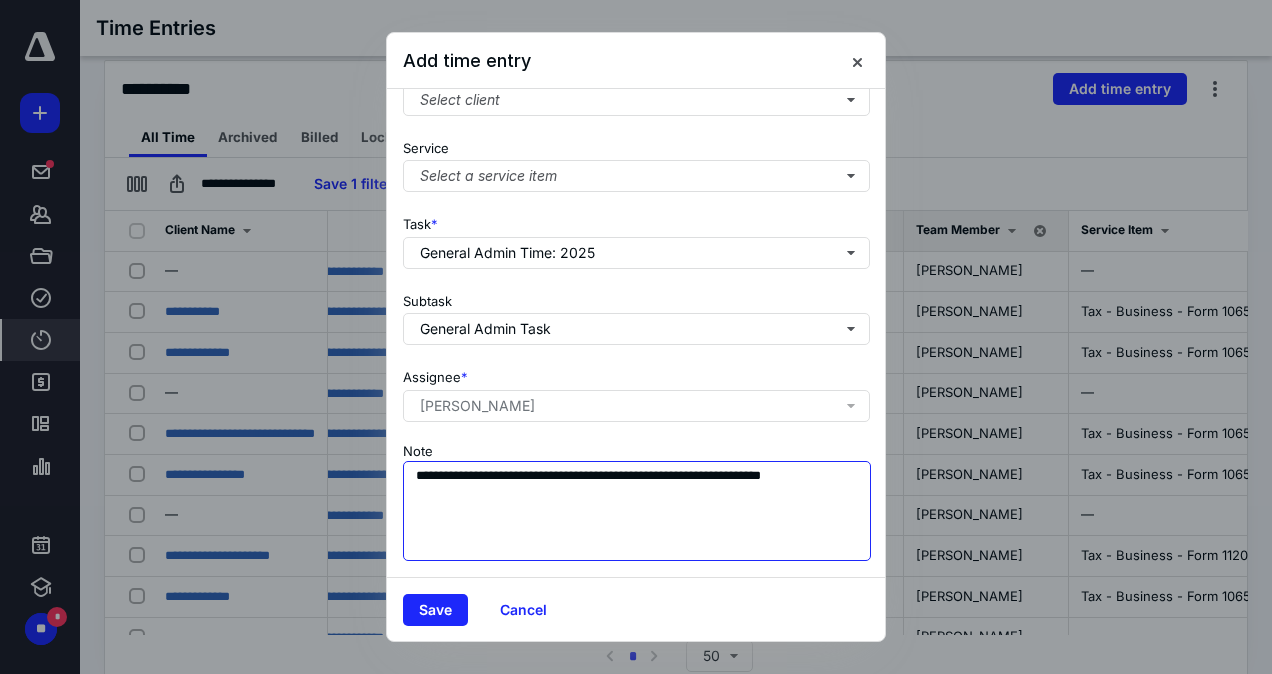 click on "**********" at bounding box center (637, 511) 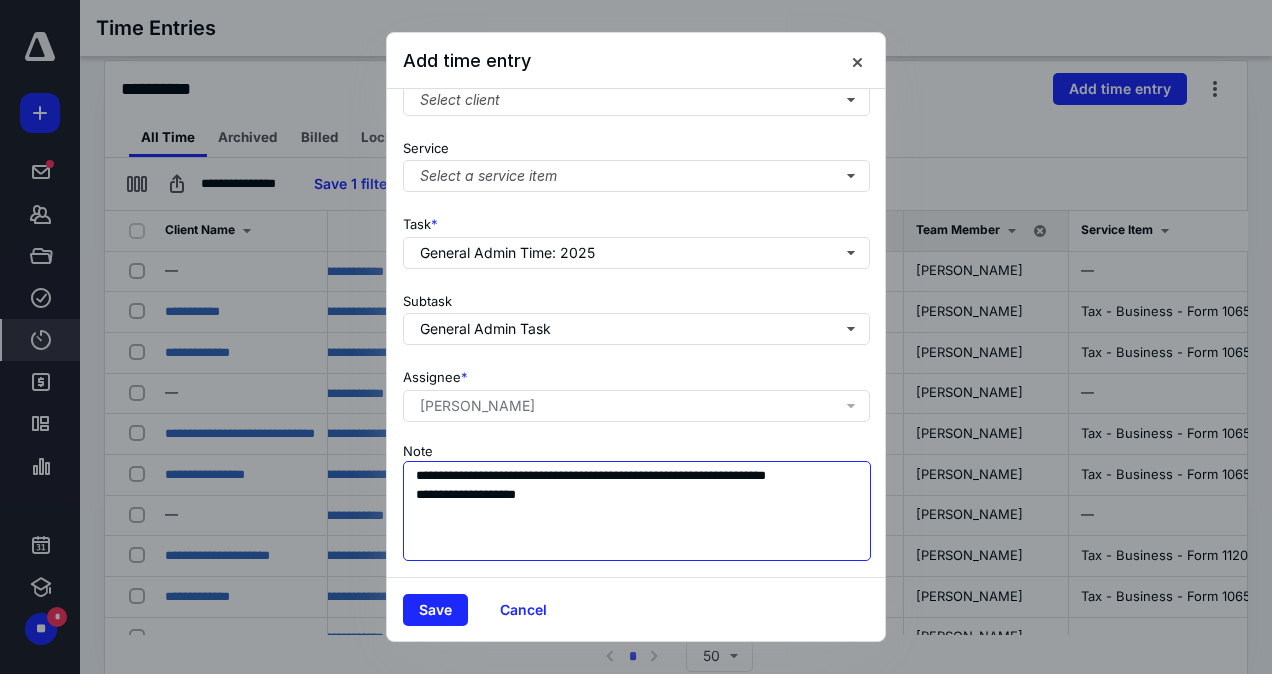 drag, startPoint x: 462, startPoint y: 471, endPoint x: 549, endPoint y: 478, distance: 87.28116 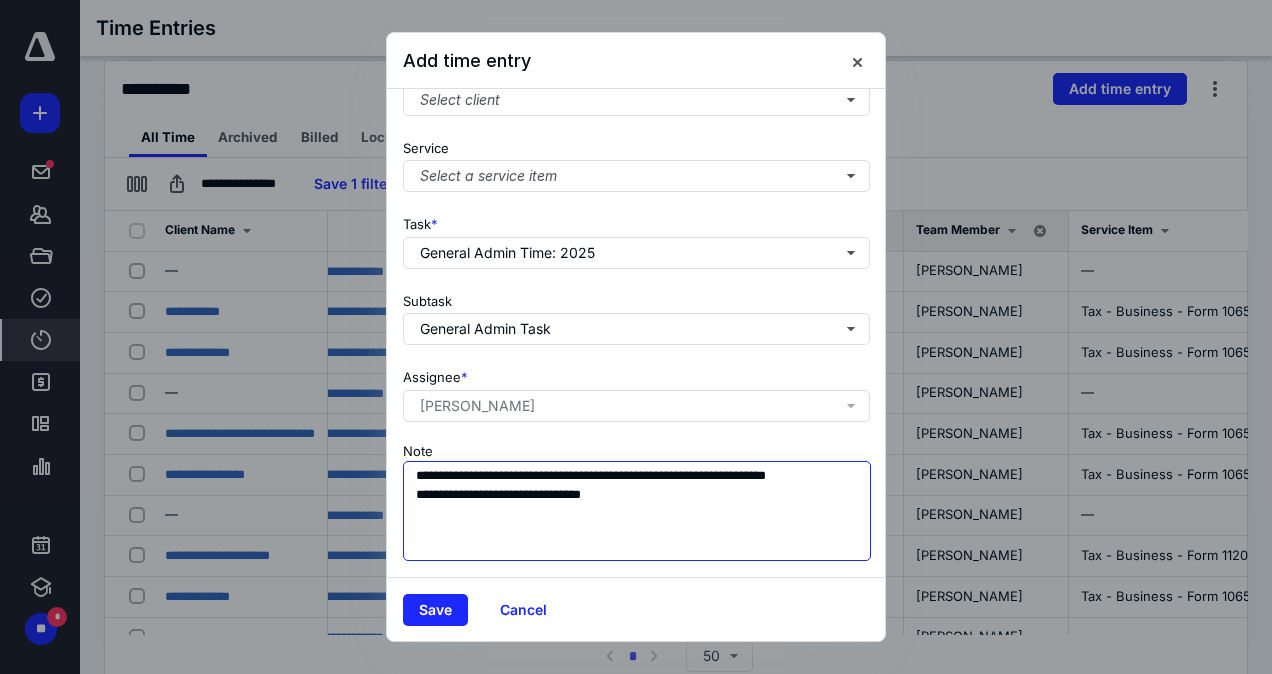 click on "**********" at bounding box center [637, 511] 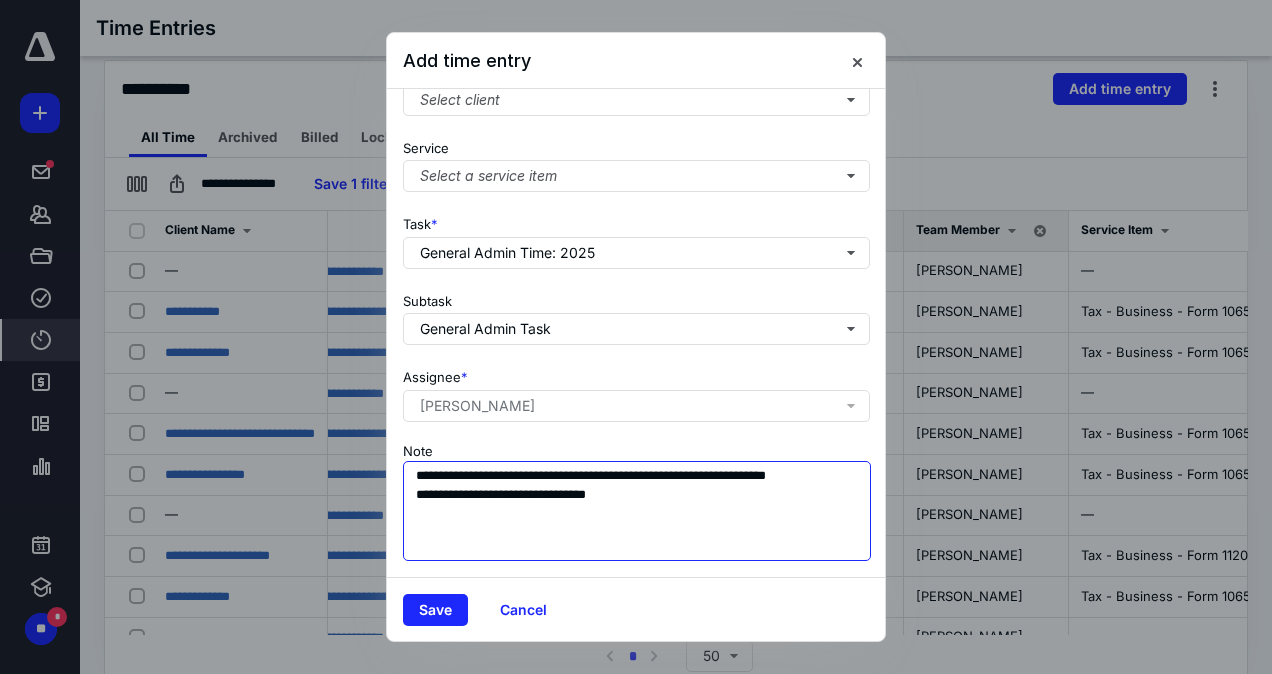 click on "**********" at bounding box center [637, 511] 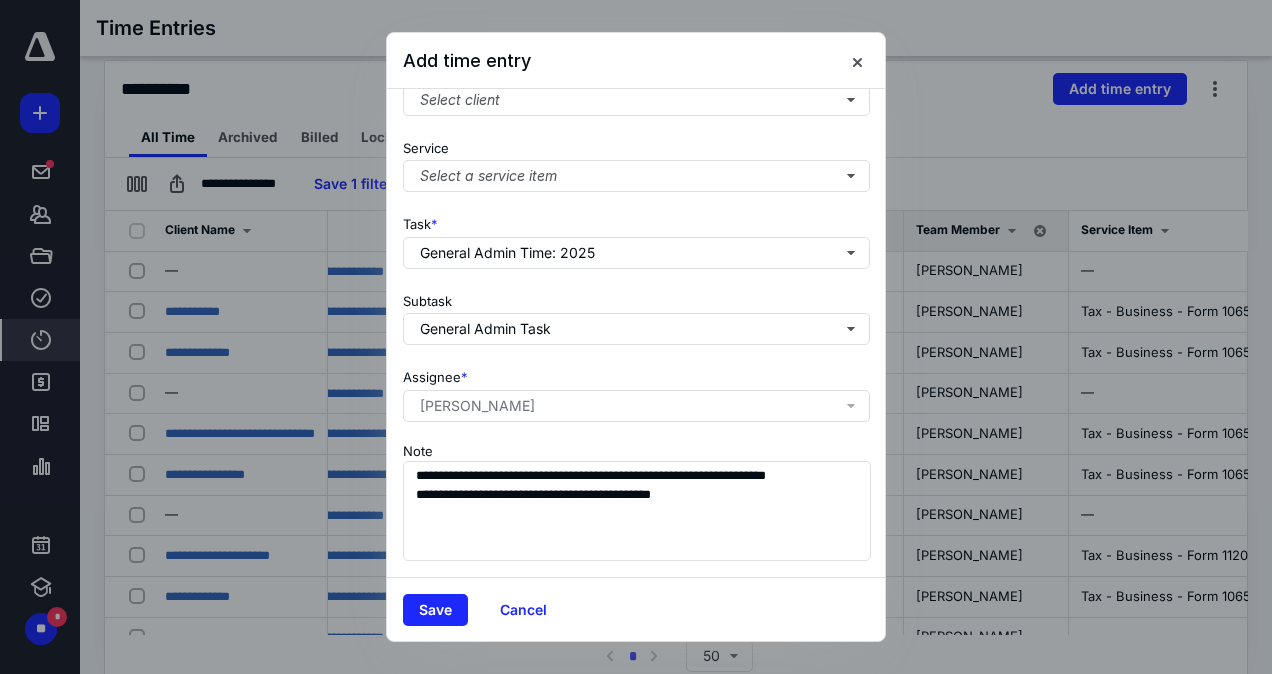 drag, startPoint x: 1090, startPoint y: 491, endPoint x: 1092, endPoint y: 538, distance: 47.042534 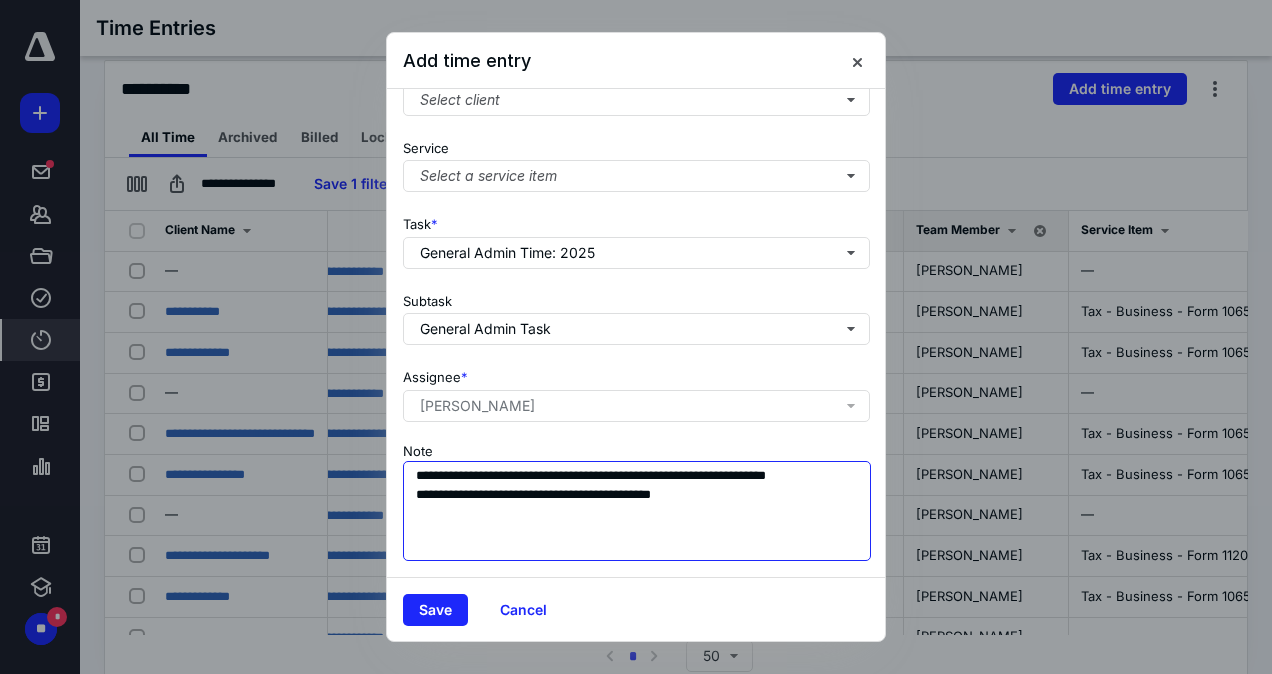 click on "**********" at bounding box center [637, 511] 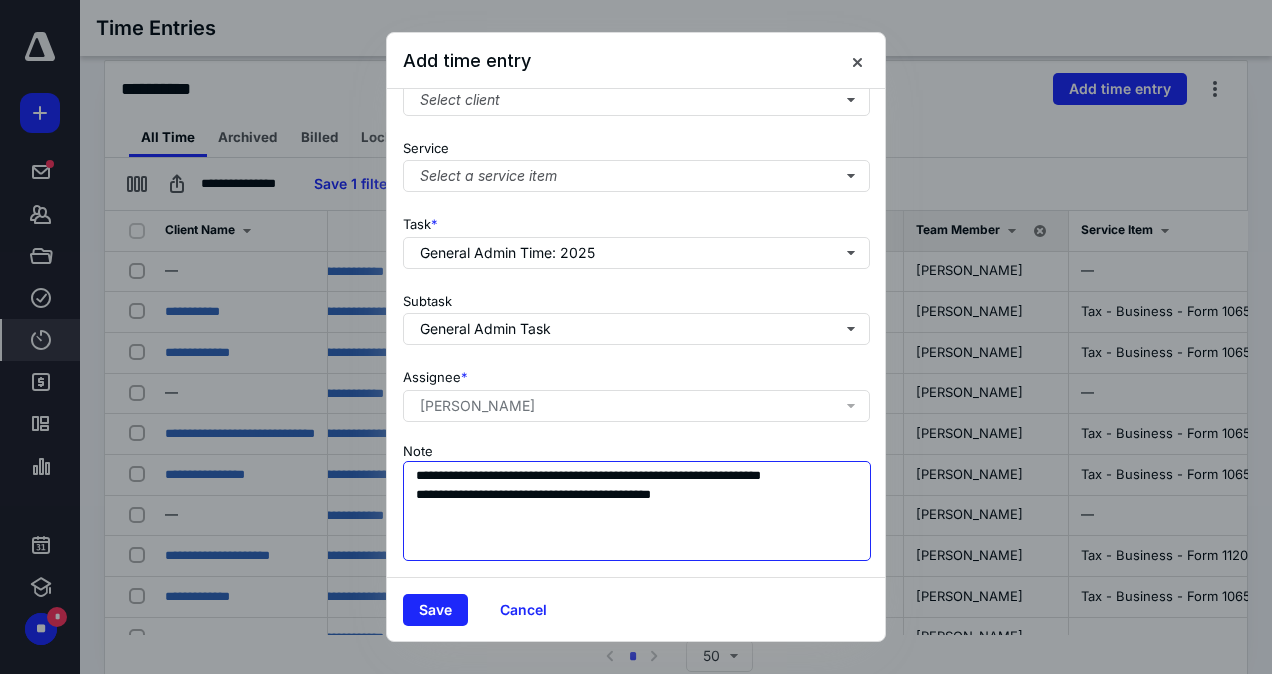 drag, startPoint x: 577, startPoint y: 459, endPoint x: 697, endPoint y: 468, distance: 120.33703 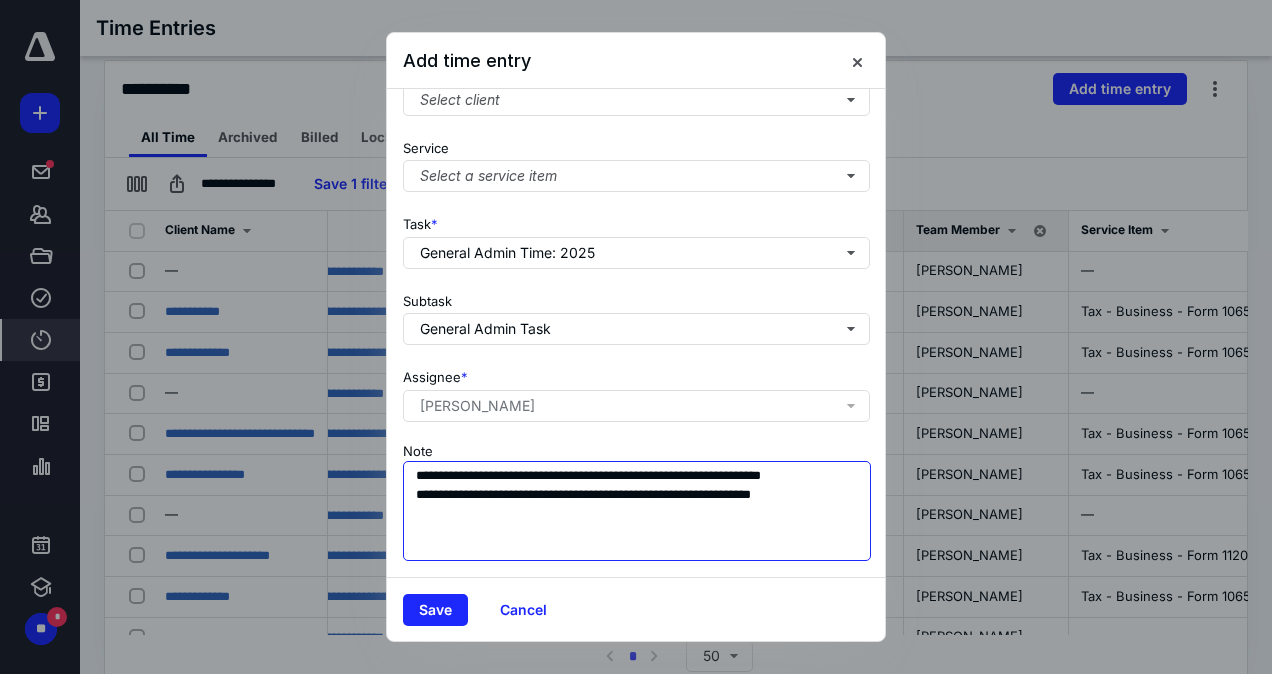 click on "**********" at bounding box center (637, 511) 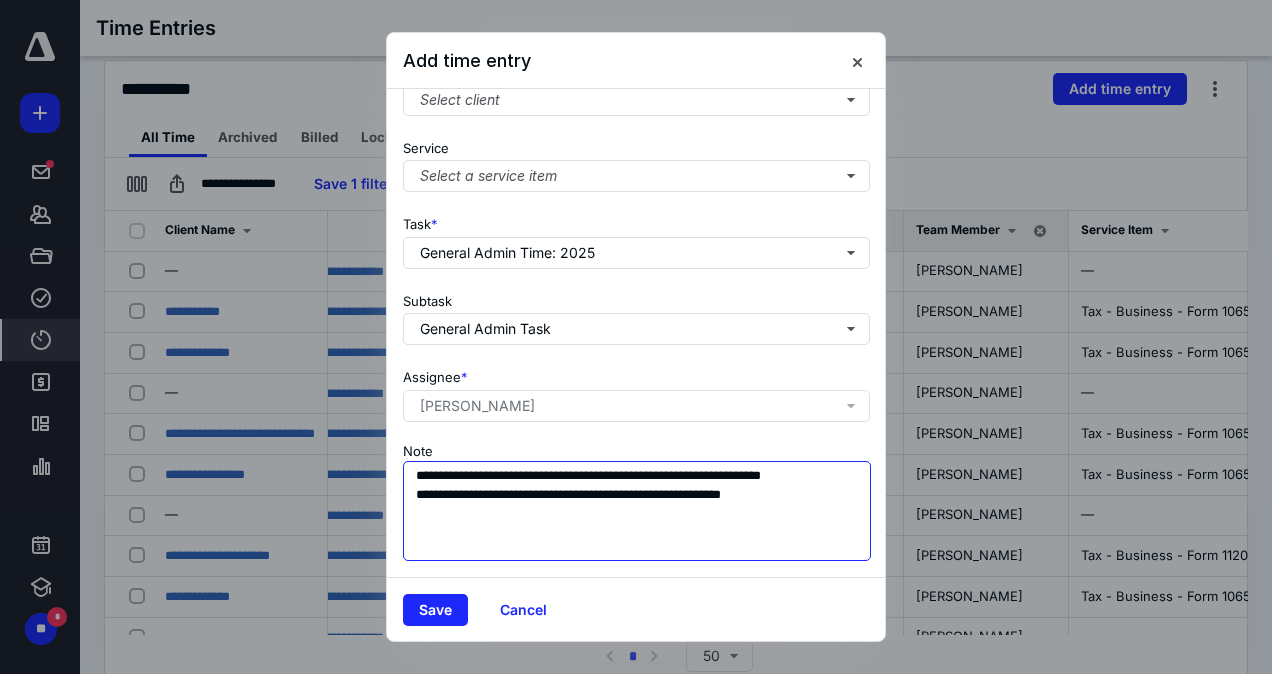 type on "**********" 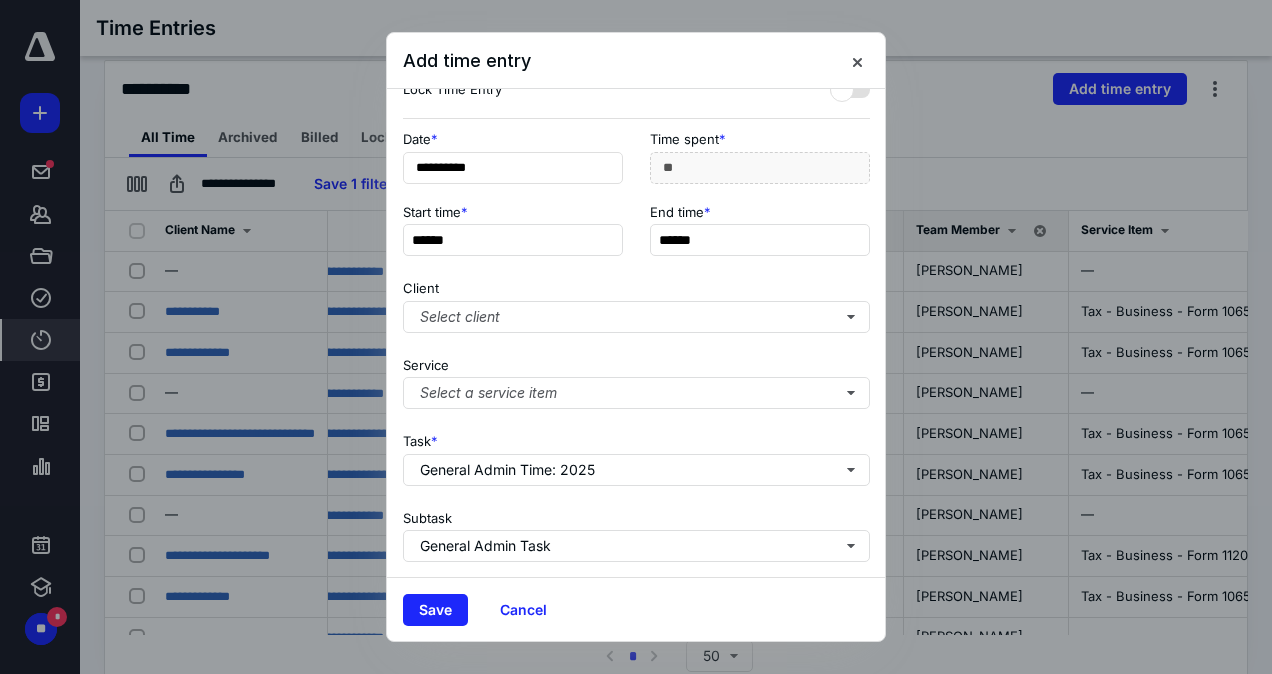 scroll, scrollTop: 10, scrollLeft: 0, axis: vertical 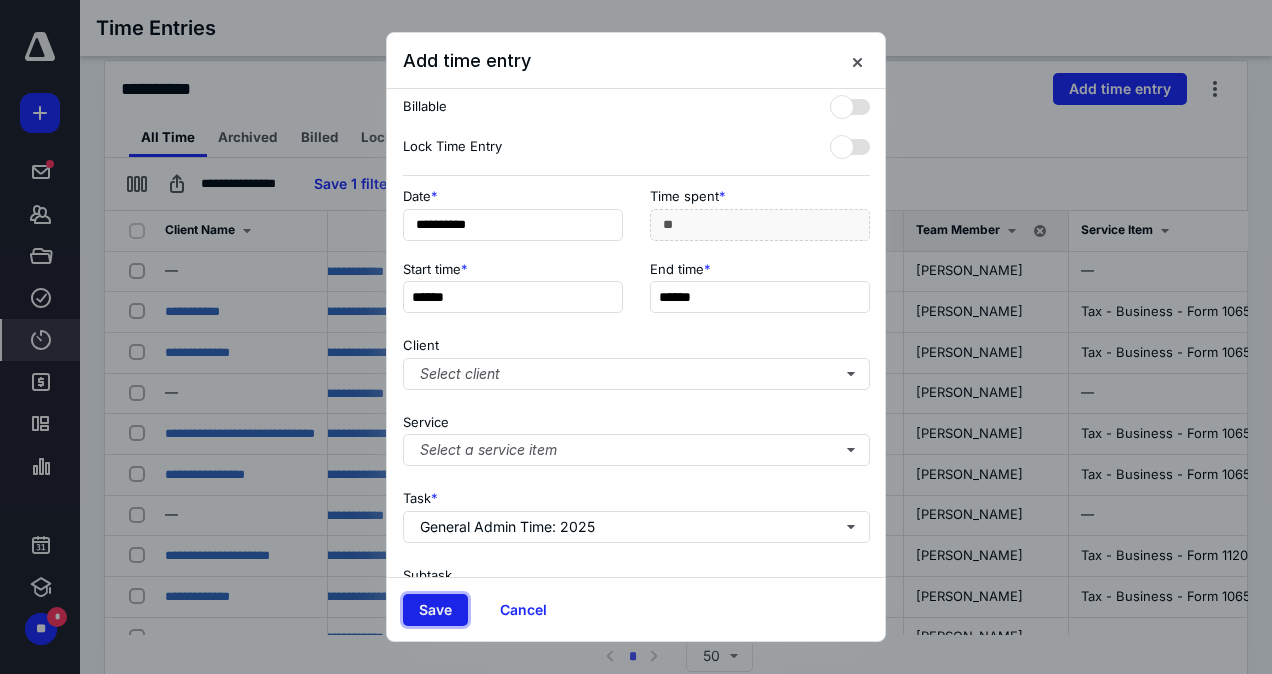 click on "Save" at bounding box center (435, 610) 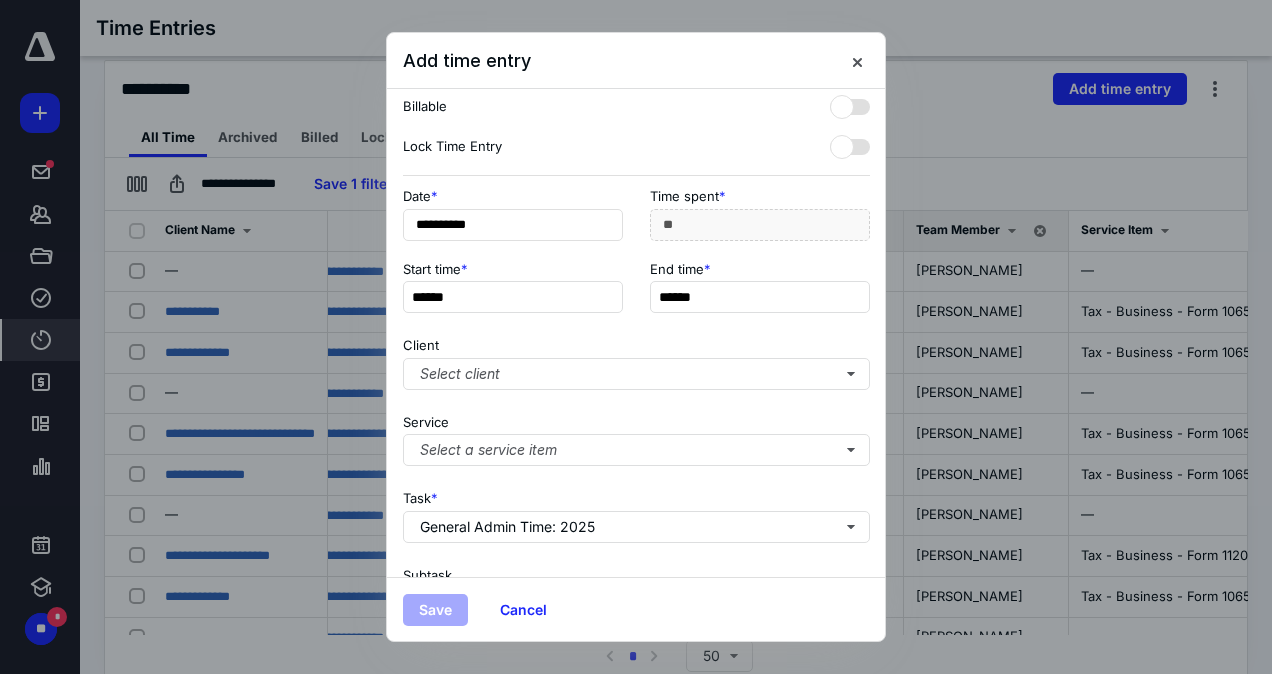 scroll, scrollTop: 0, scrollLeft: 188, axis: horizontal 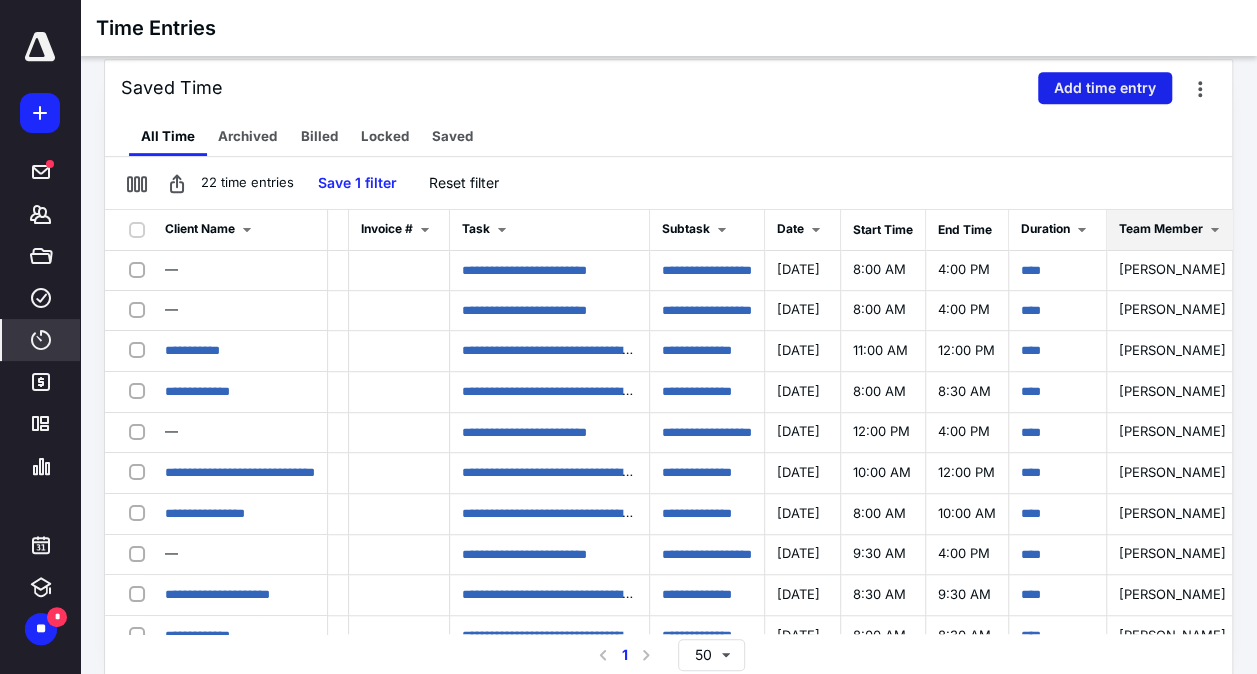 click on "Add time entry" at bounding box center [1105, 88] 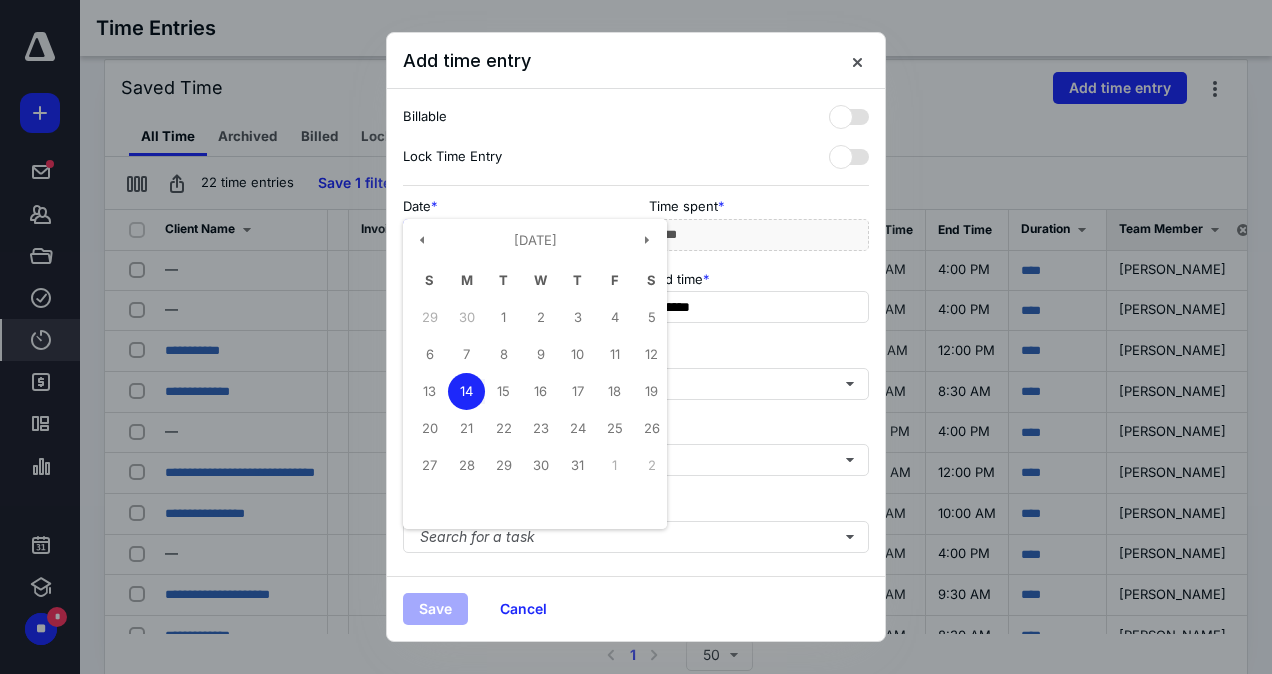 click on "**********" at bounding box center (513, 235) 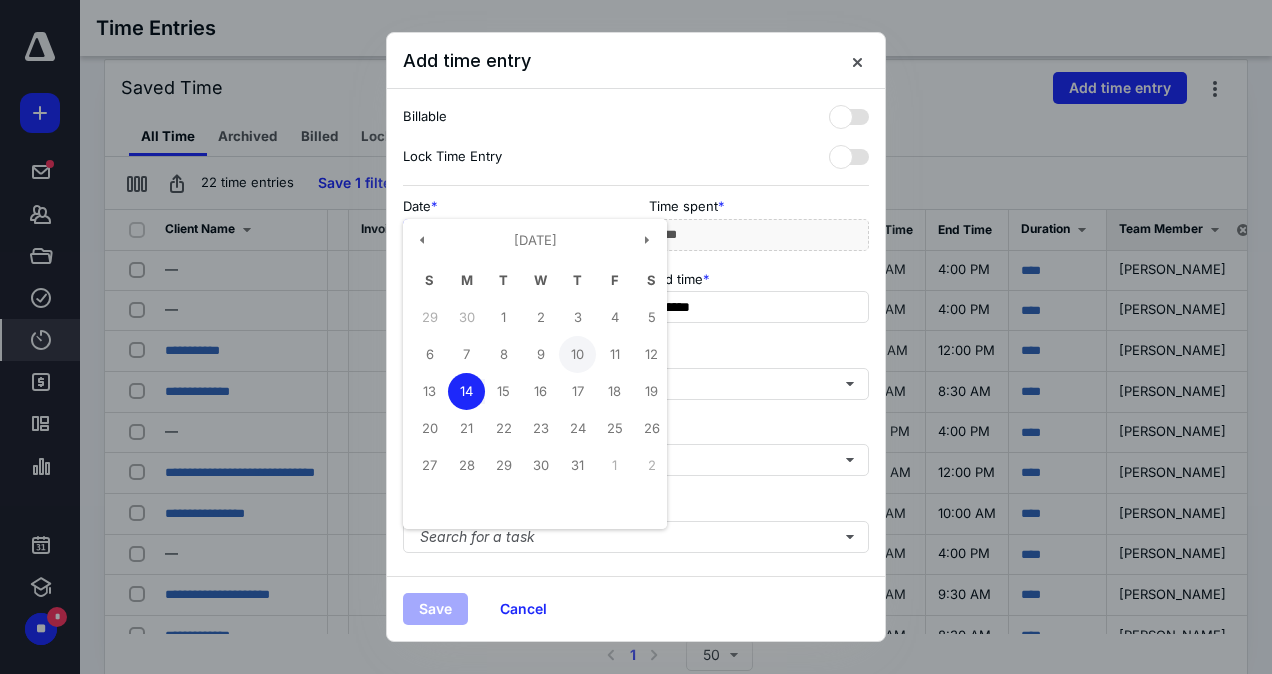 click on "10" at bounding box center (577, 354) 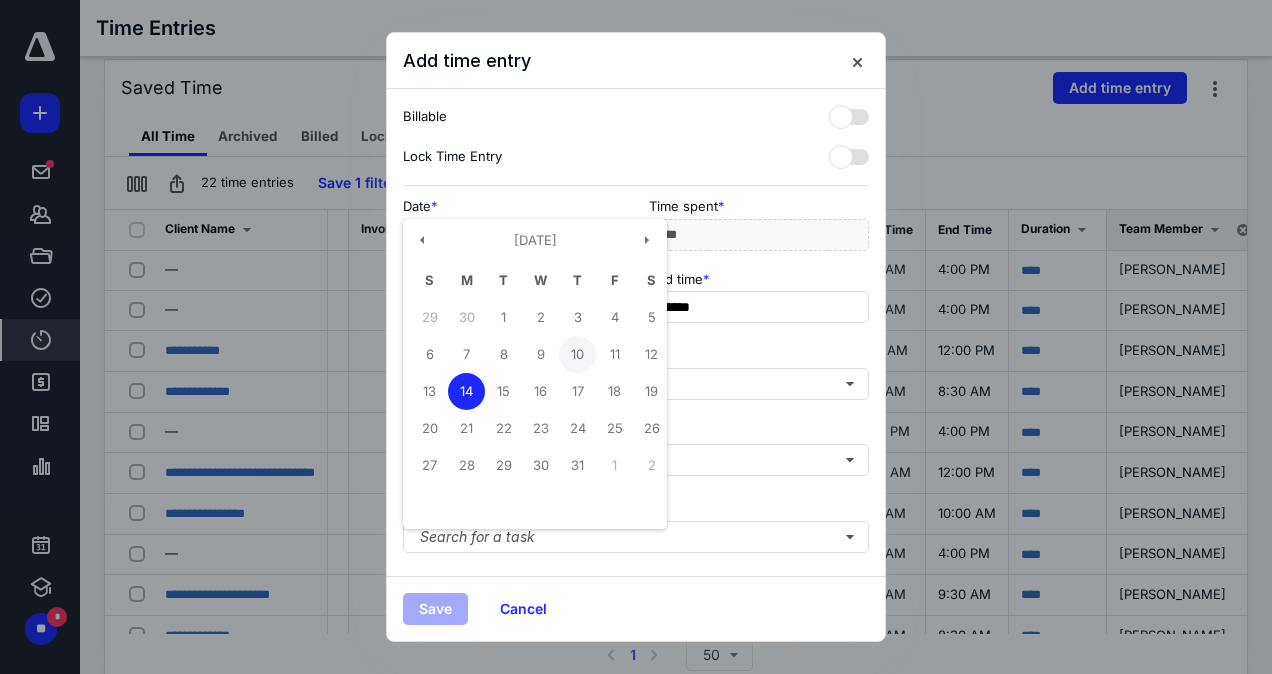 type on "**********" 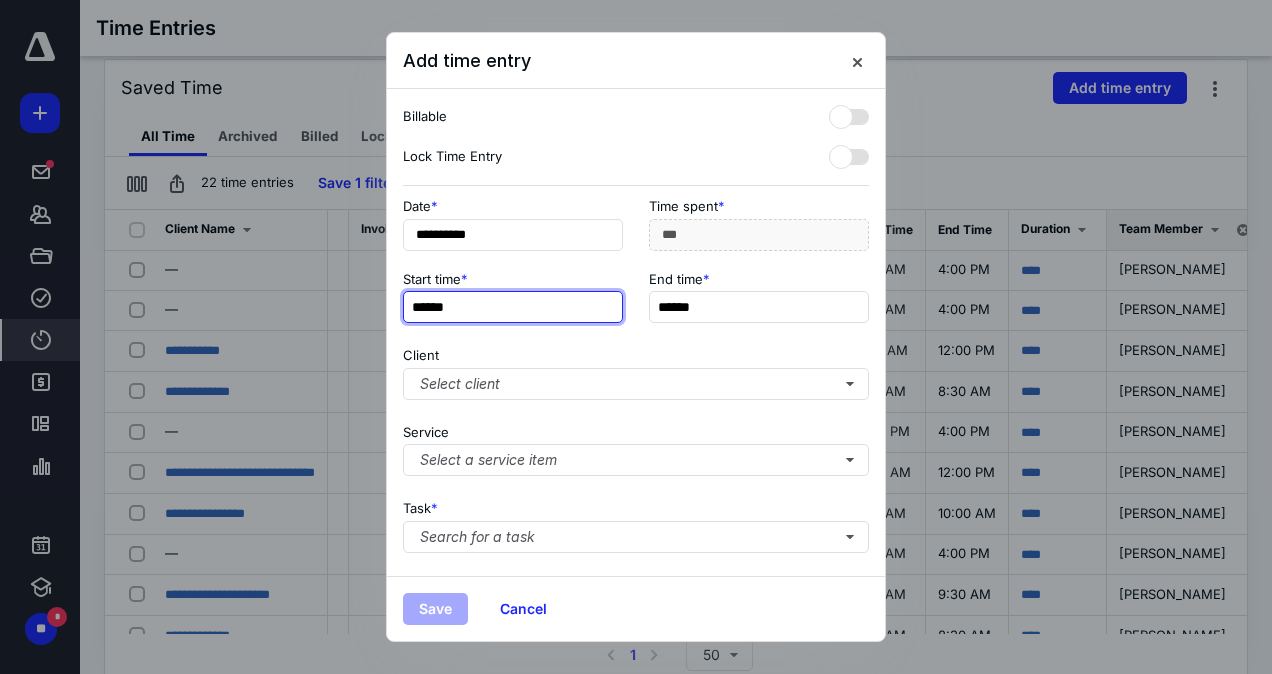 click on "******" at bounding box center [513, 307] 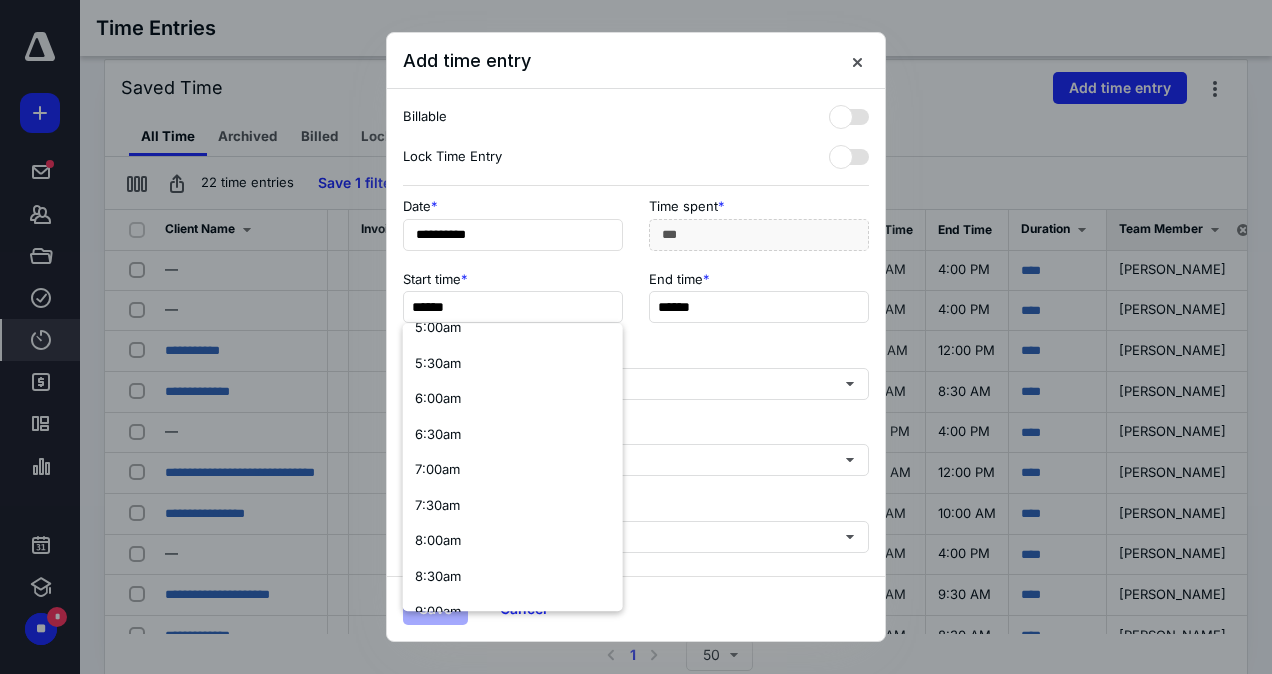 scroll, scrollTop: 428, scrollLeft: 0, axis: vertical 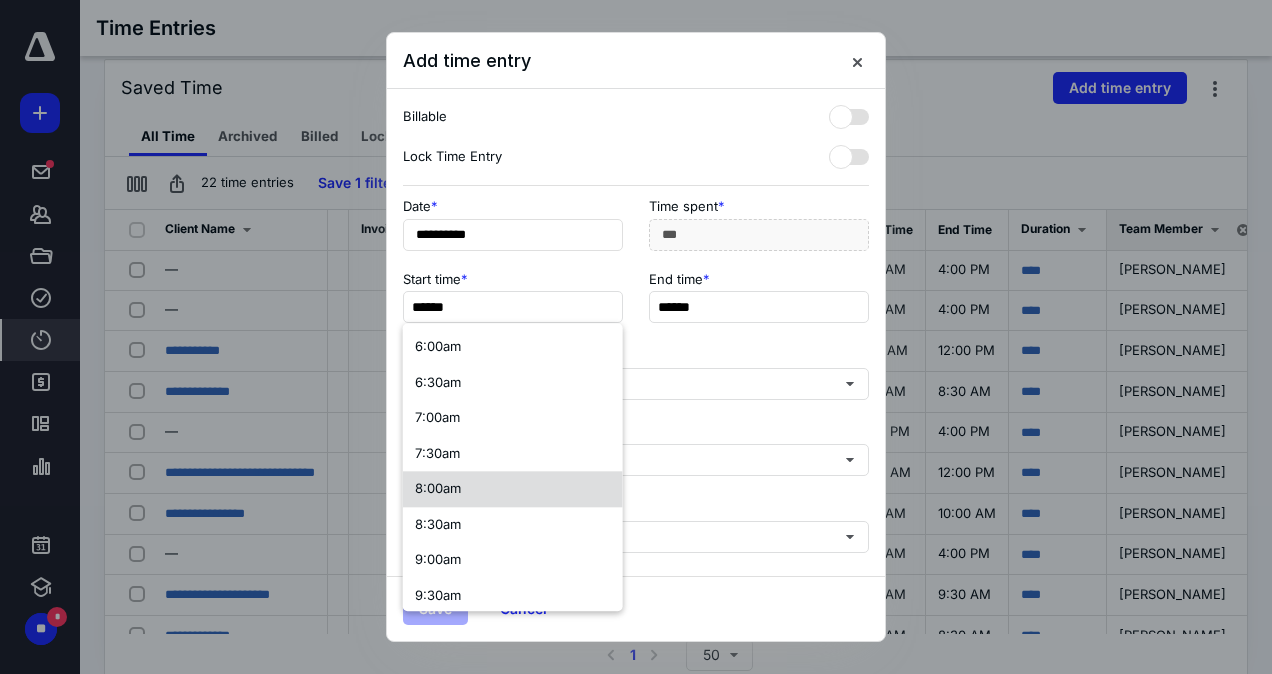 click on "8:00am" at bounding box center [513, 489] 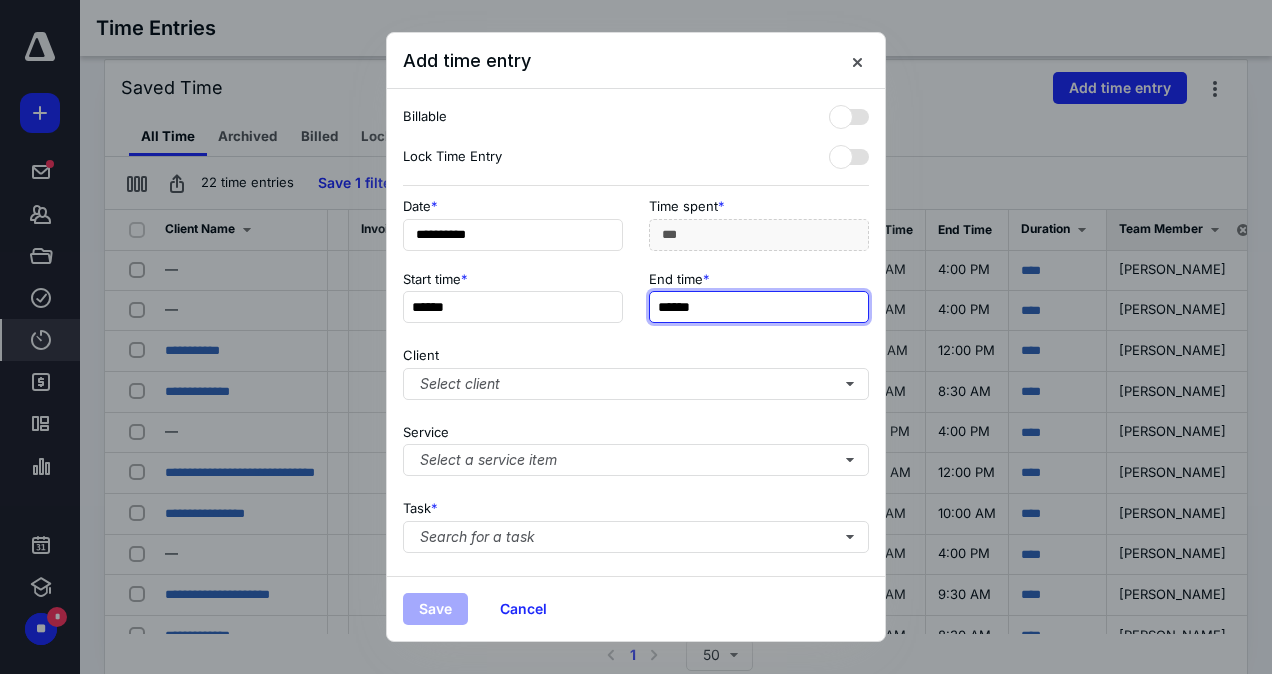 click on "******" at bounding box center [759, 307] 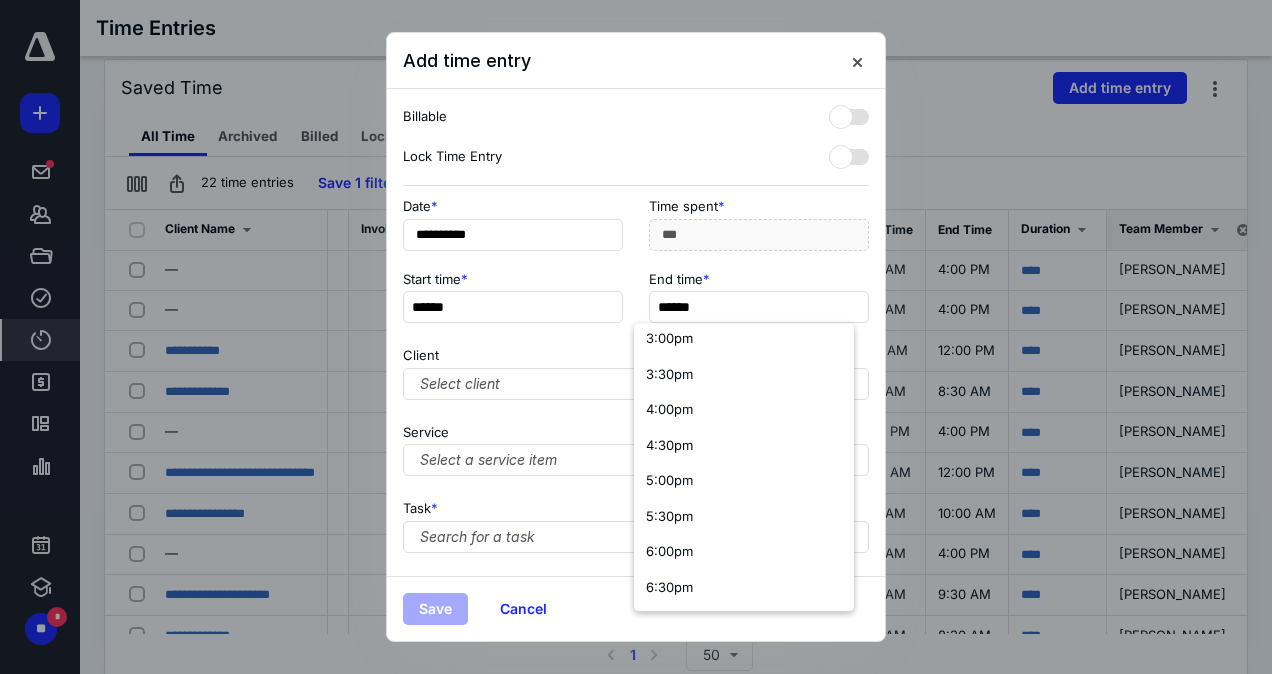 scroll, scrollTop: 1080, scrollLeft: 0, axis: vertical 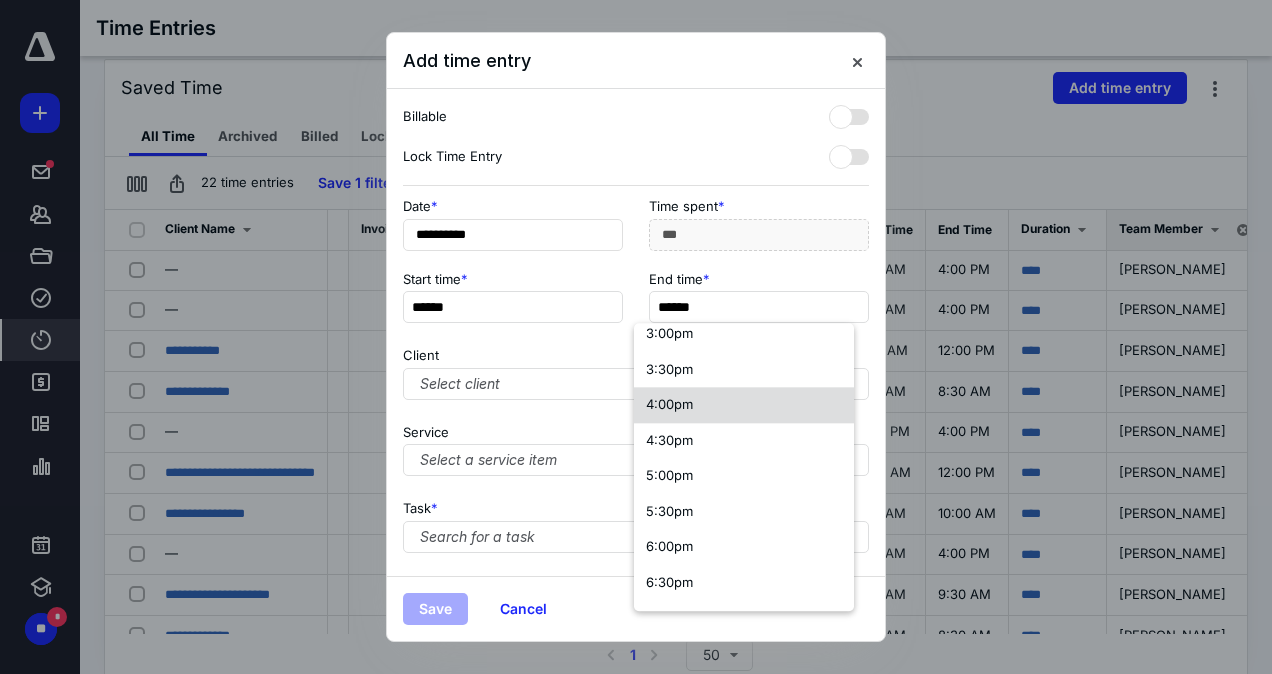 click on "4:00pm" at bounding box center (669, 404) 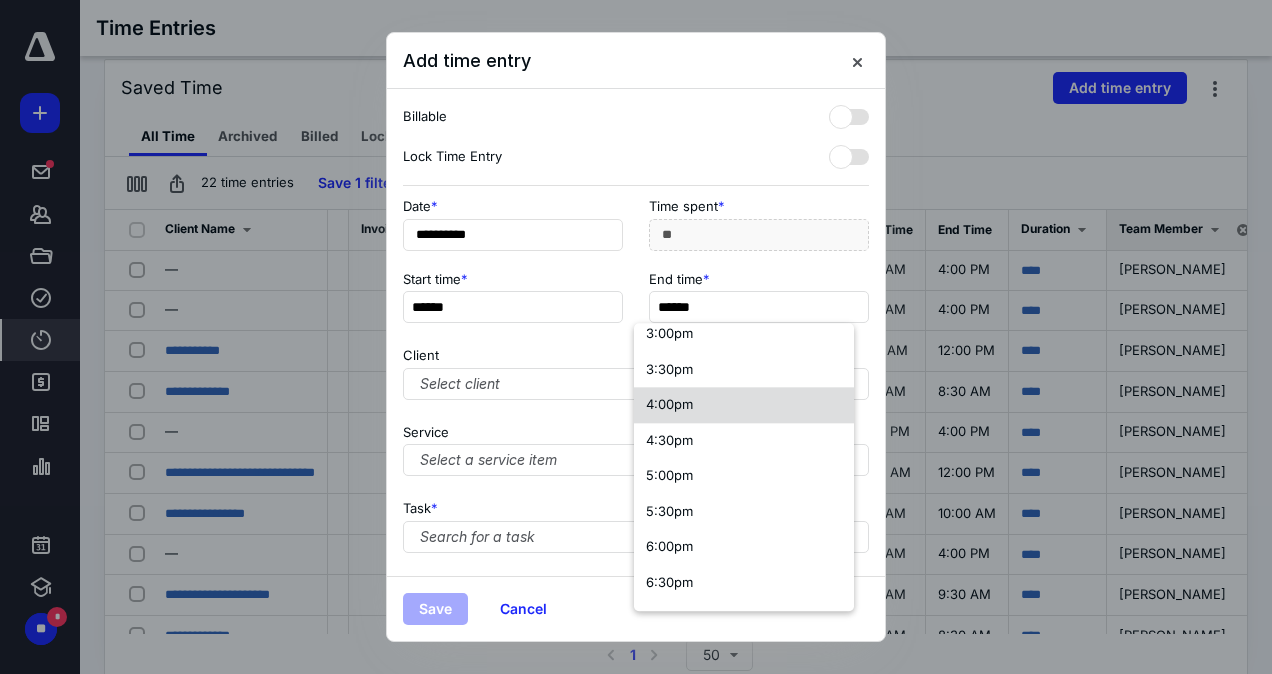 scroll, scrollTop: 0, scrollLeft: 0, axis: both 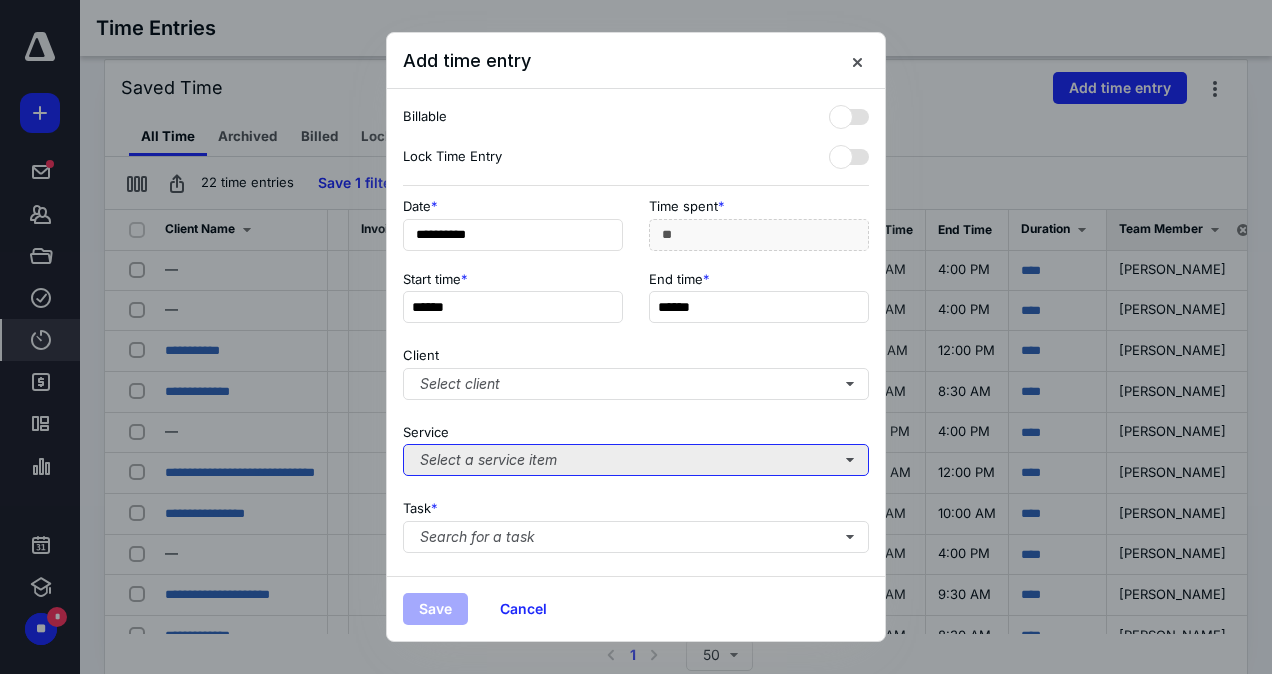 click on "Select a service item" at bounding box center [636, 460] 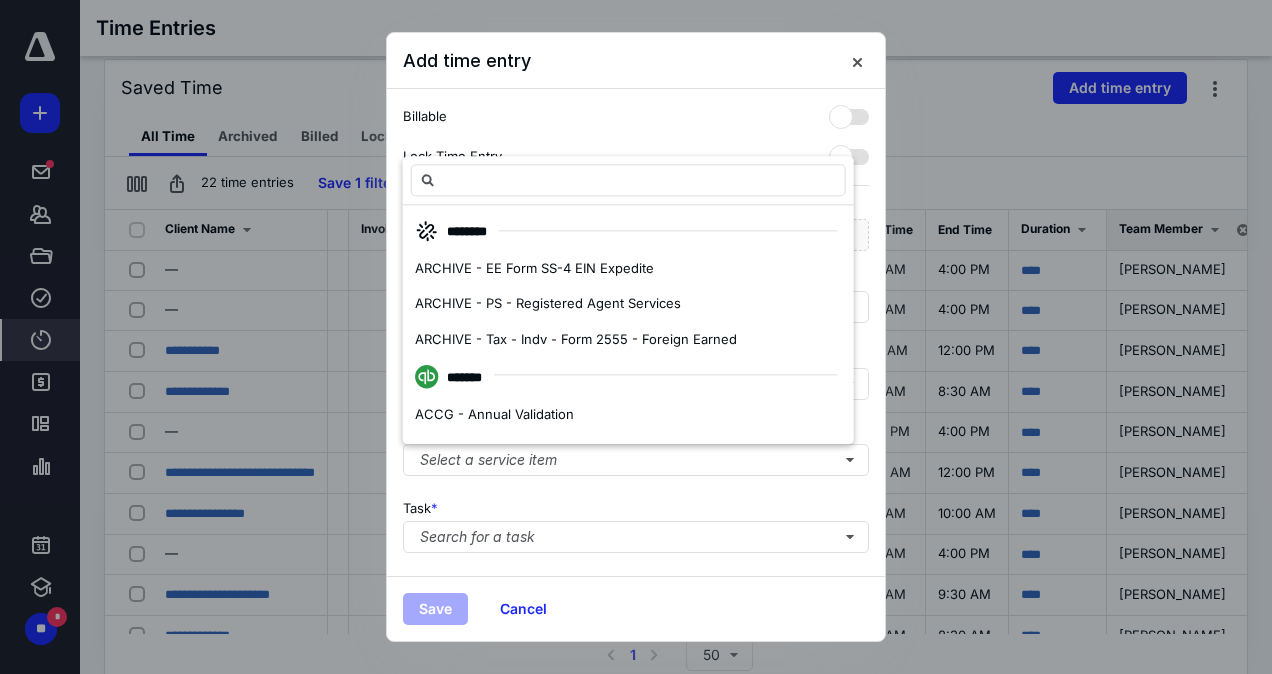 scroll, scrollTop: 299, scrollLeft: 0, axis: vertical 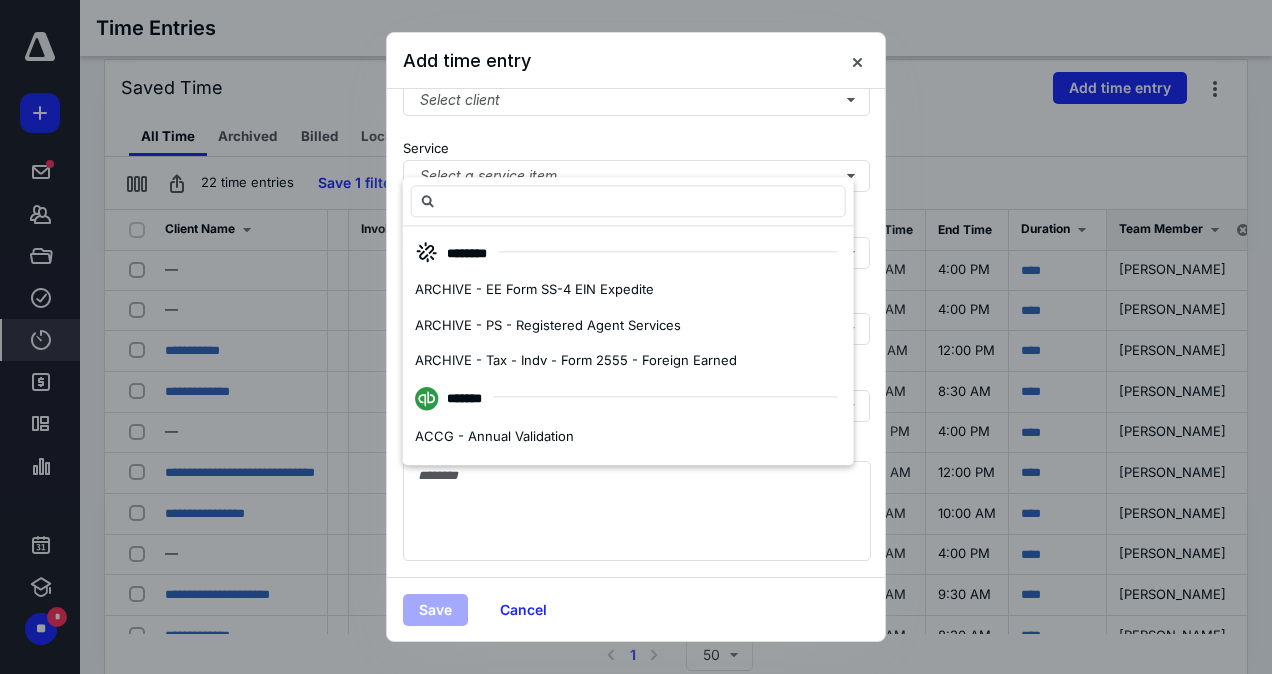 click on "**********" at bounding box center [636, 333] 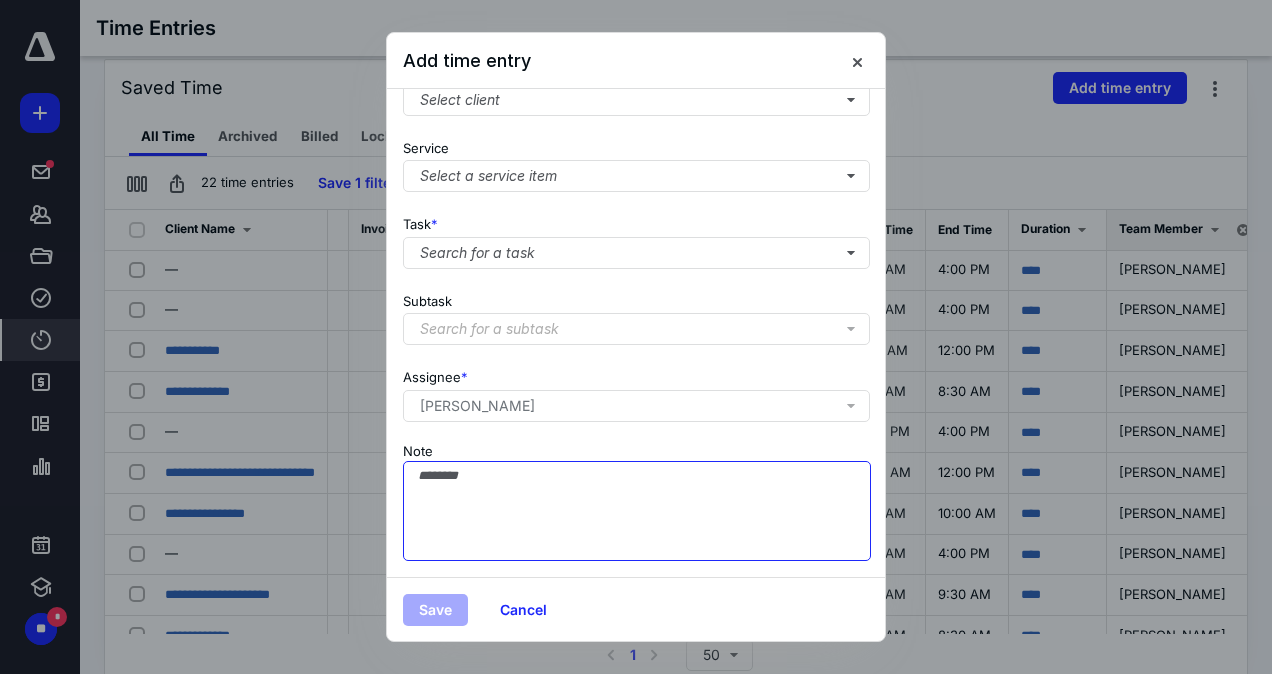 click on "Note" at bounding box center (637, 511) 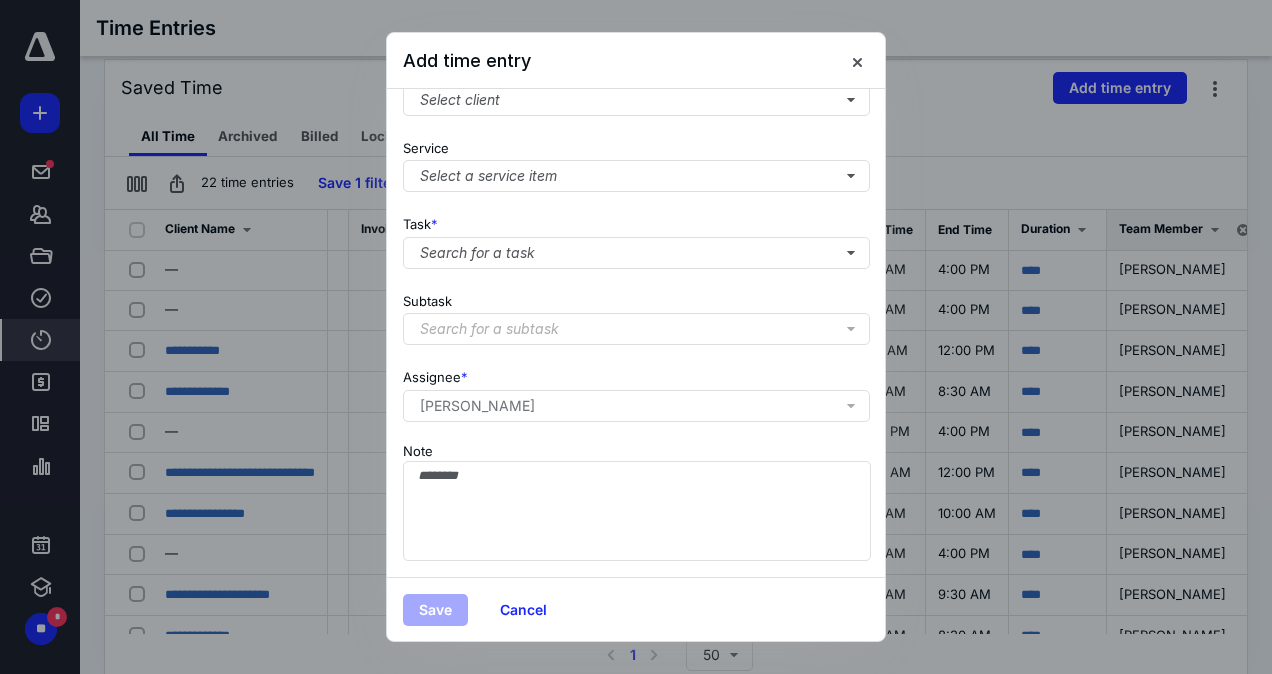 click on "Search for a subtask" at bounding box center (636, 329) 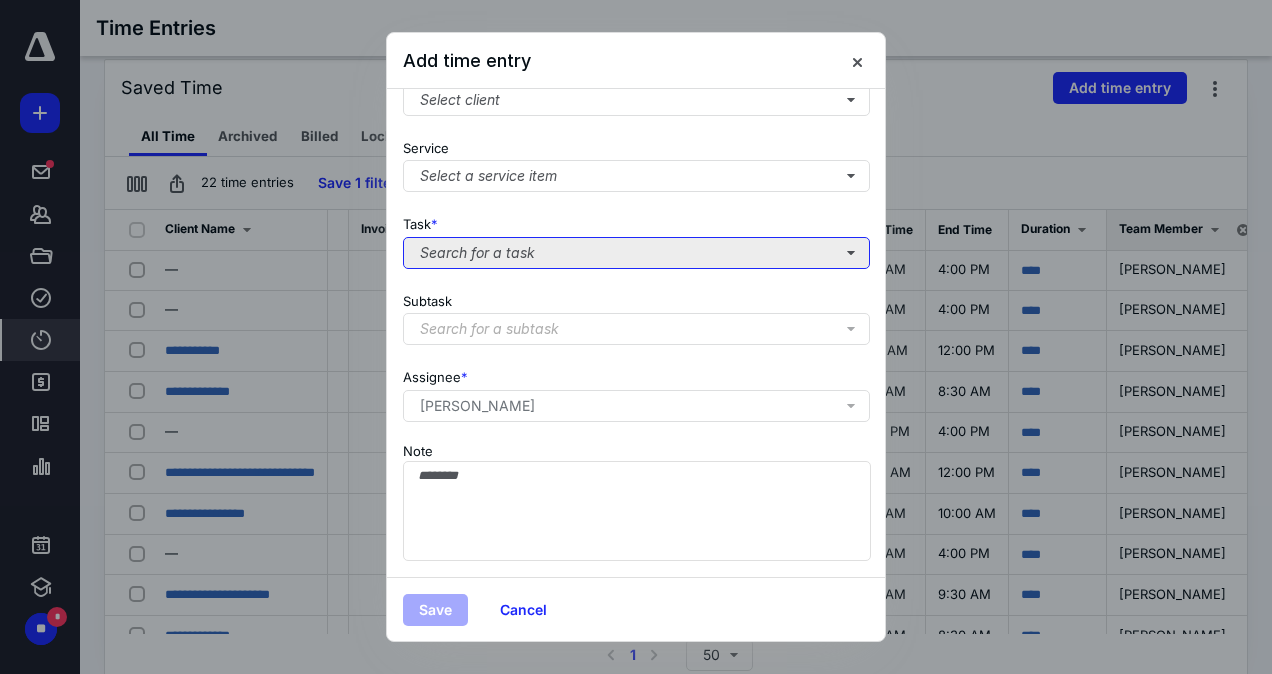 click on "Search for a task" at bounding box center [636, 253] 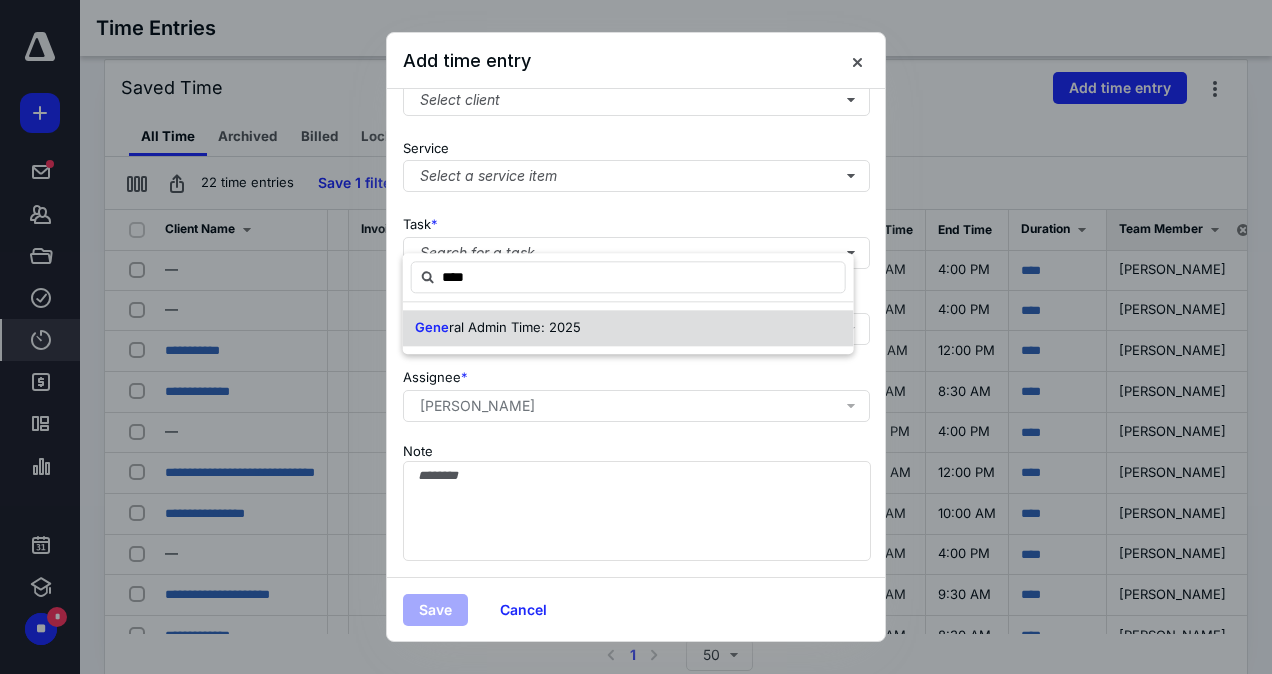 click on "Gene ral Admin Time:  2025" at bounding box center (628, 328) 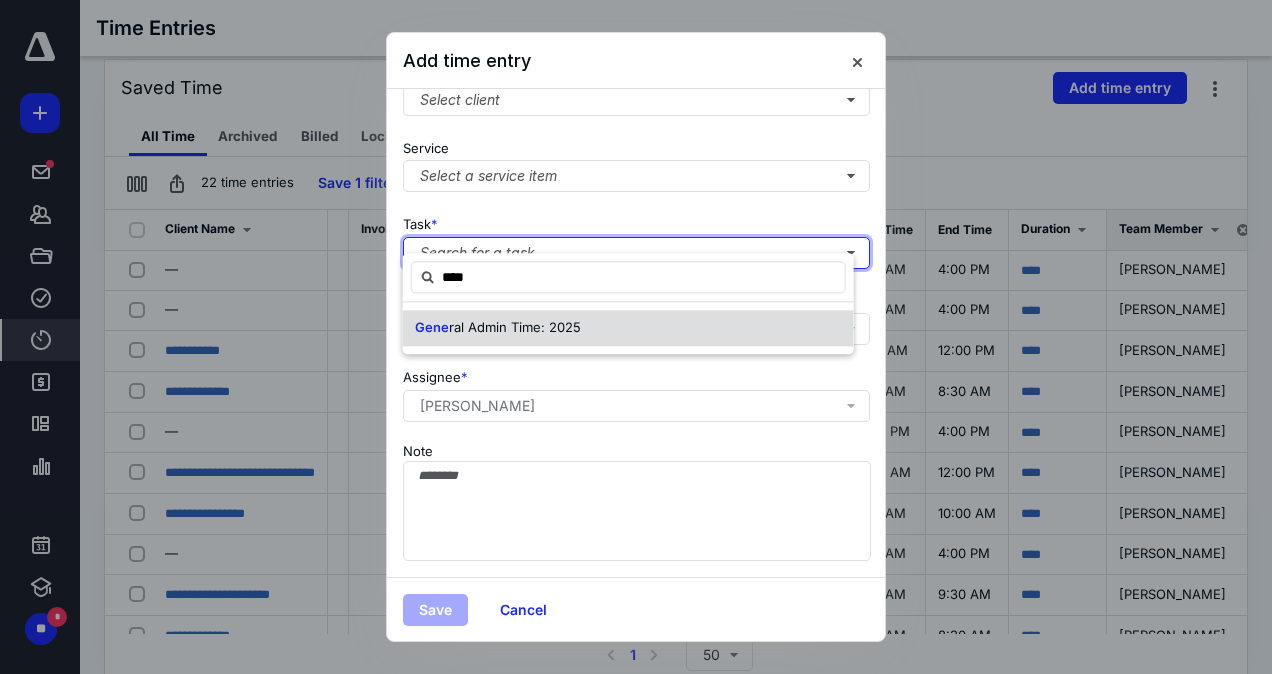 type 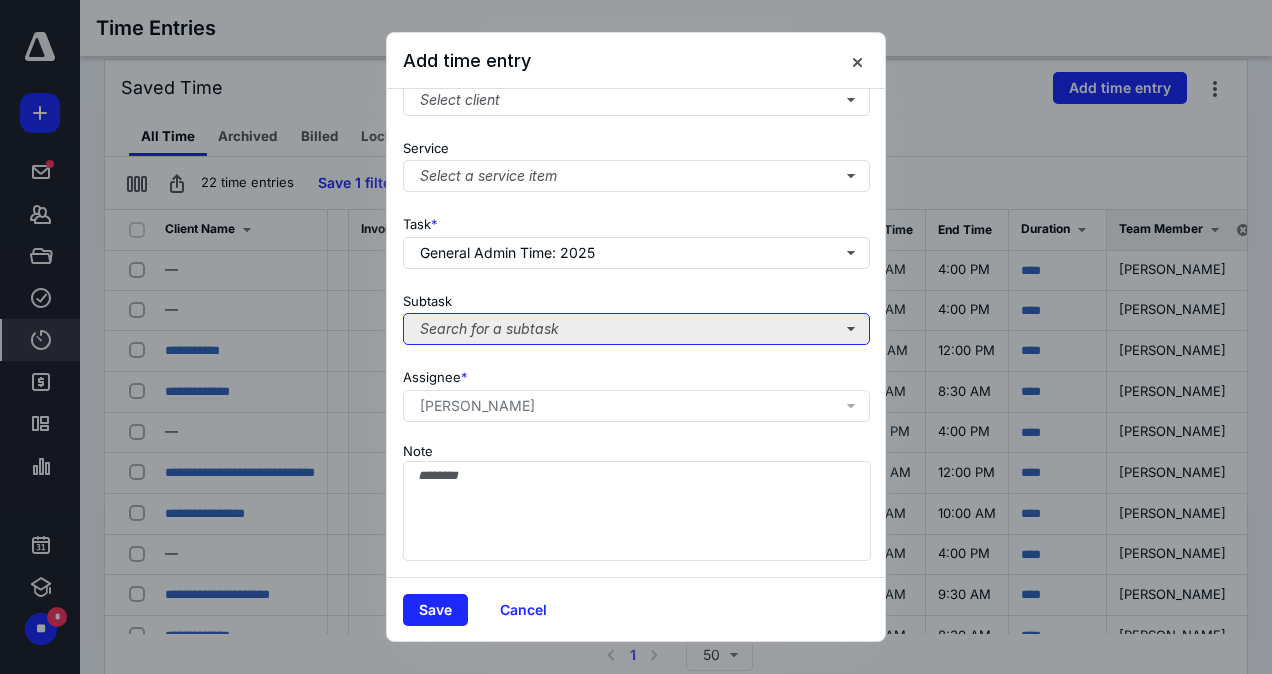 click on "Search for a subtask" at bounding box center [636, 329] 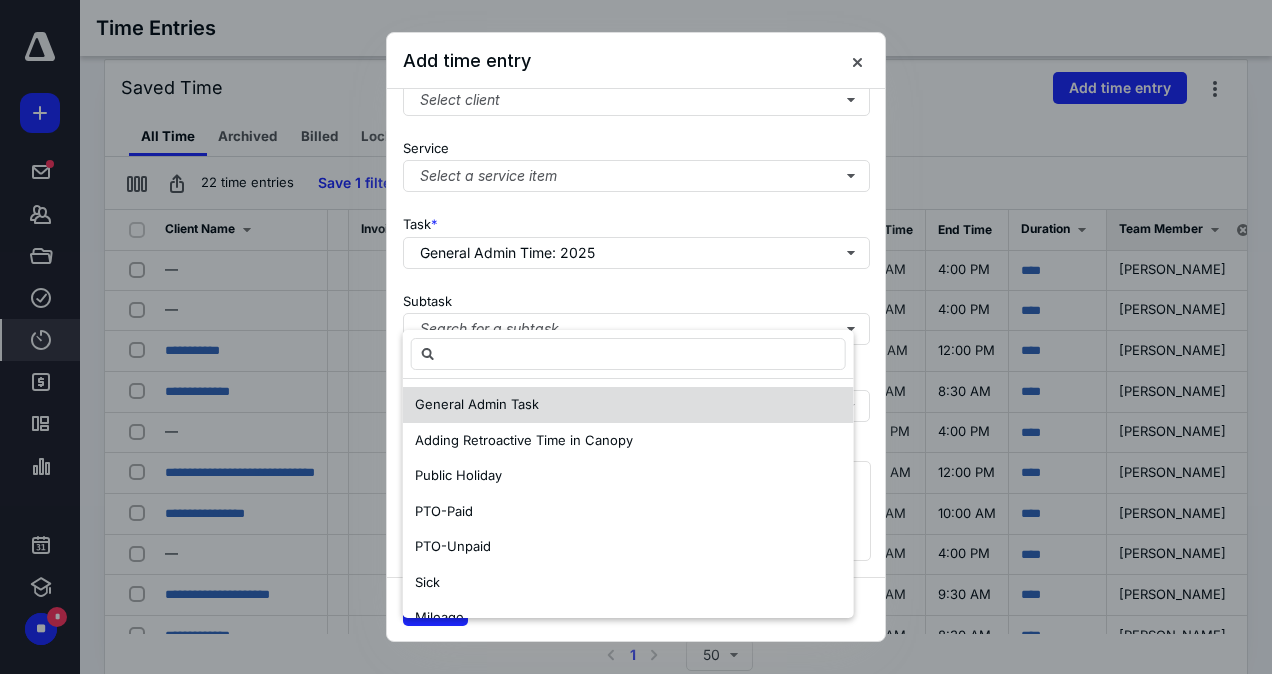 click on "General Admin Task" at bounding box center [477, 404] 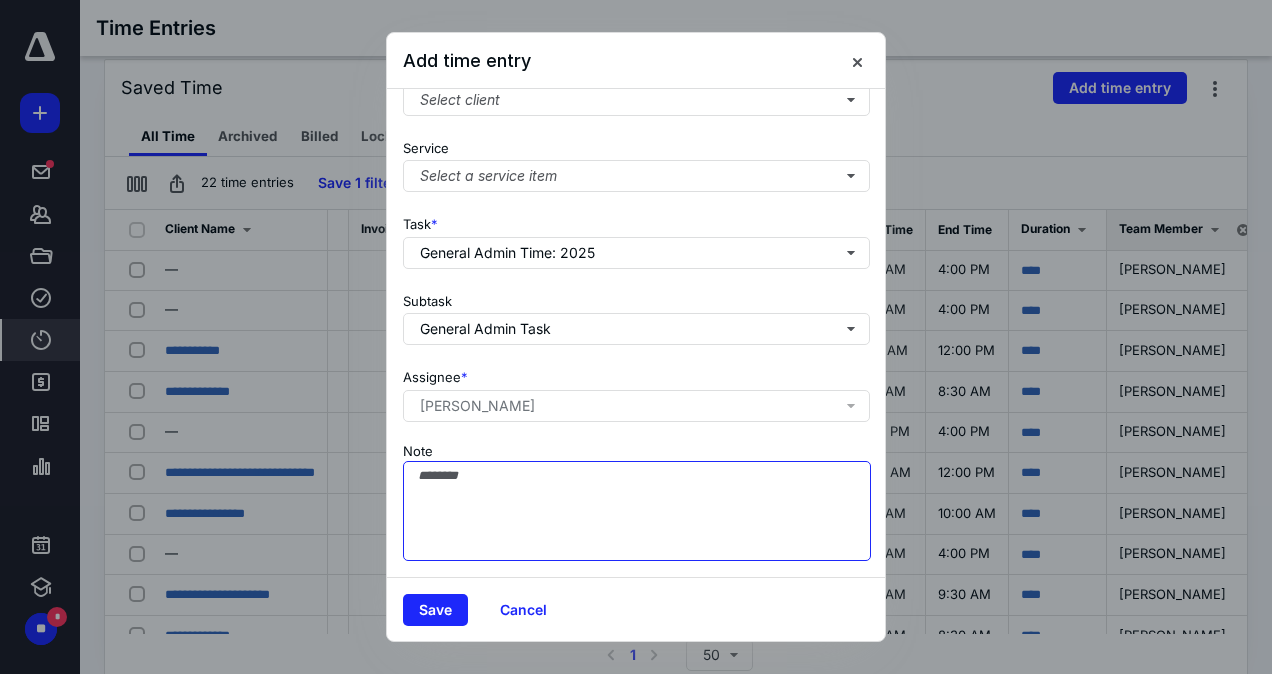 click on "Note" at bounding box center (637, 511) 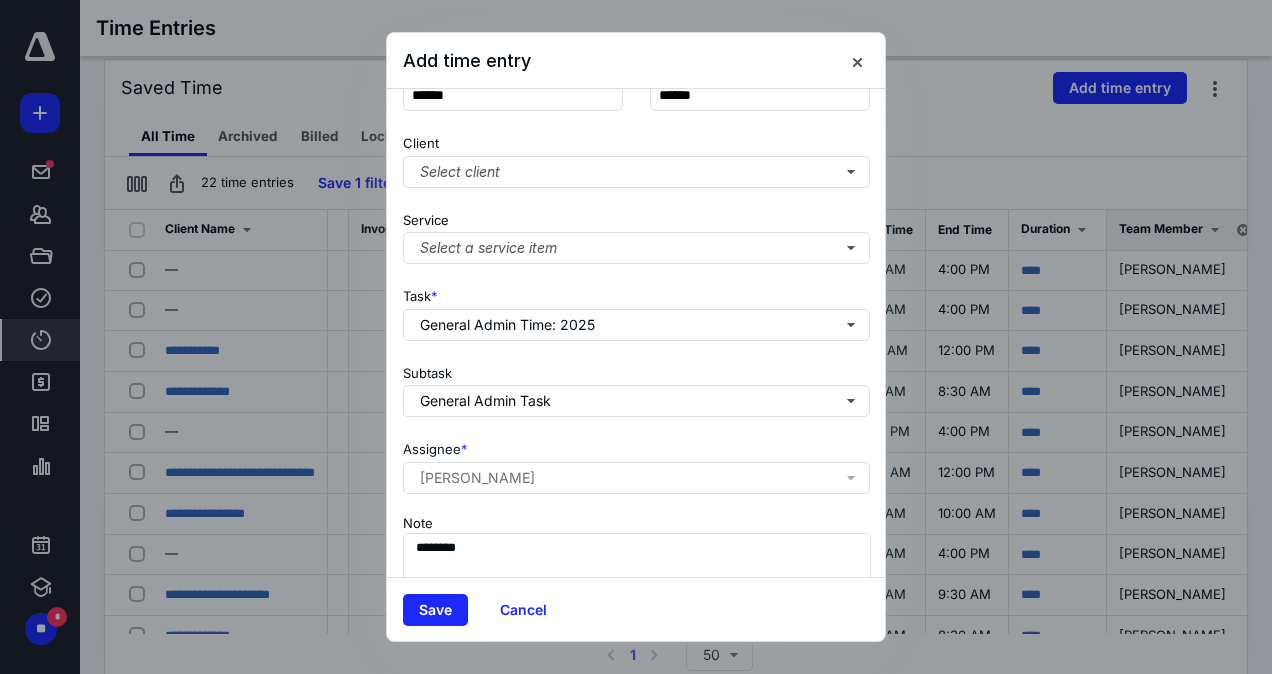 scroll, scrollTop: 299, scrollLeft: 0, axis: vertical 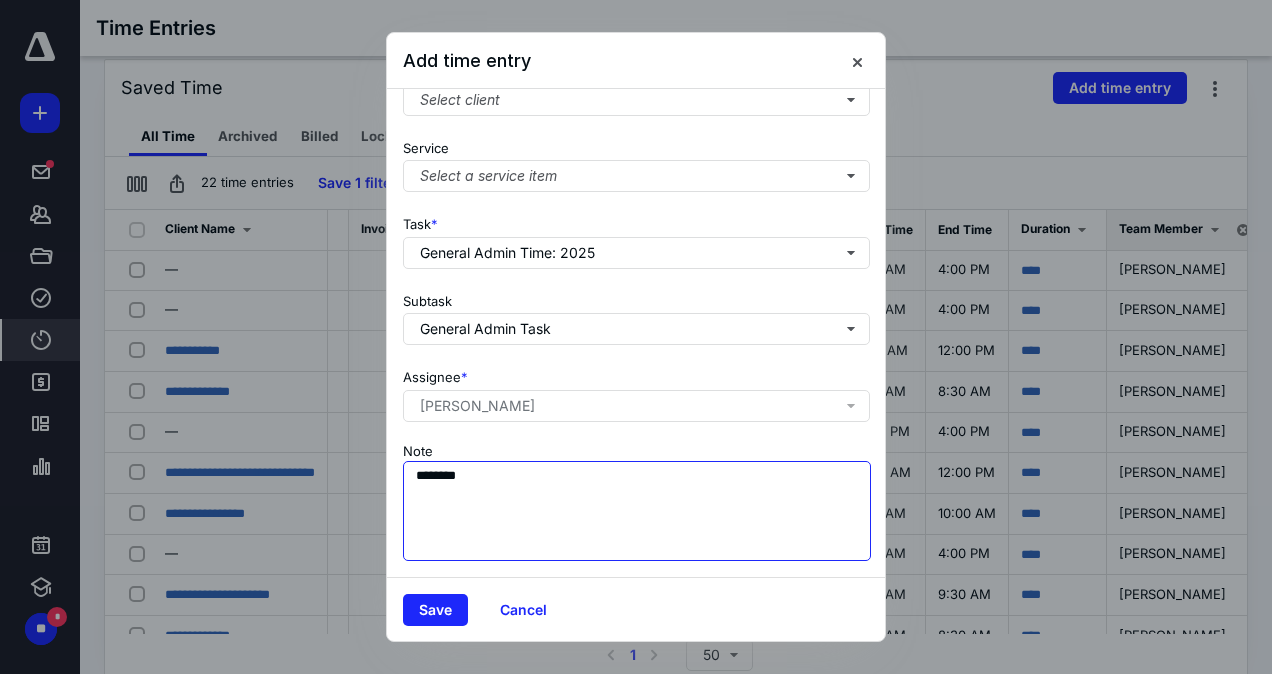 click on "*******" at bounding box center [637, 511] 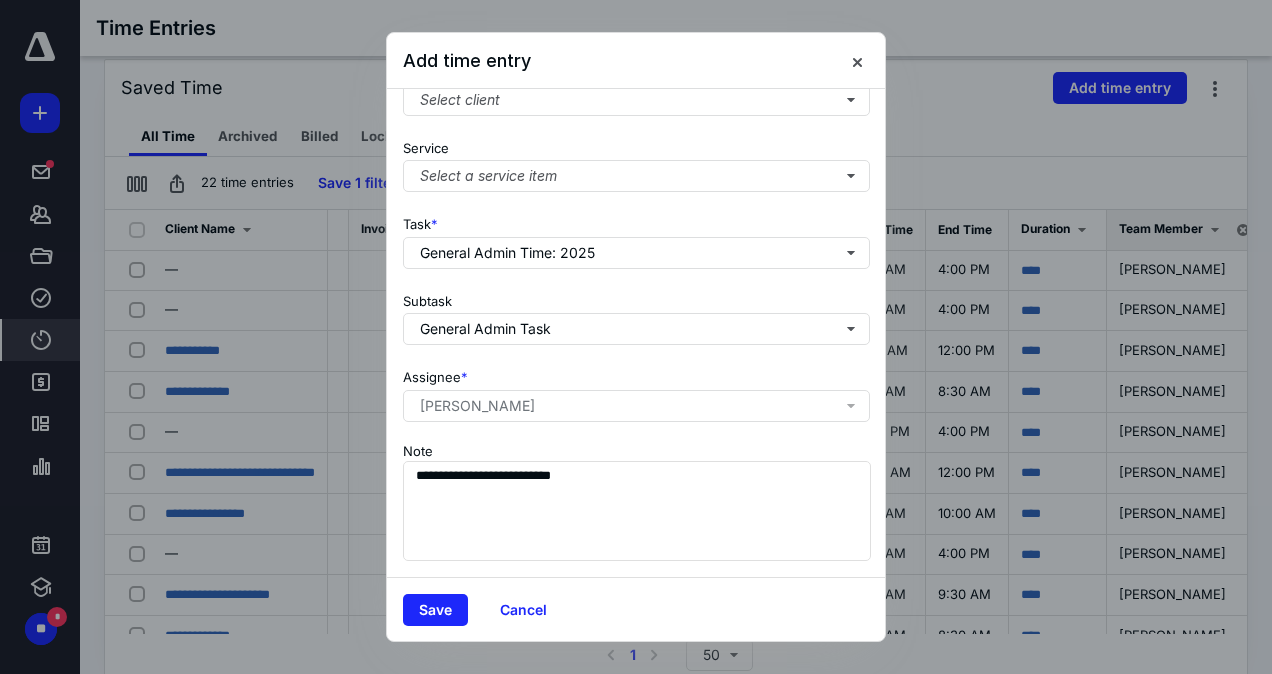 drag, startPoint x: 554, startPoint y: 465, endPoint x: 613, endPoint y: 436, distance: 65.74192 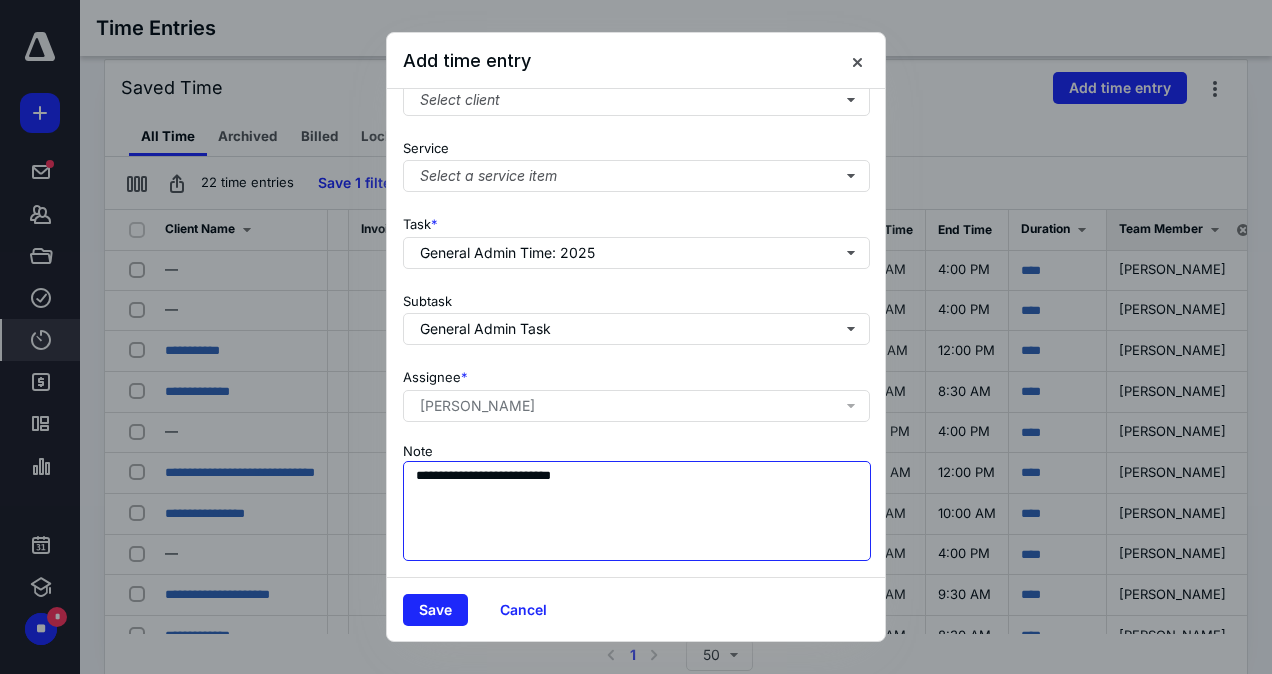 click on "**********" at bounding box center (637, 511) 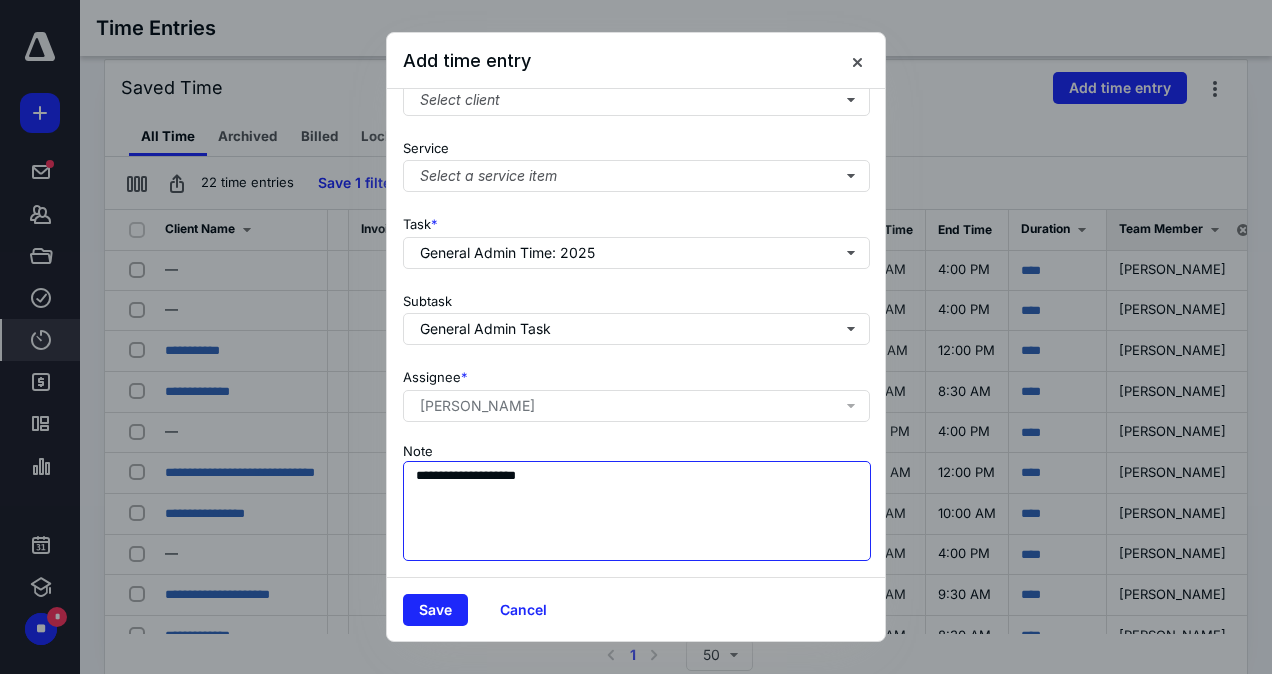 paste on "**********" 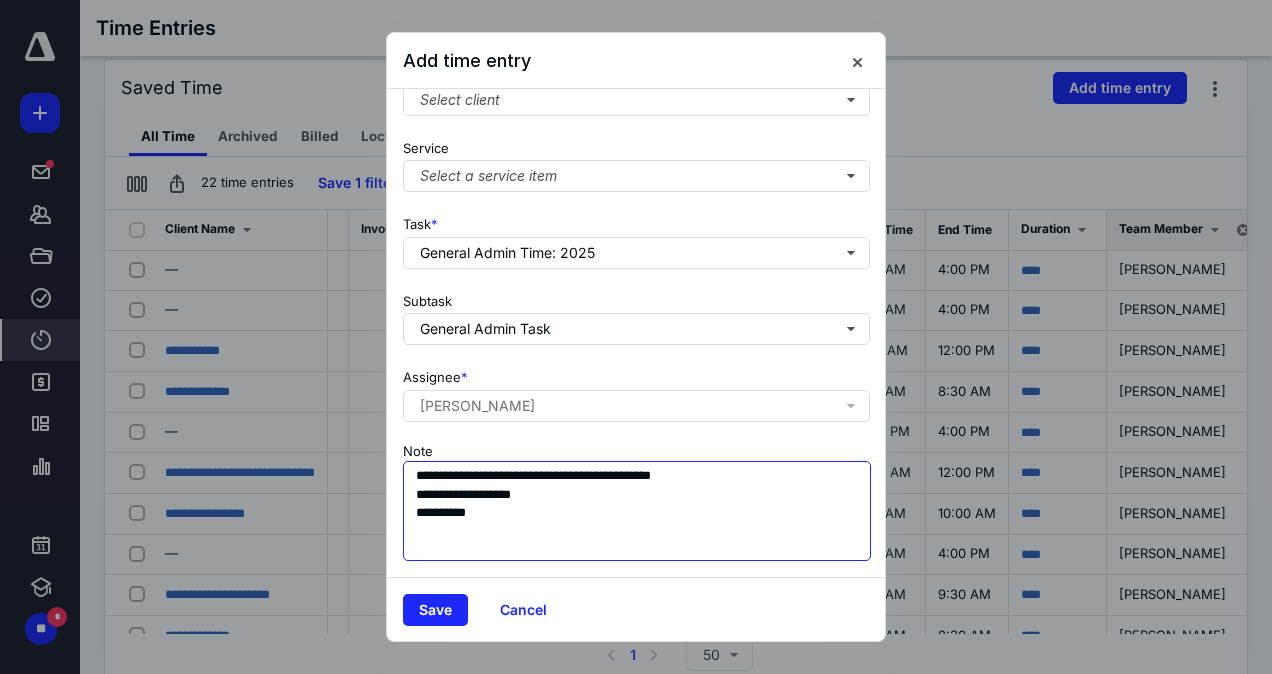 paste on "**********" 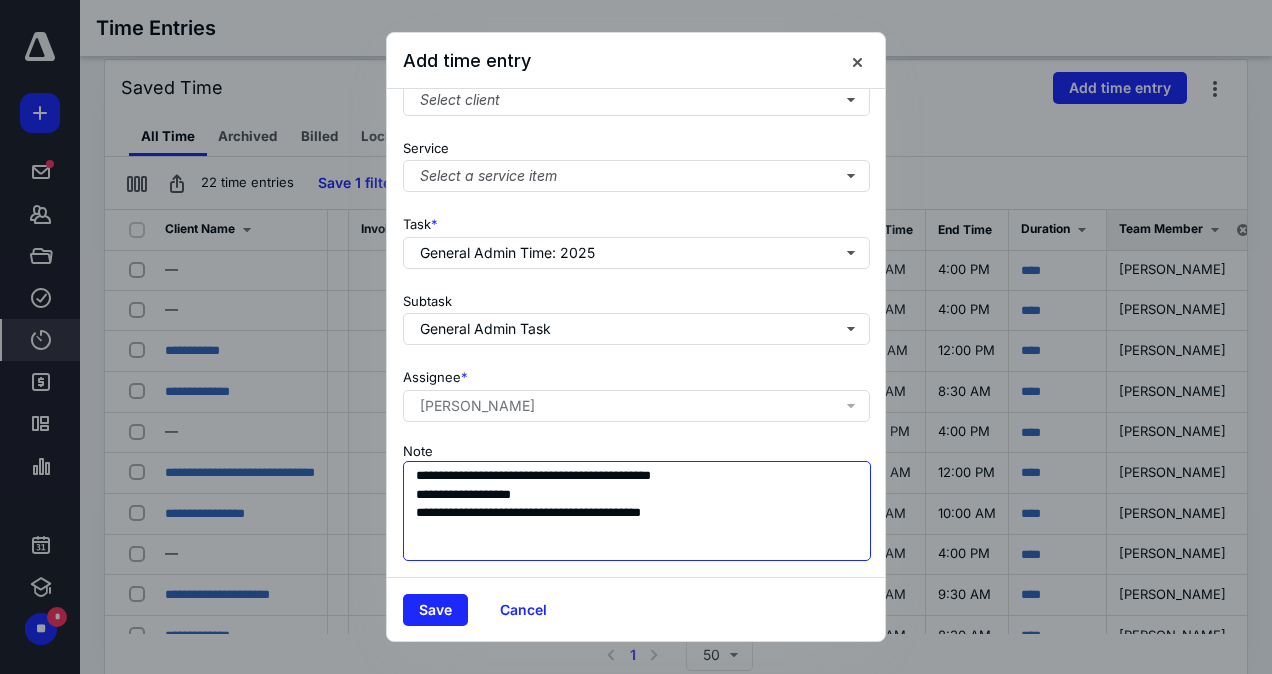 click on "**********" at bounding box center (637, 511) 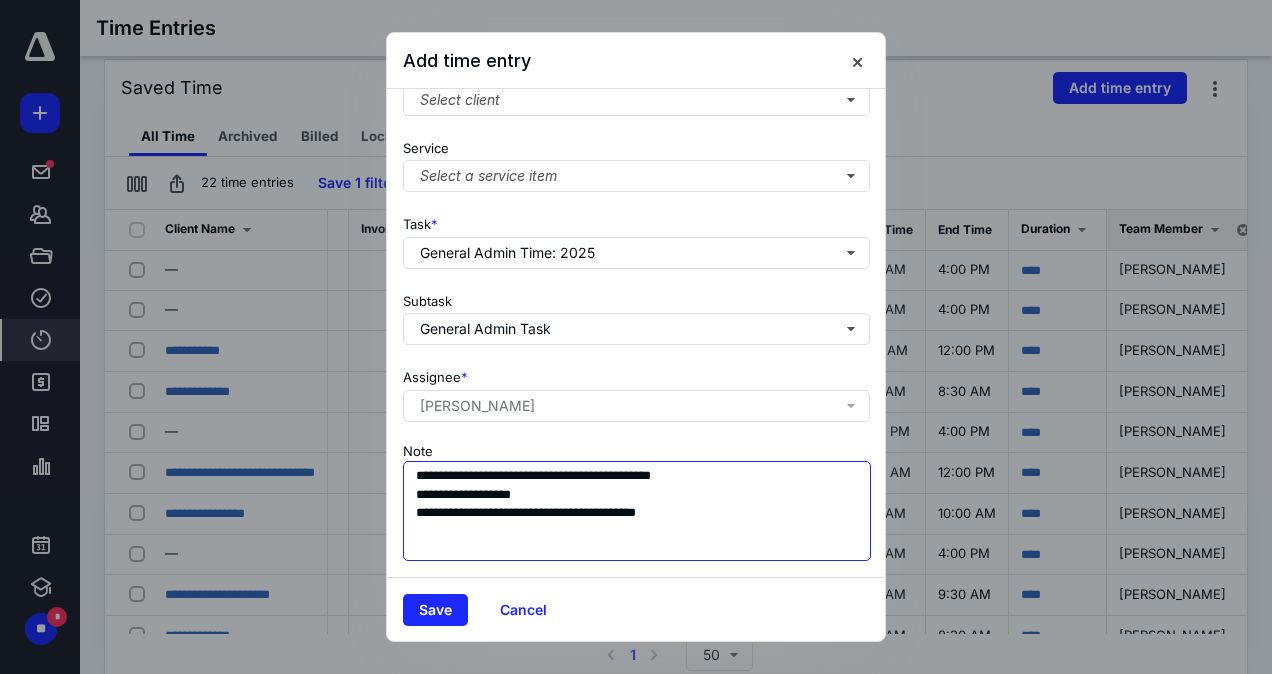 click on "**********" at bounding box center [637, 511] 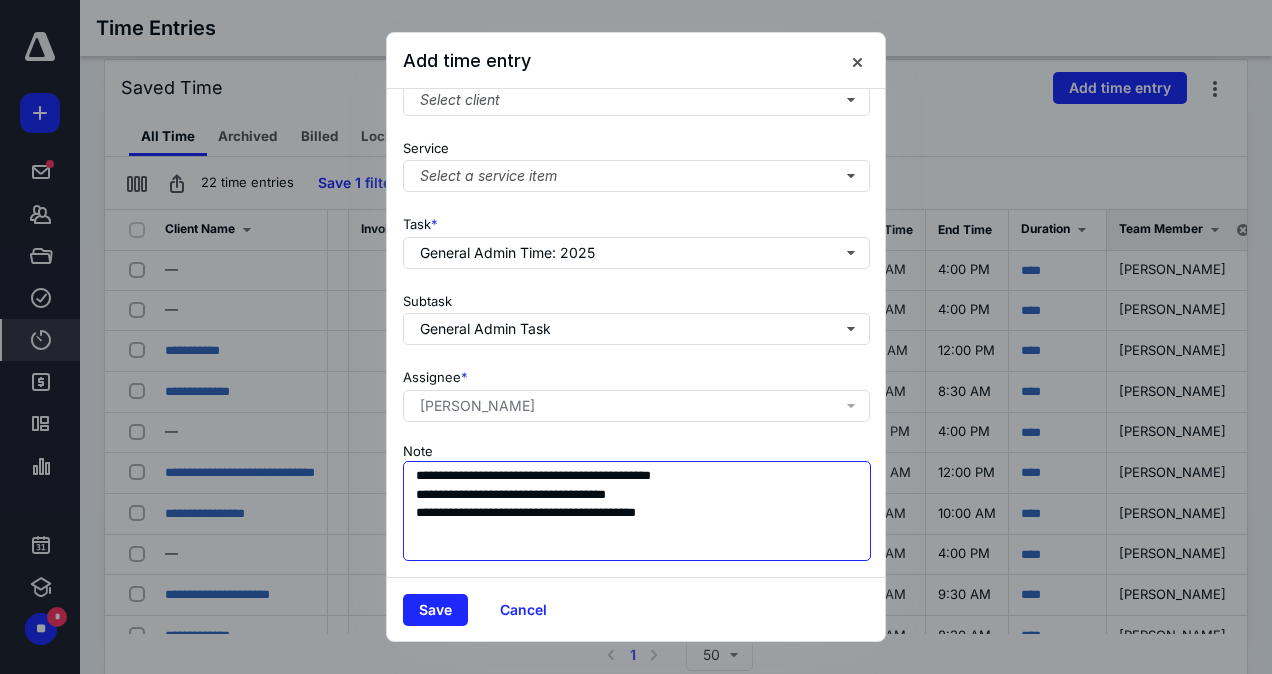 click on "**********" at bounding box center (637, 511) 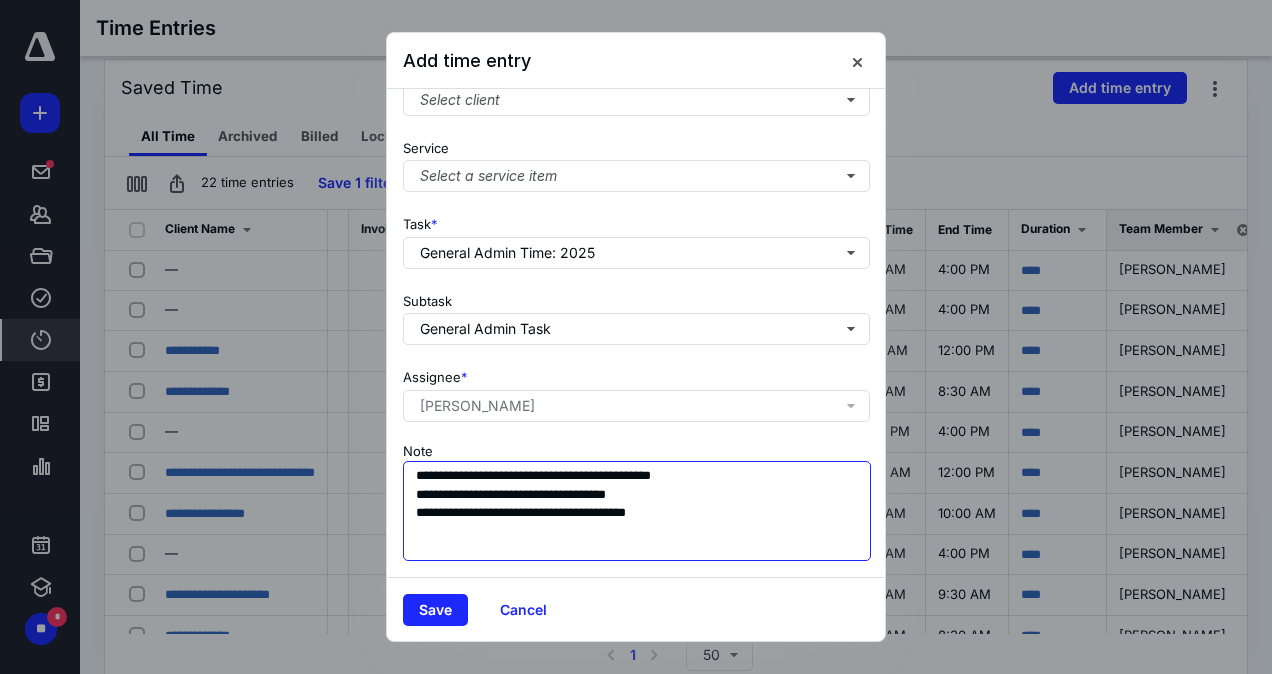 type on "**********" 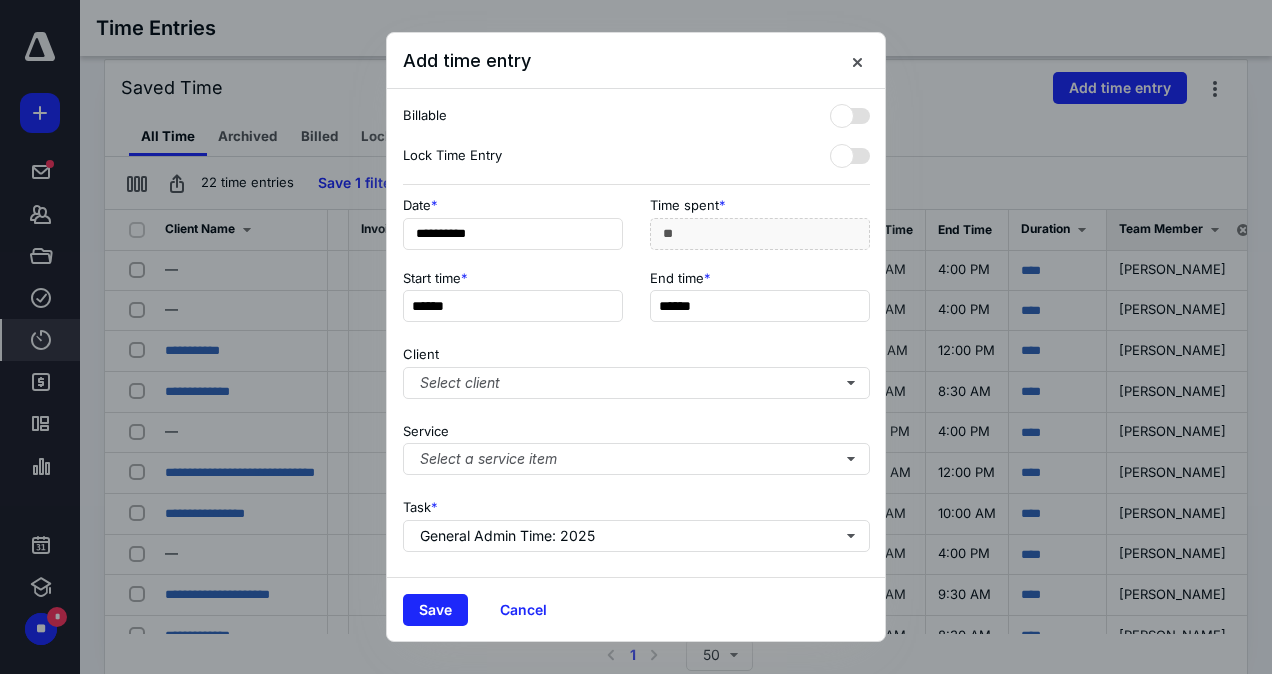 scroll, scrollTop: 47, scrollLeft: 0, axis: vertical 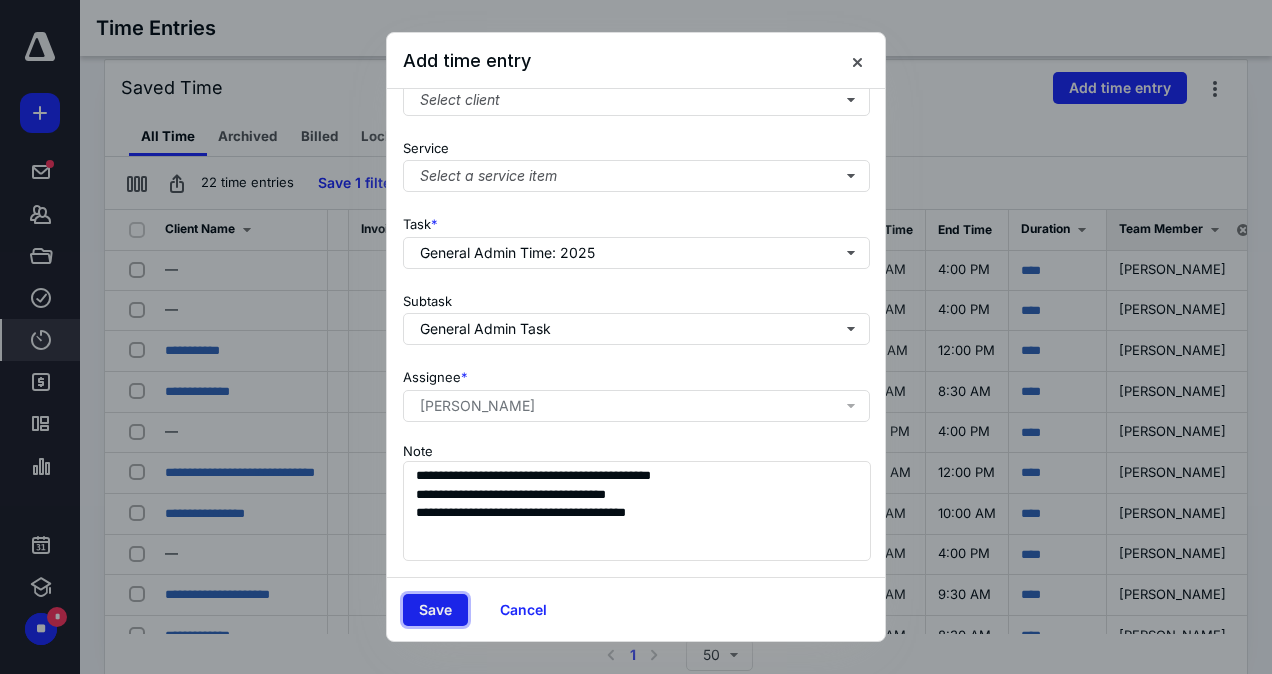 click on "Save" at bounding box center (435, 610) 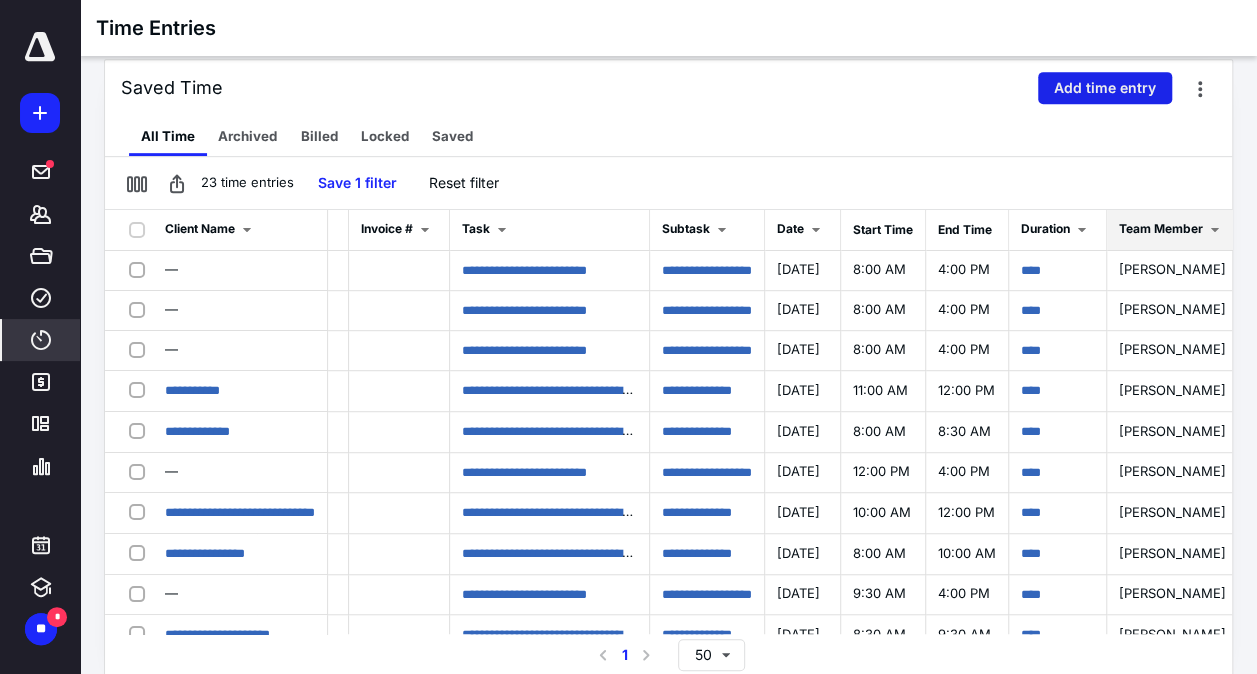 click on "Add time entry" at bounding box center [1105, 88] 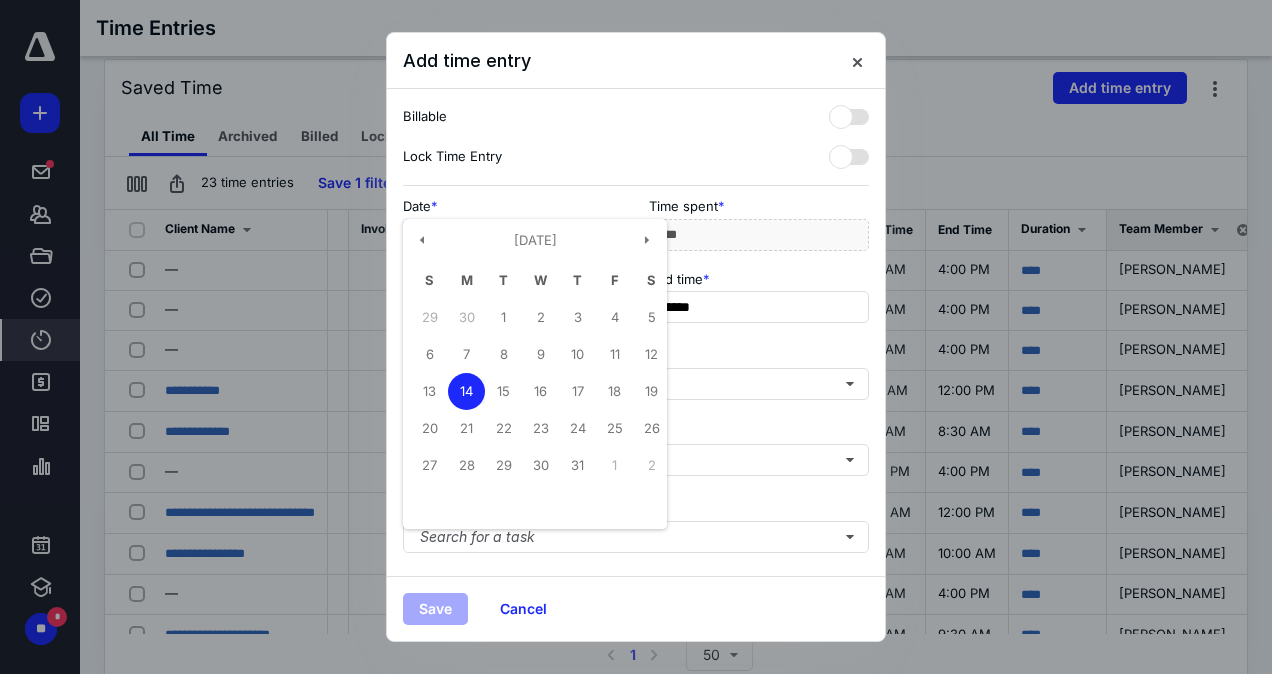 click on "**********" at bounding box center (513, 235) 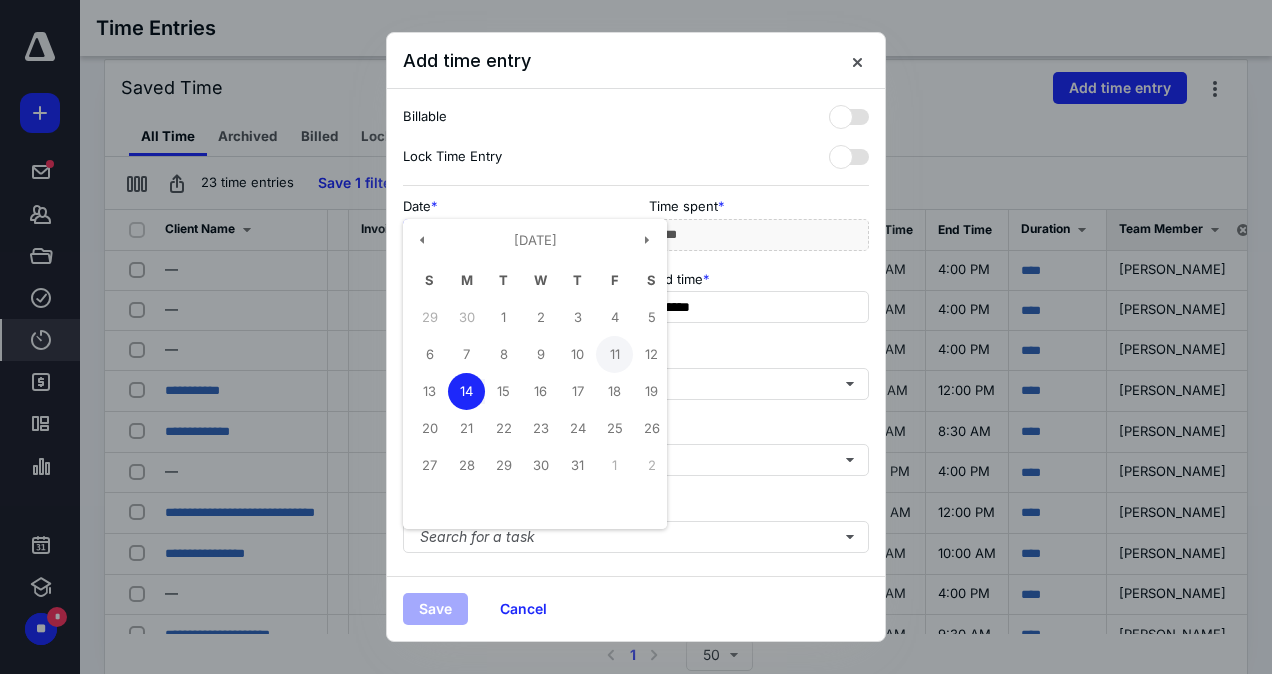 click on "11" at bounding box center (614, 354) 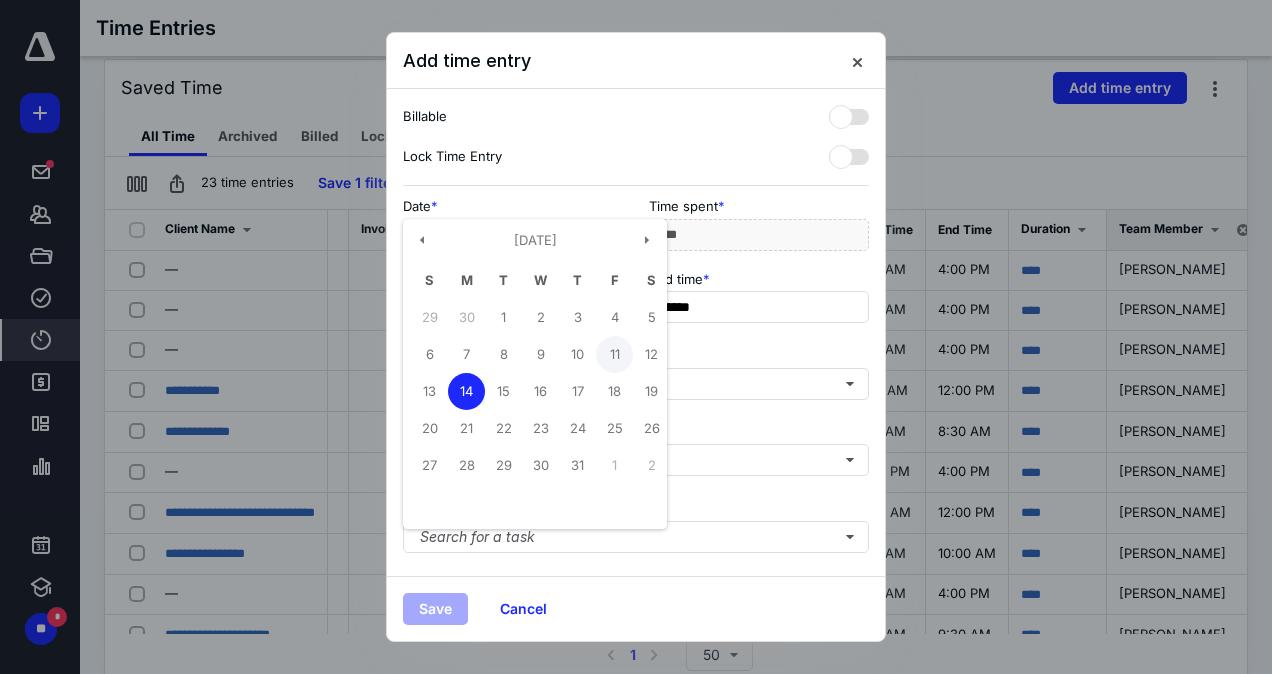 type on "**********" 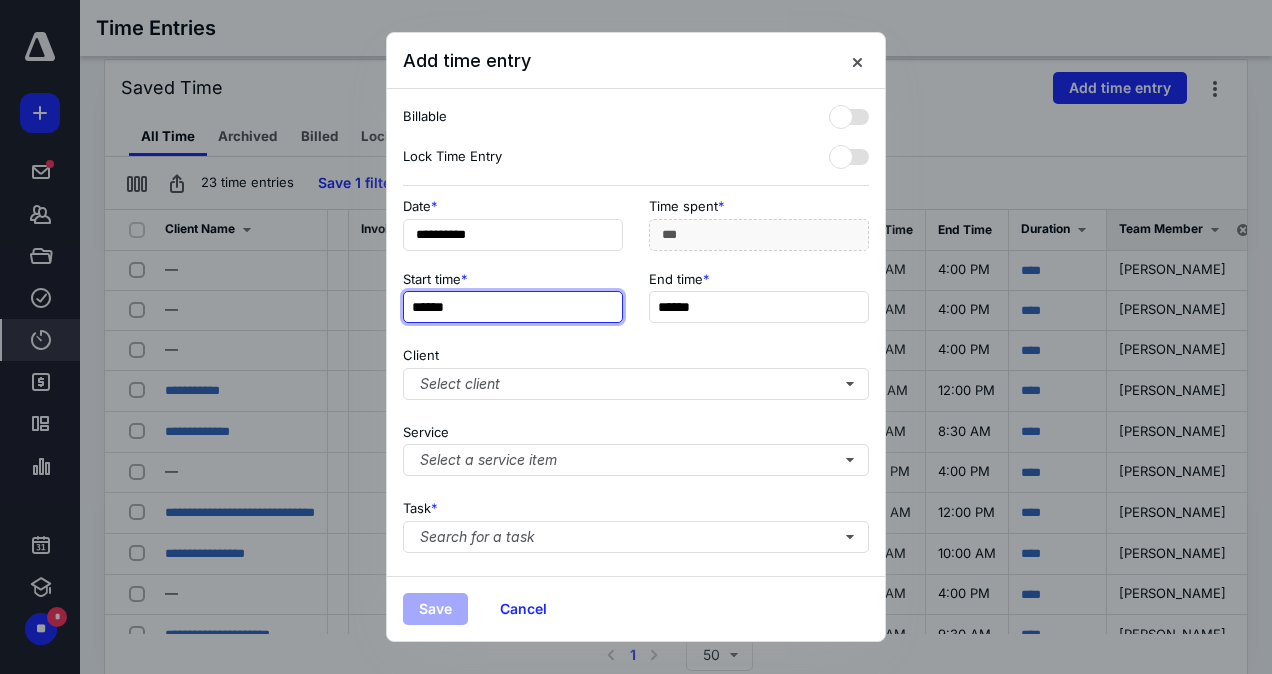 click on "******" at bounding box center (513, 307) 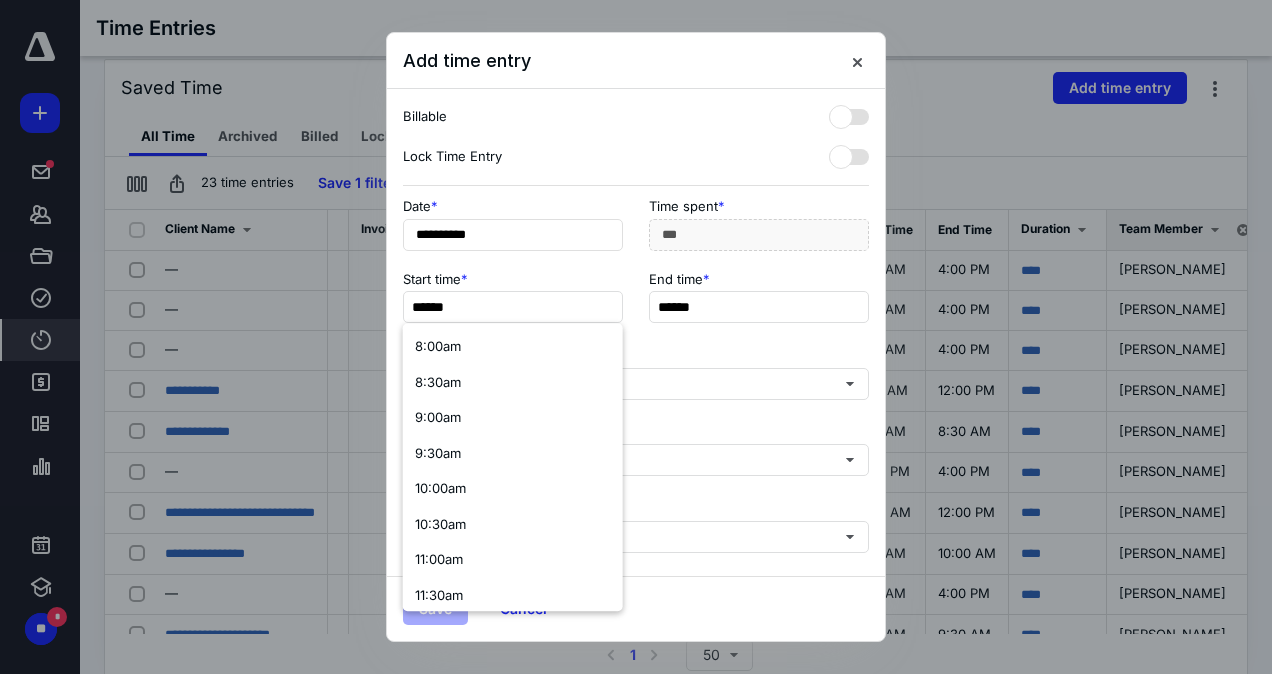 scroll, scrollTop: 585, scrollLeft: 0, axis: vertical 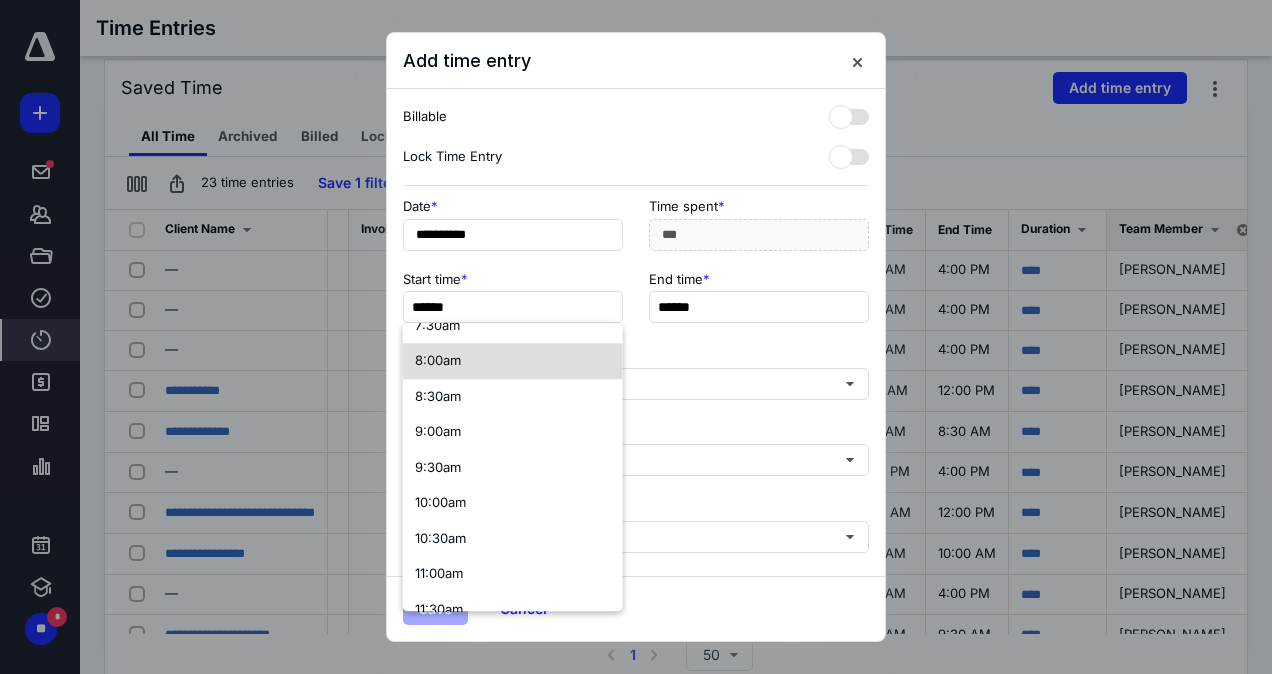 click on "8:00am" at bounding box center (513, 361) 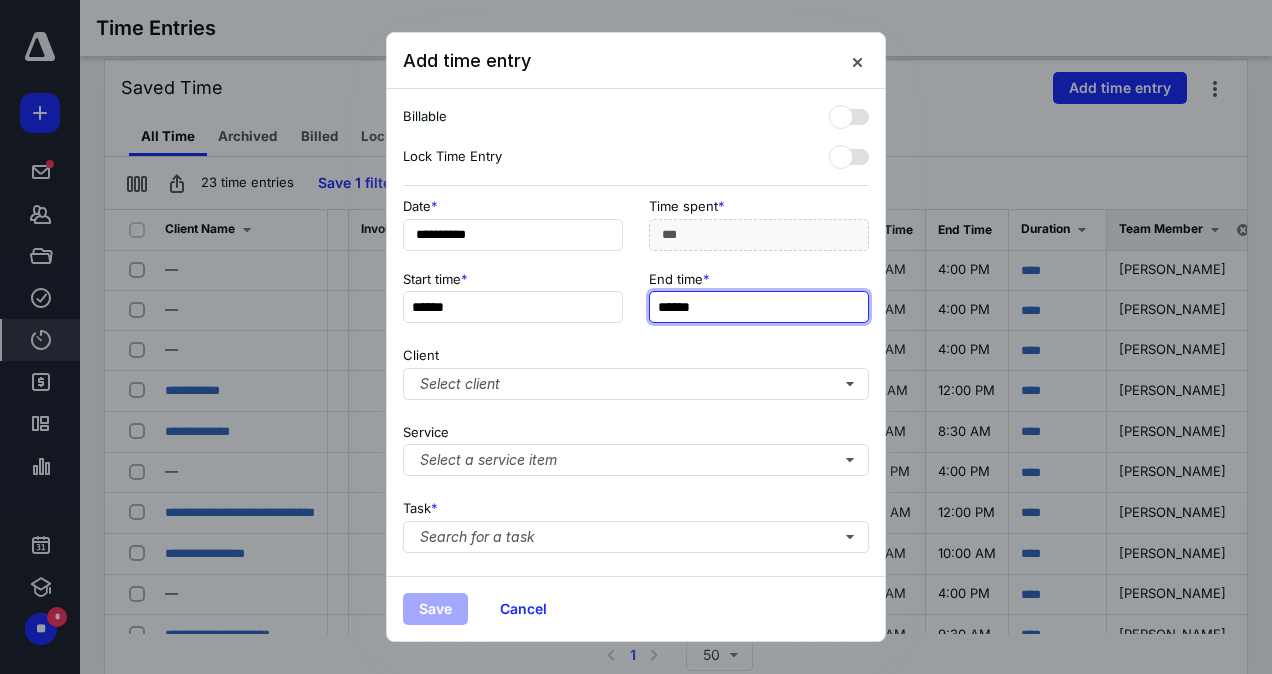 click on "******" at bounding box center (759, 307) 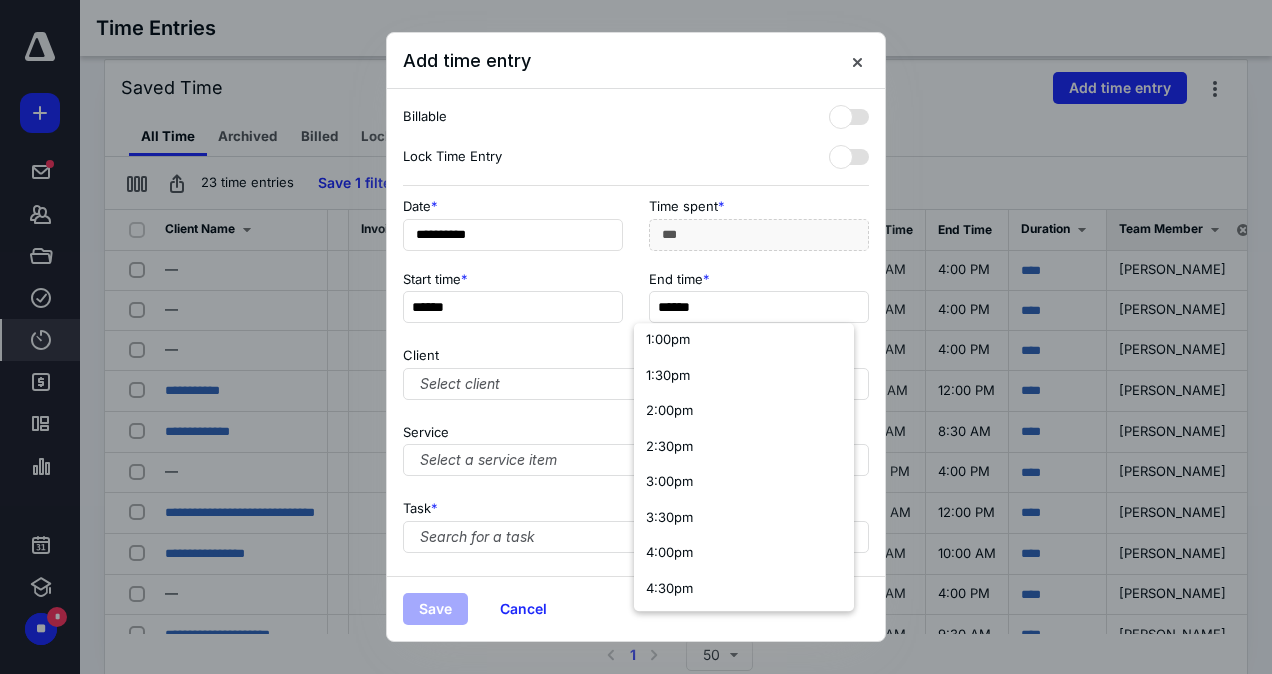 scroll, scrollTop: 951, scrollLeft: 0, axis: vertical 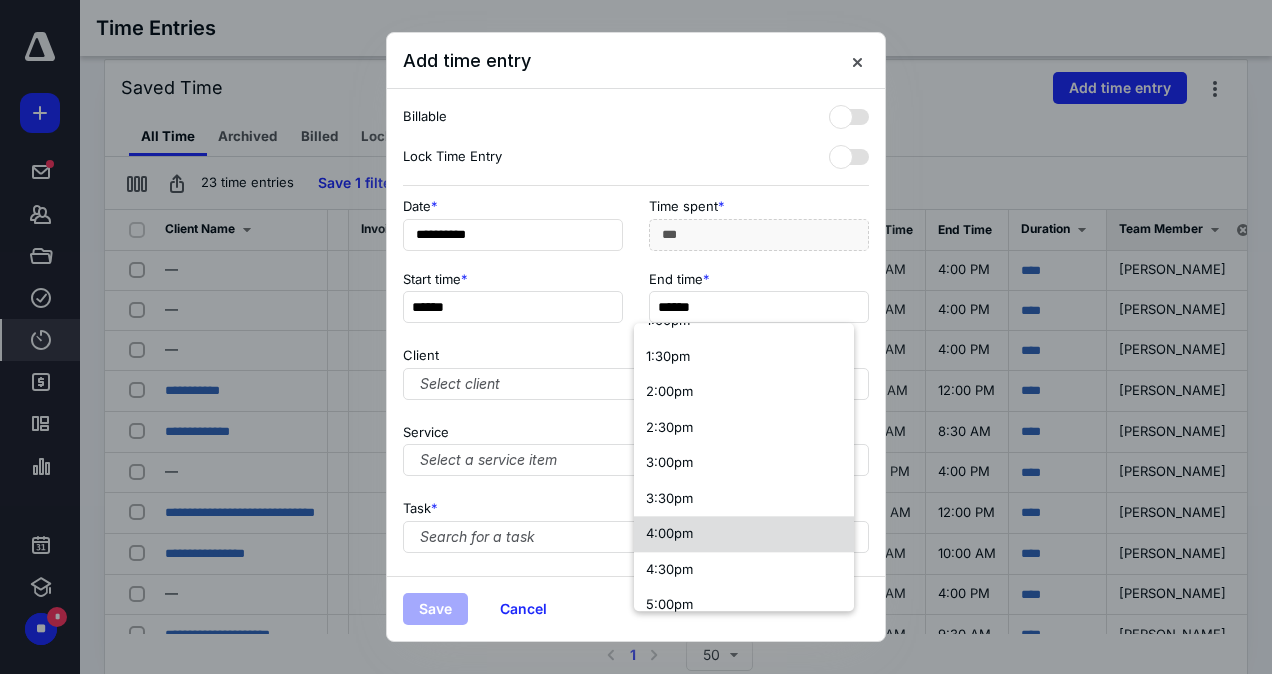click on "4:00pm" at bounding box center (669, 533) 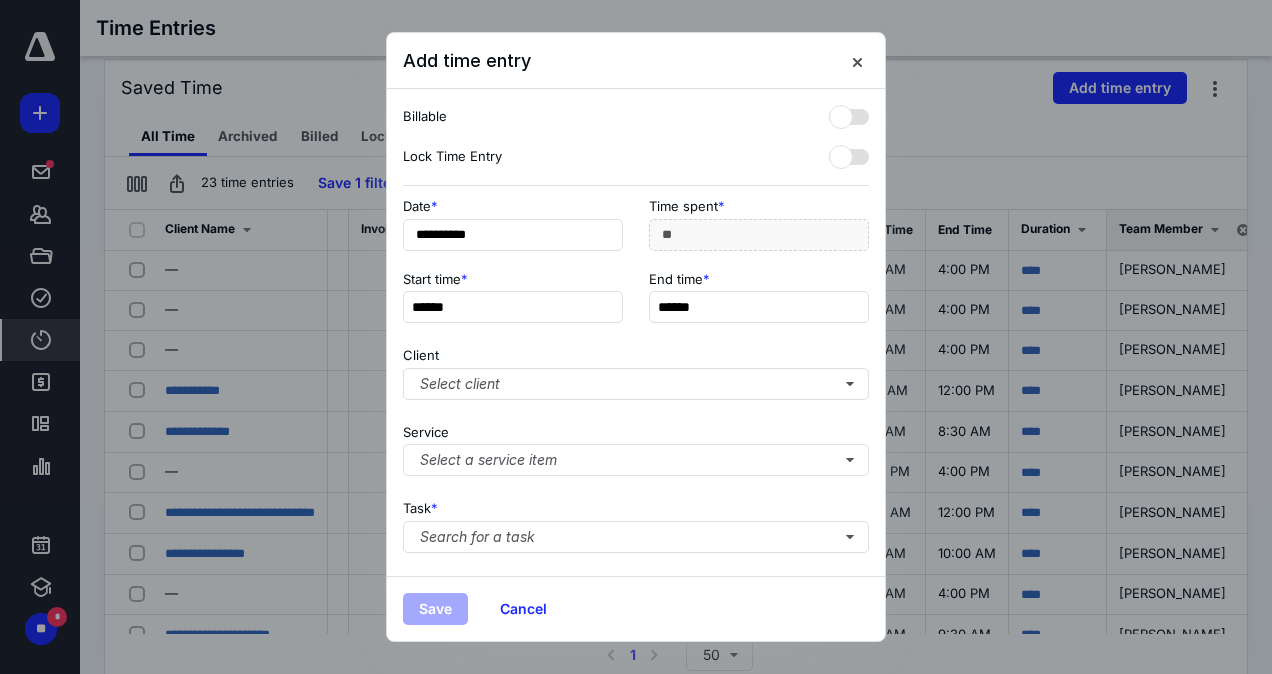 scroll, scrollTop: 0, scrollLeft: 0, axis: both 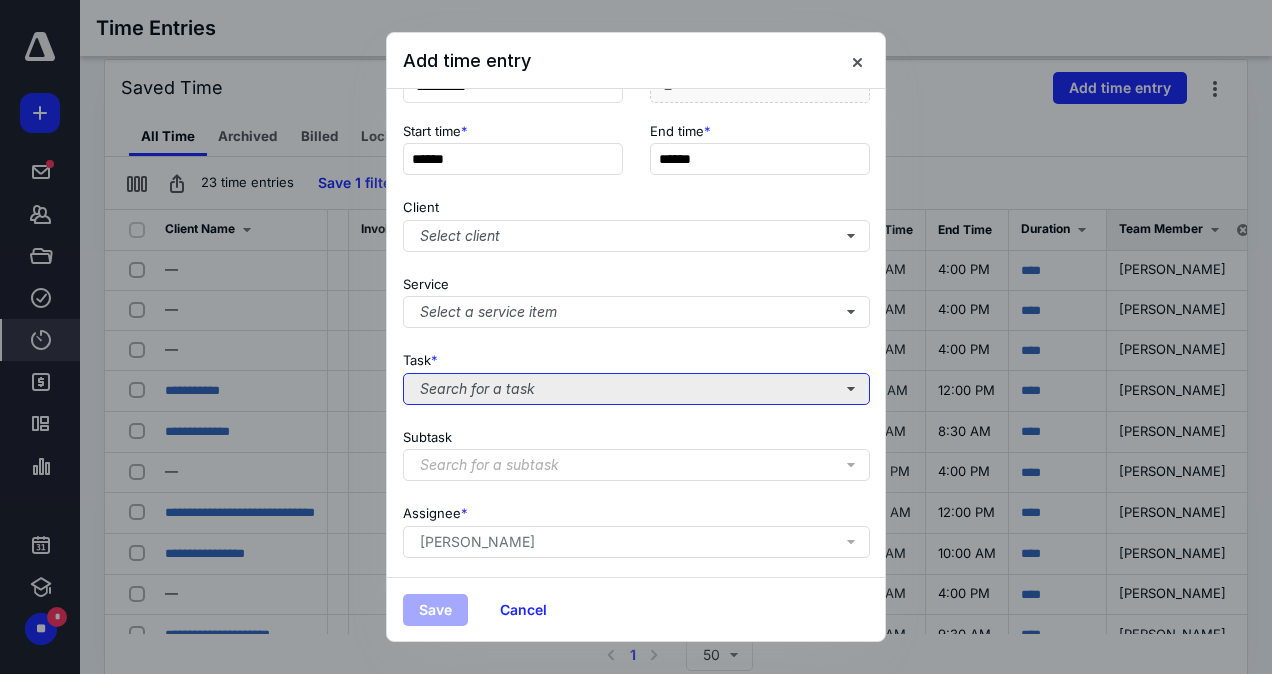 click on "Search for a task" at bounding box center (636, 389) 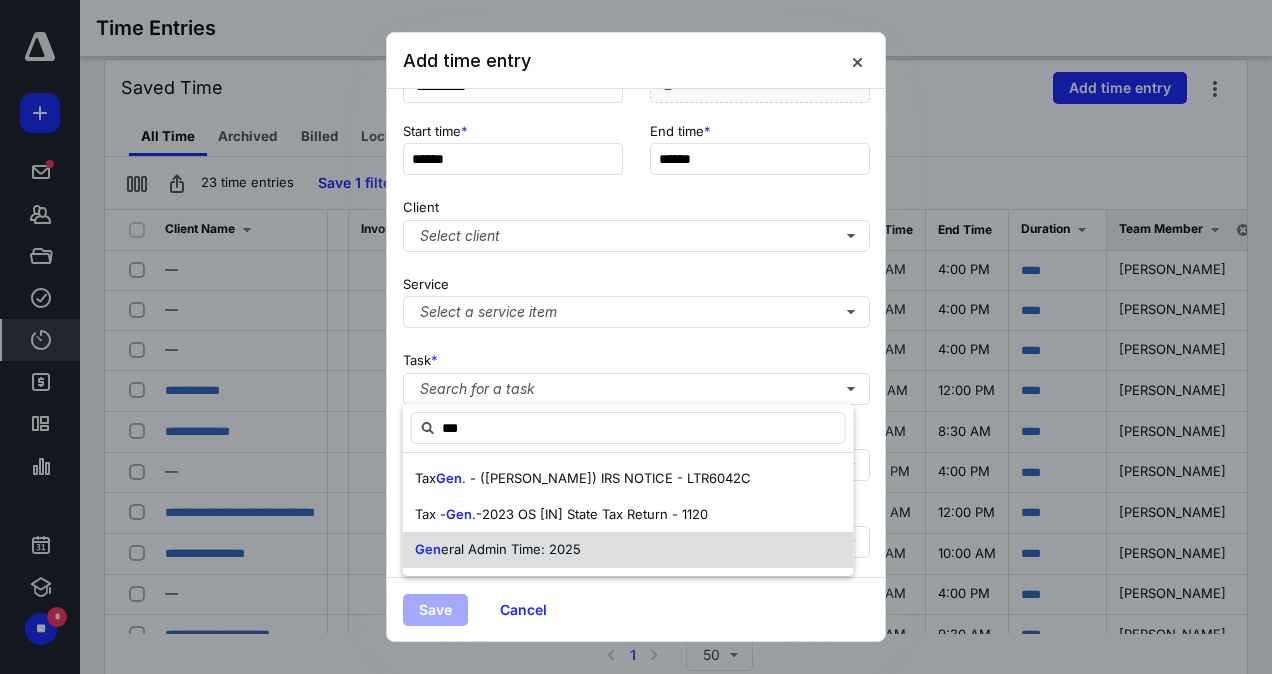 click on "eral Admin Time:  2025" at bounding box center (511, 549) 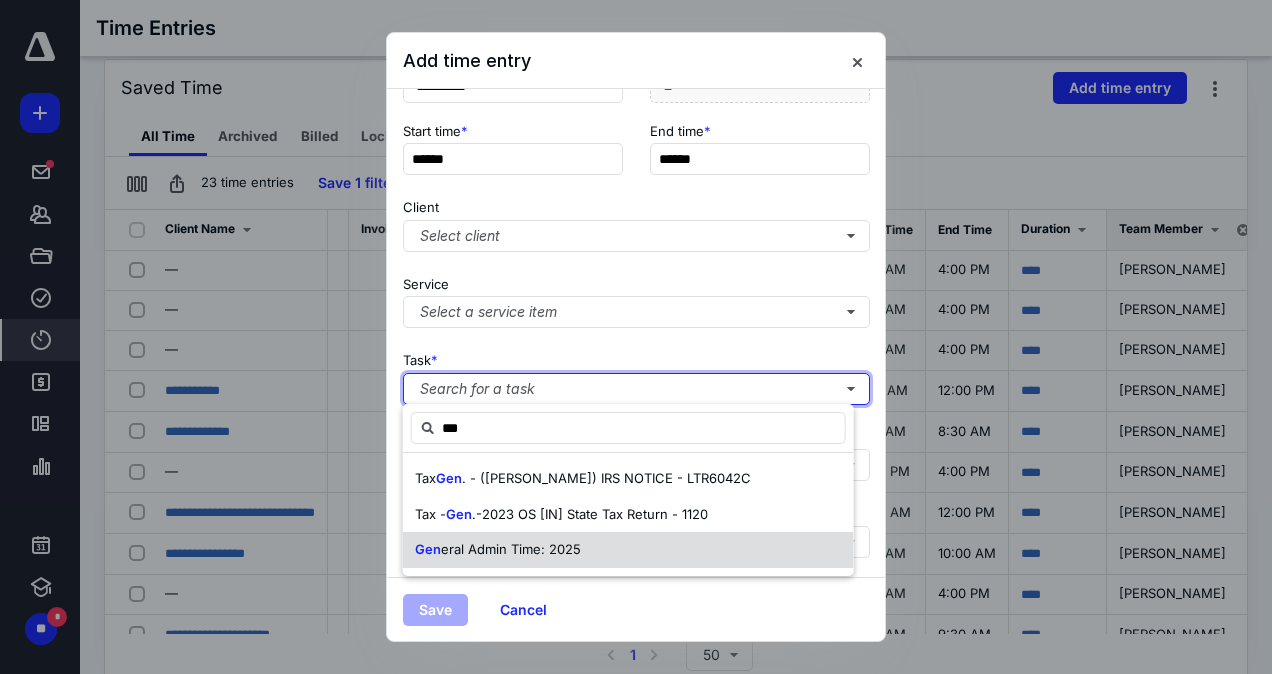 type 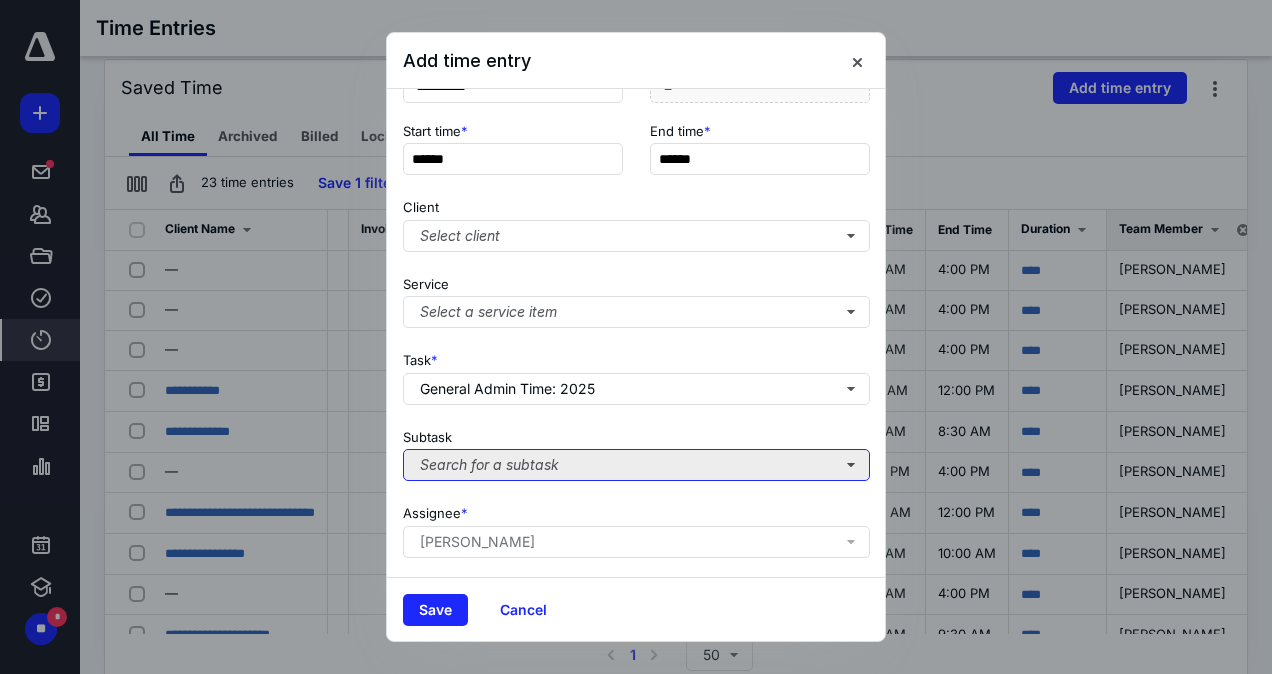 click on "Search for a subtask" at bounding box center (636, 465) 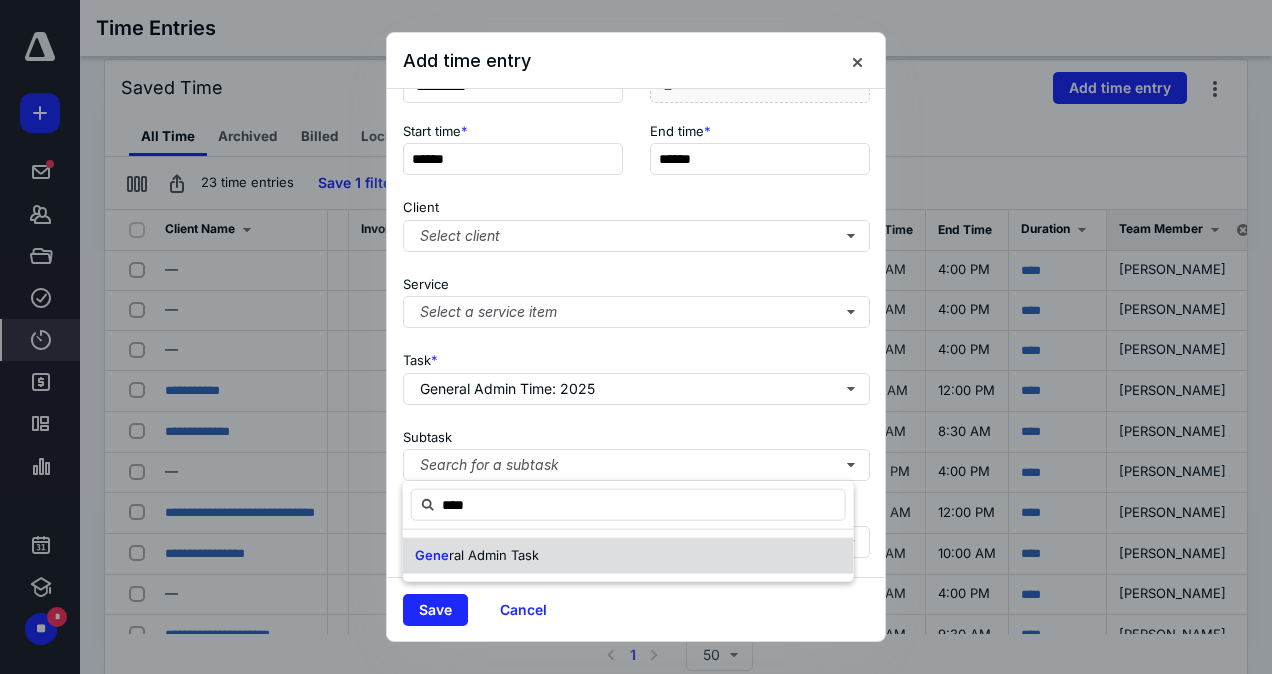 click on "ral Admin Task" at bounding box center [494, 555] 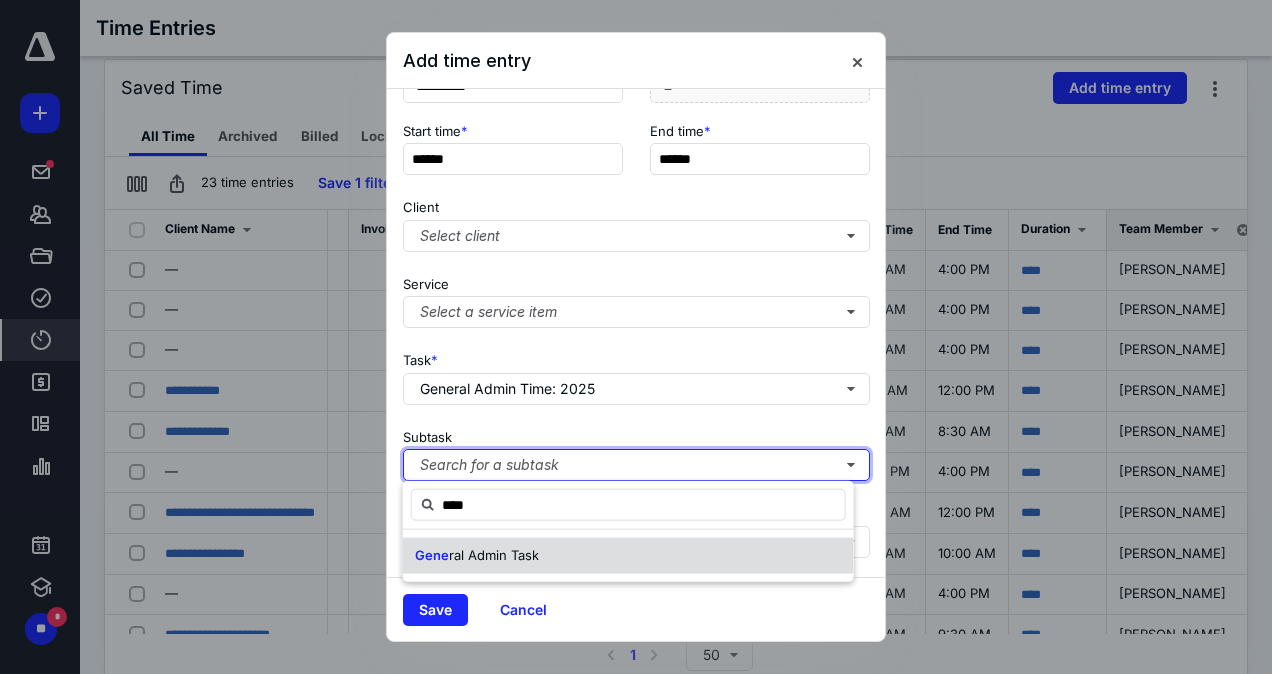 type 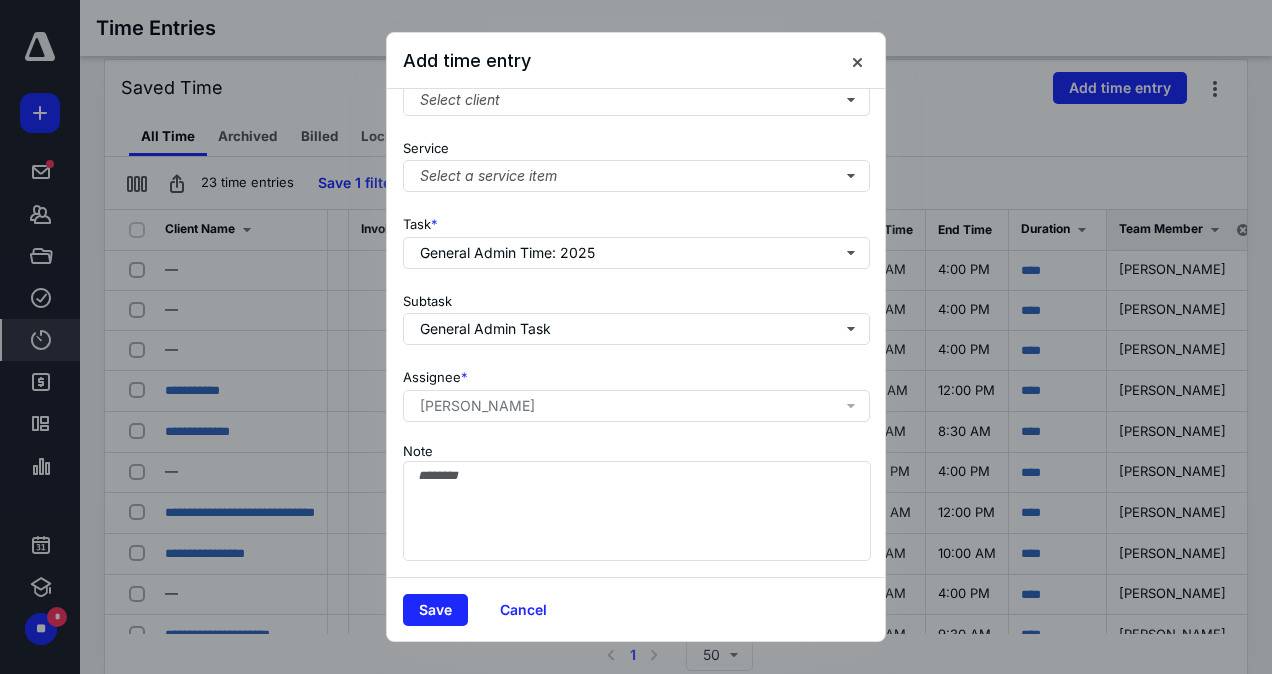 scroll, scrollTop: 299, scrollLeft: 0, axis: vertical 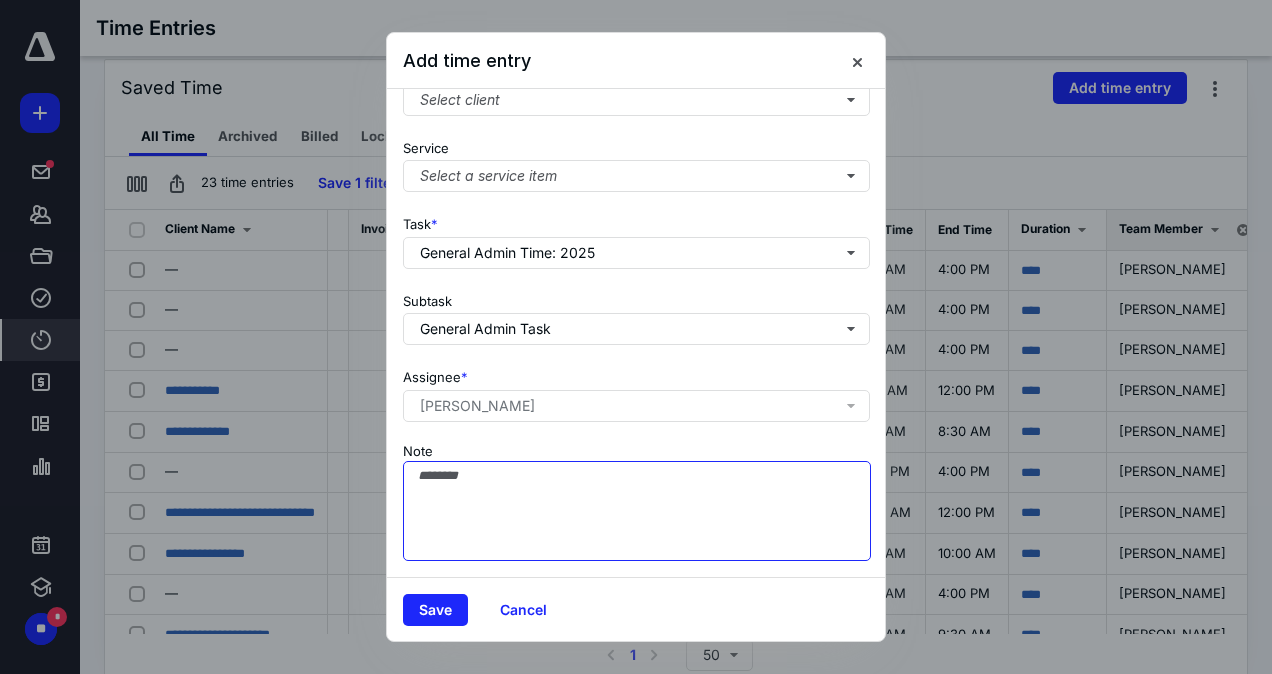 click on "Note" at bounding box center (637, 511) 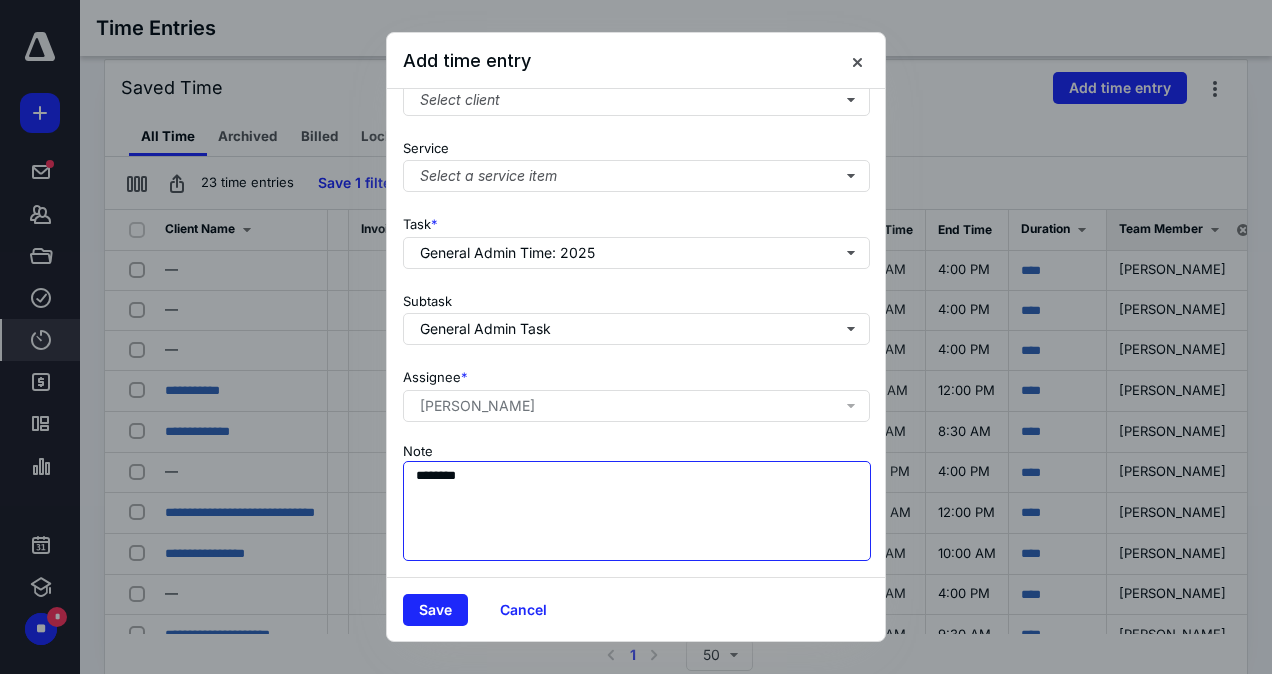 paste on "**********" 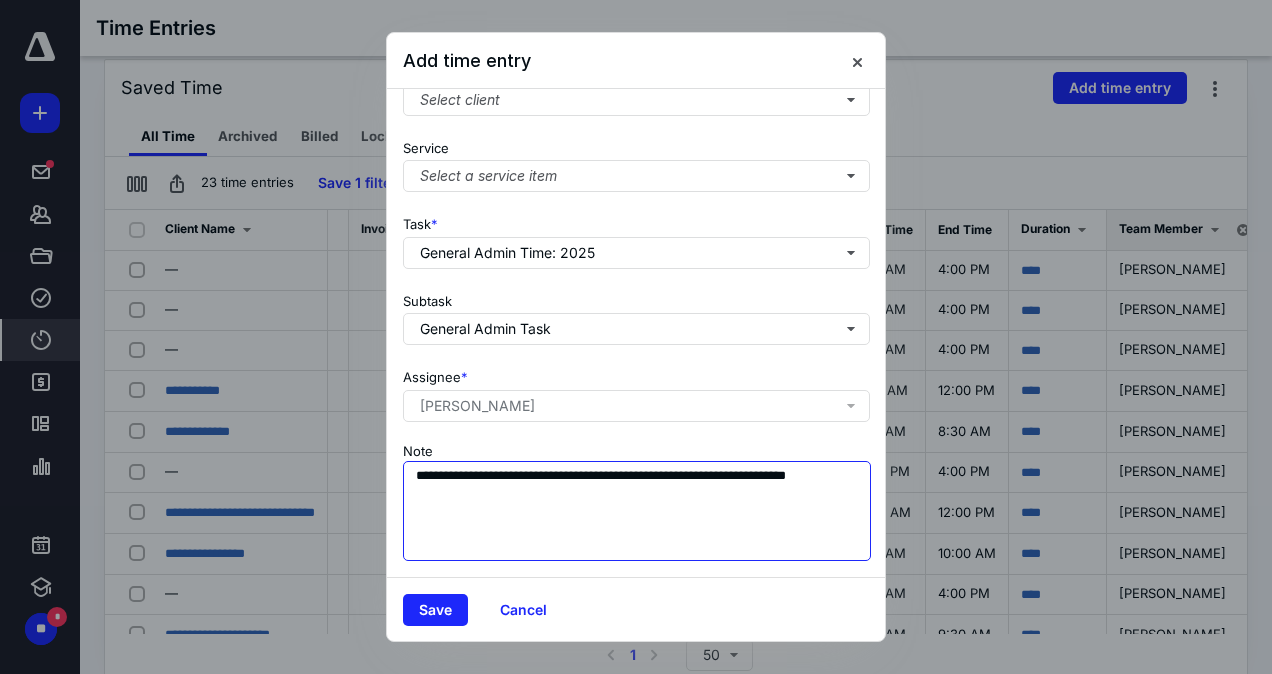 click on "**********" at bounding box center (637, 511) 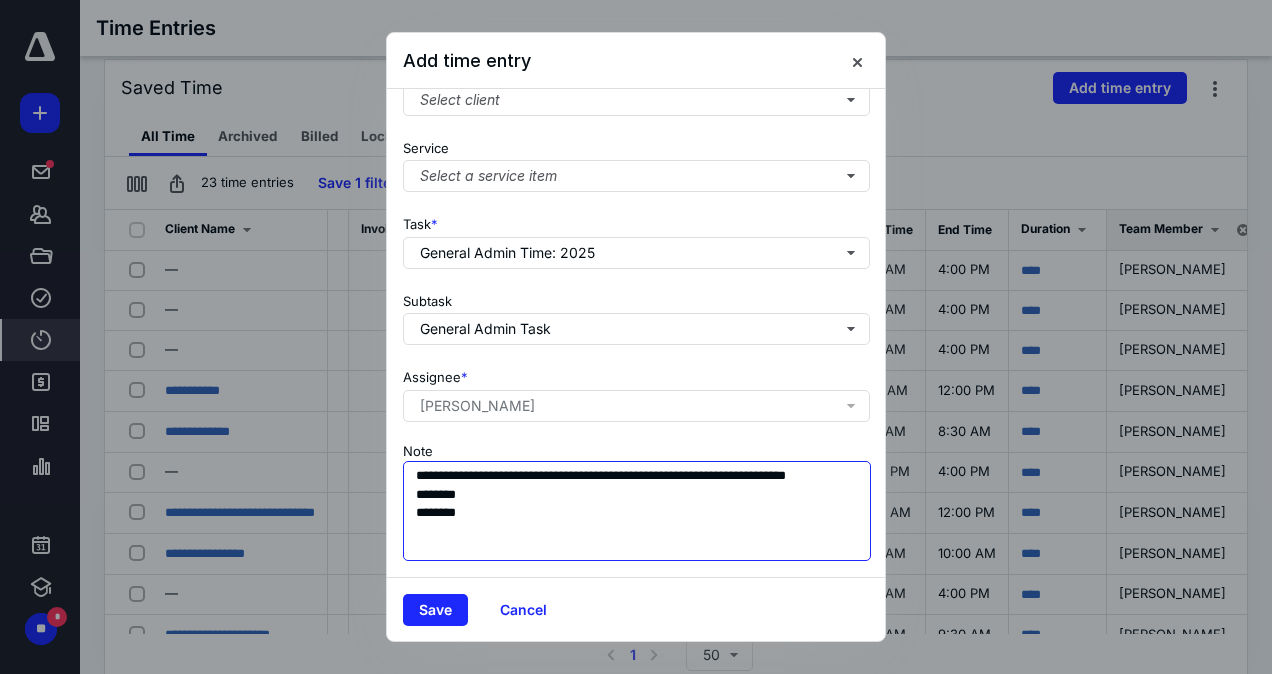 click on "**********" at bounding box center [637, 511] 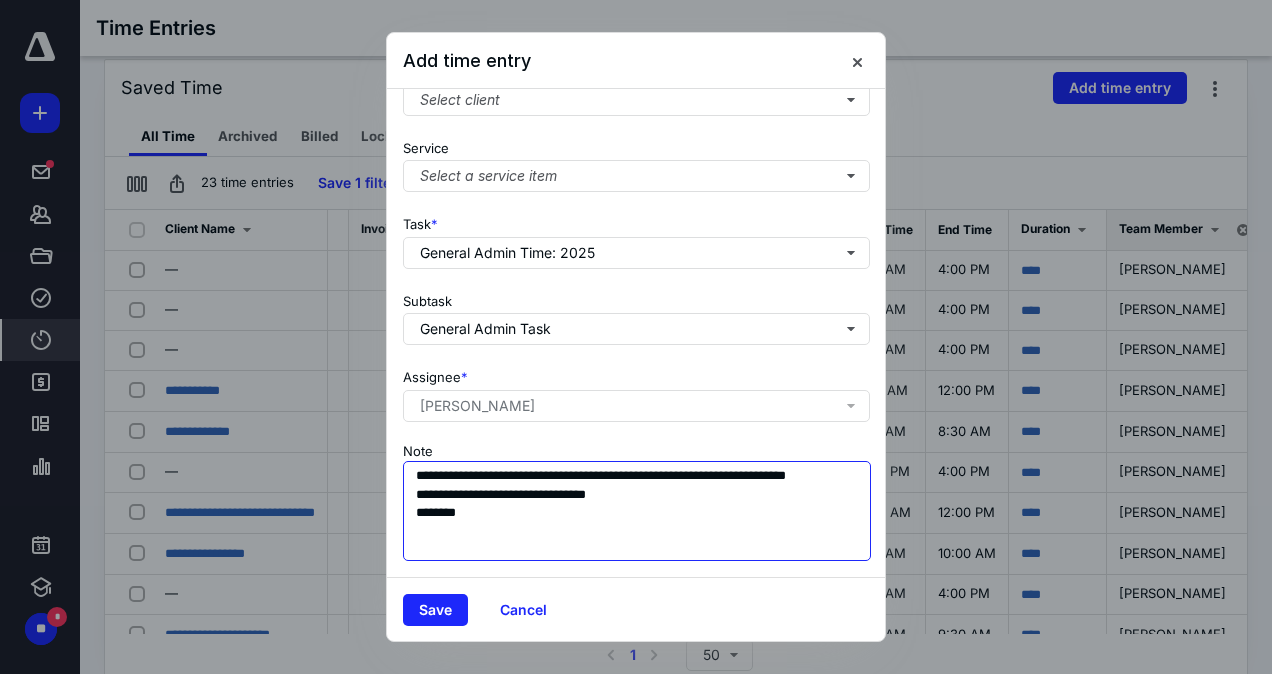 click on "**********" at bounding box center [637, 511] 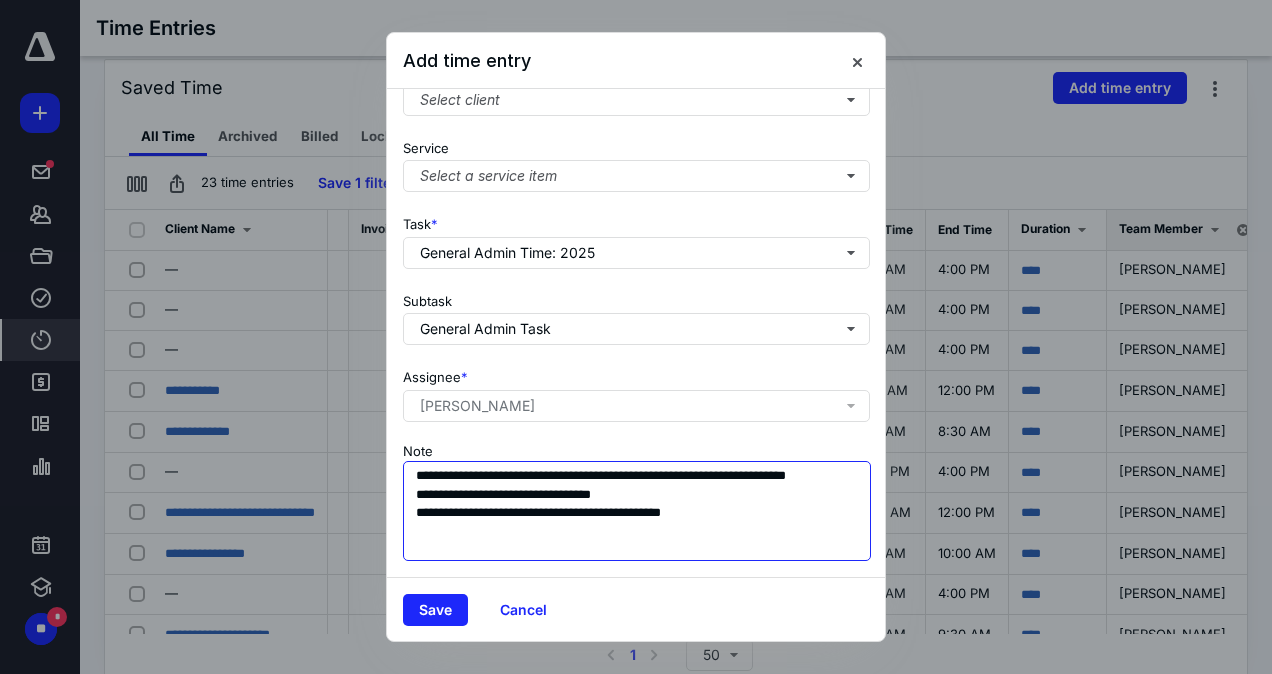 type on "**********" 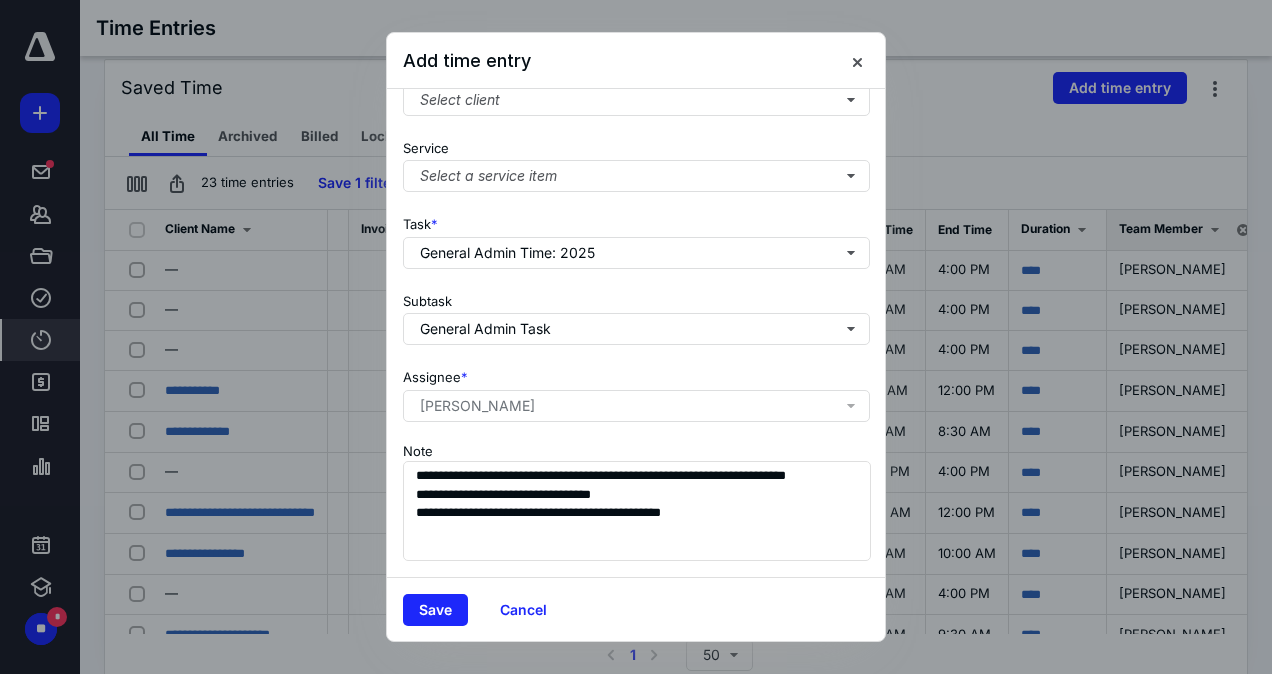 drag, startPoint x: 879, startPoint y: 398, endPoint x: 870, endPoint y: 212, distance: 186.21762 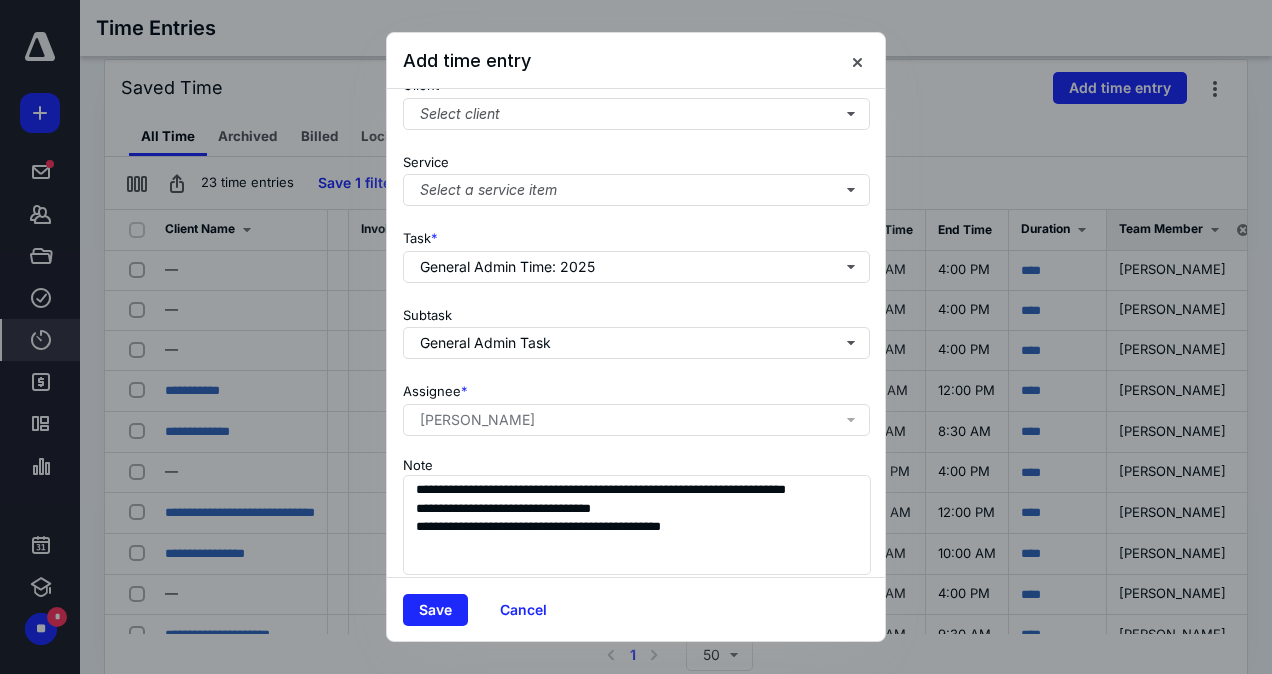 scroll, scrollTop: 299, scrollLeft: 0, axis: vertical 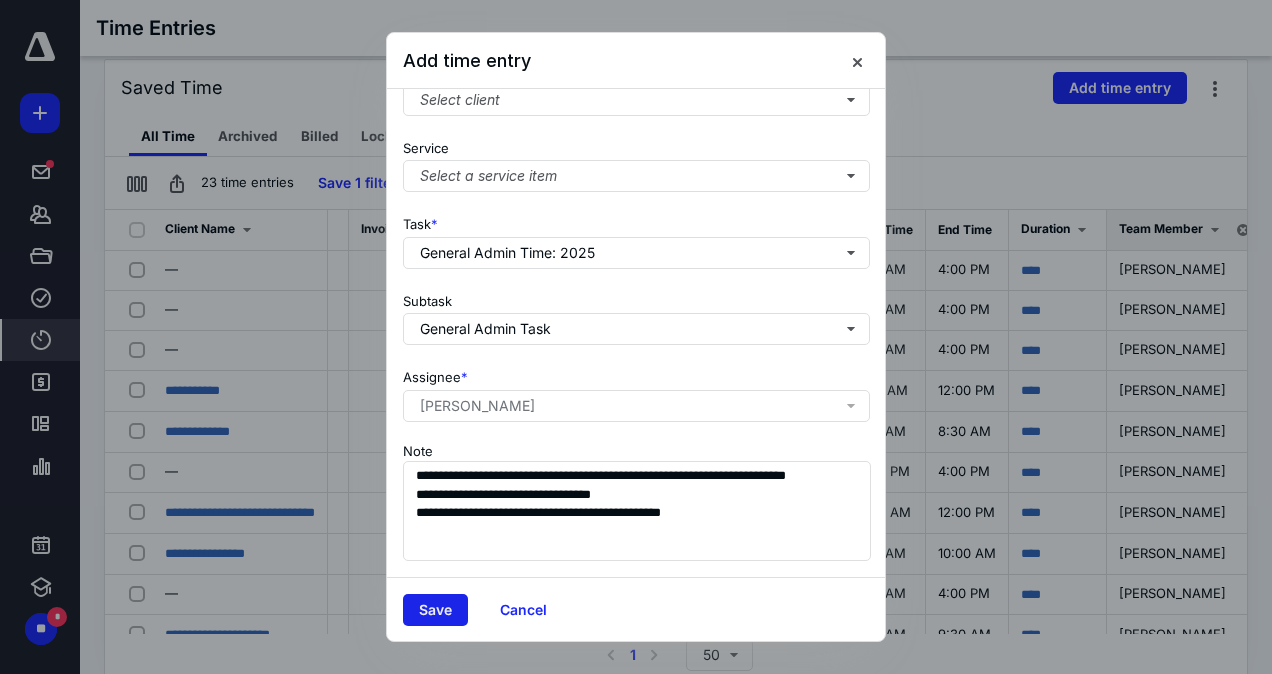 click on "Save" at bounding box center (435, 610) 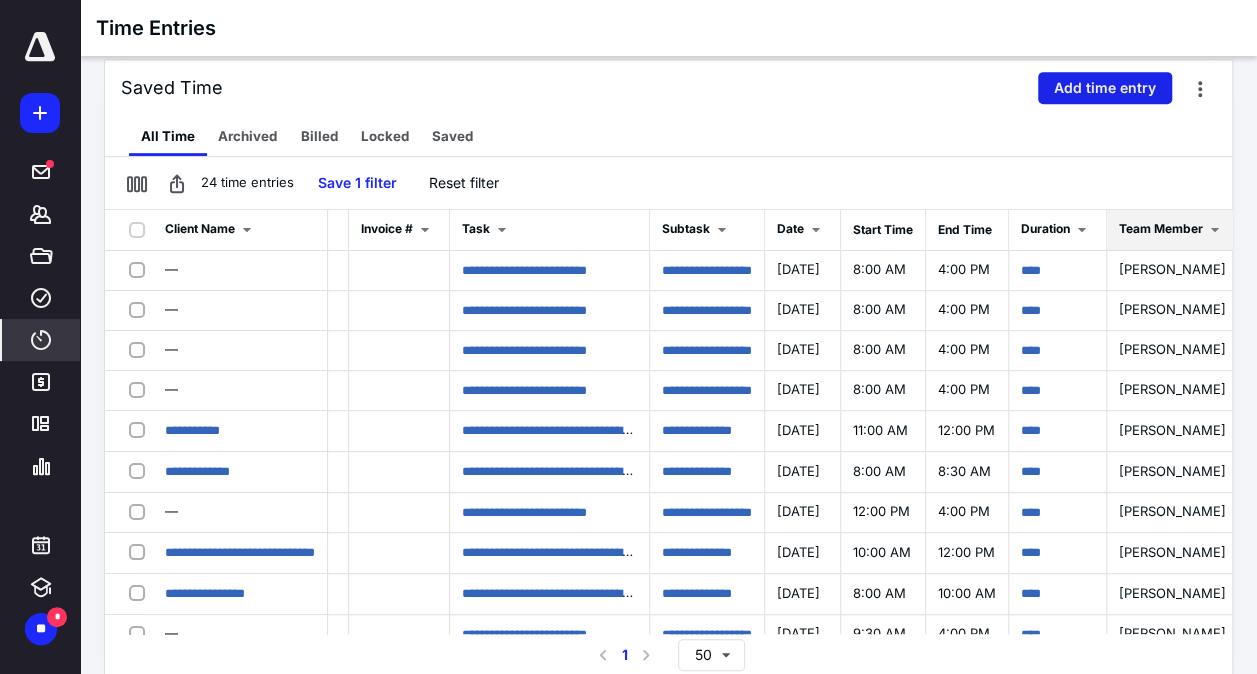 click on "Add time entry" at bounding box center [1105, 88] 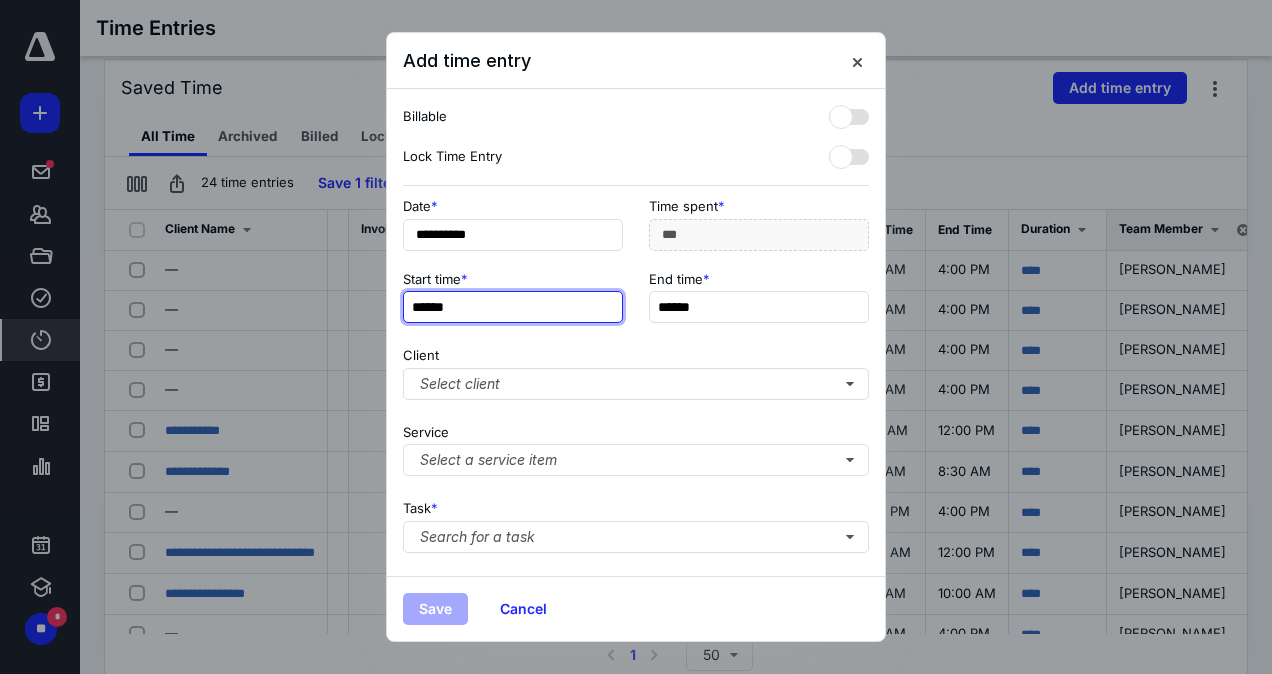 click on "******" at bounding box center (513, 307) 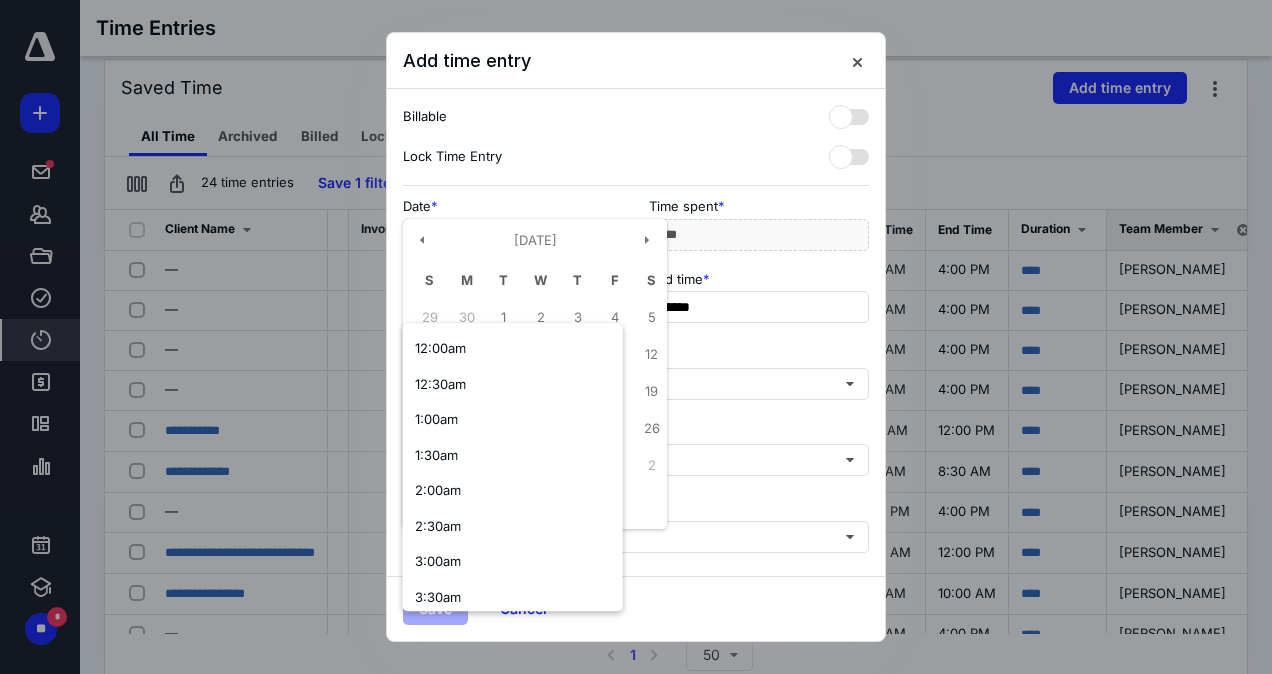 click on "**********" at bounding box center (513, 235) 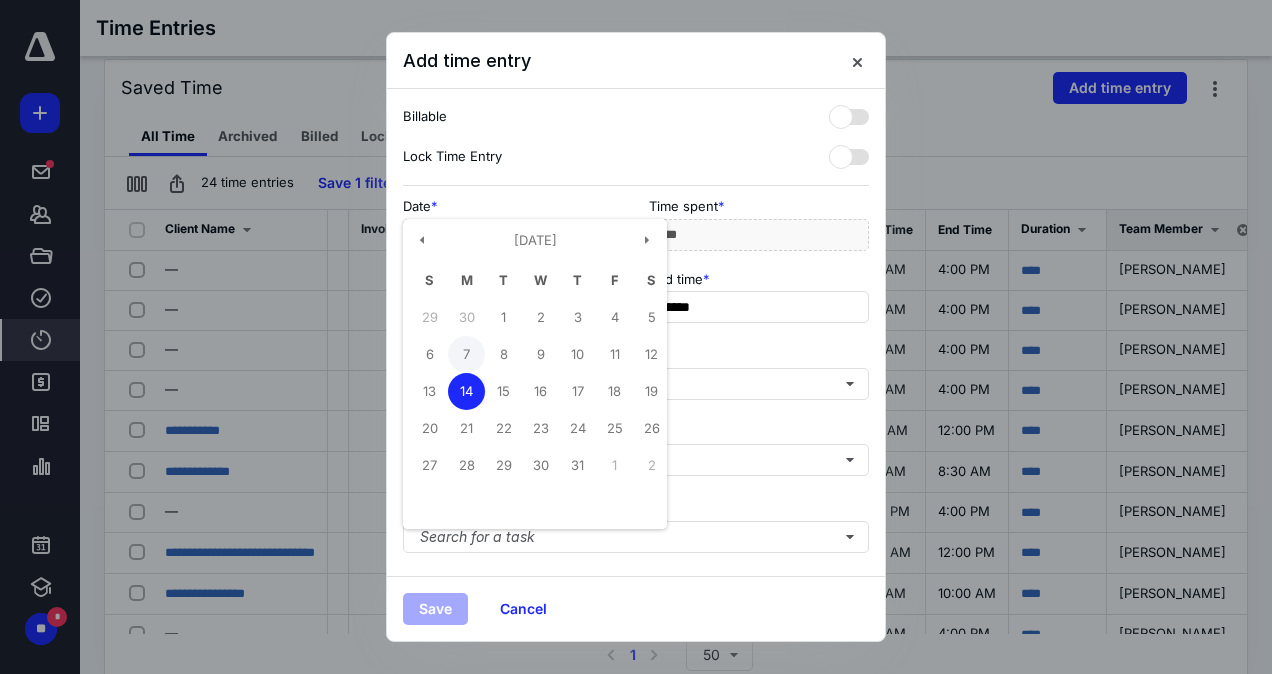 click on "7" at bounding box center (466, 354) 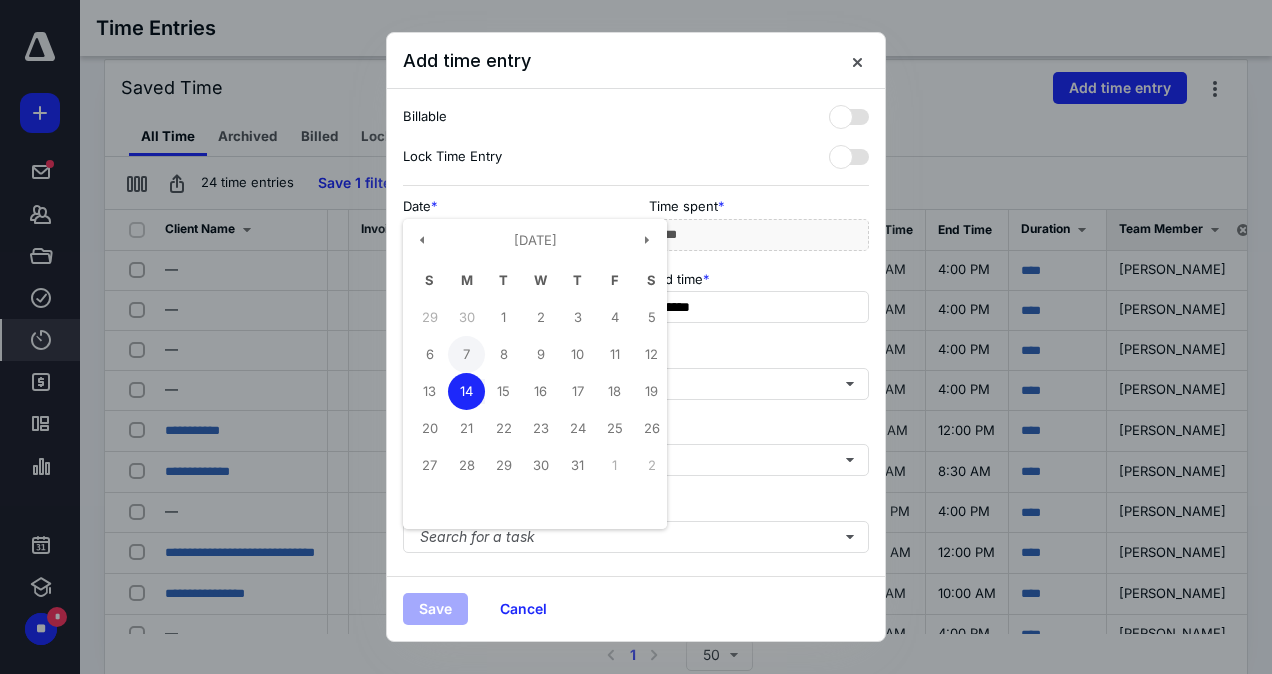 type on "**********" 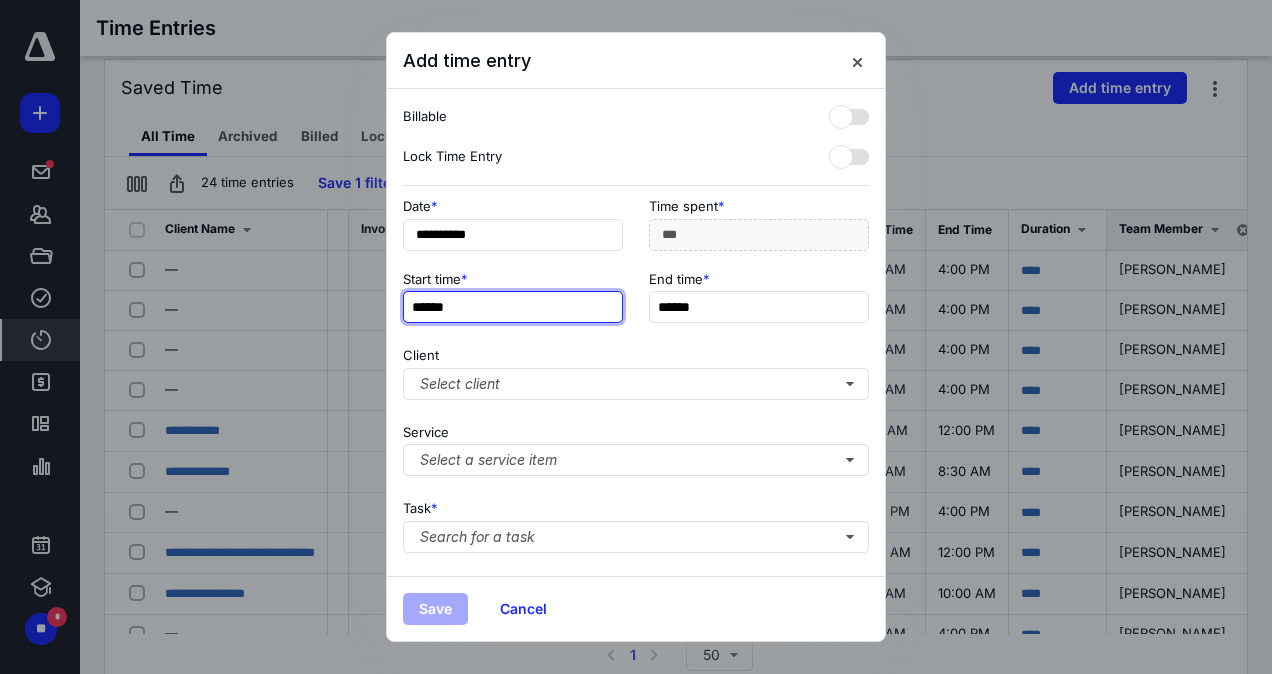 click on "******" at bounding box center (513, 307) 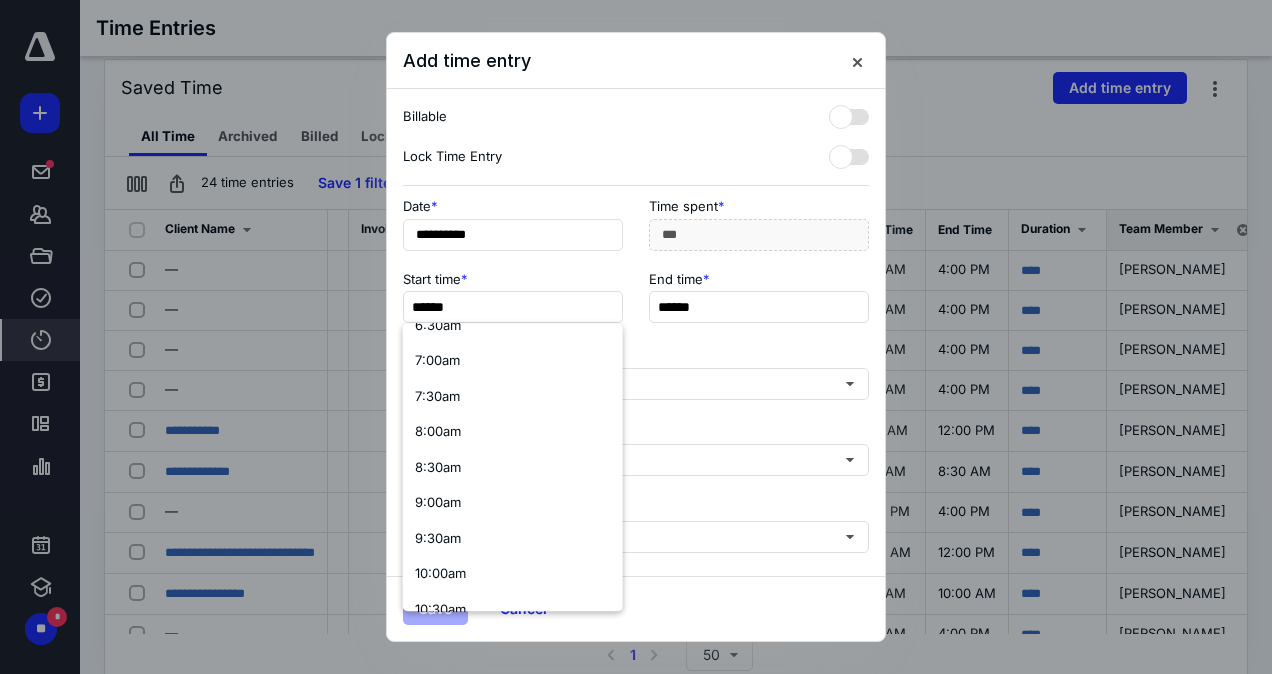 scroll, scrollTop: 499, scrollLeft: 0, axis: vertical 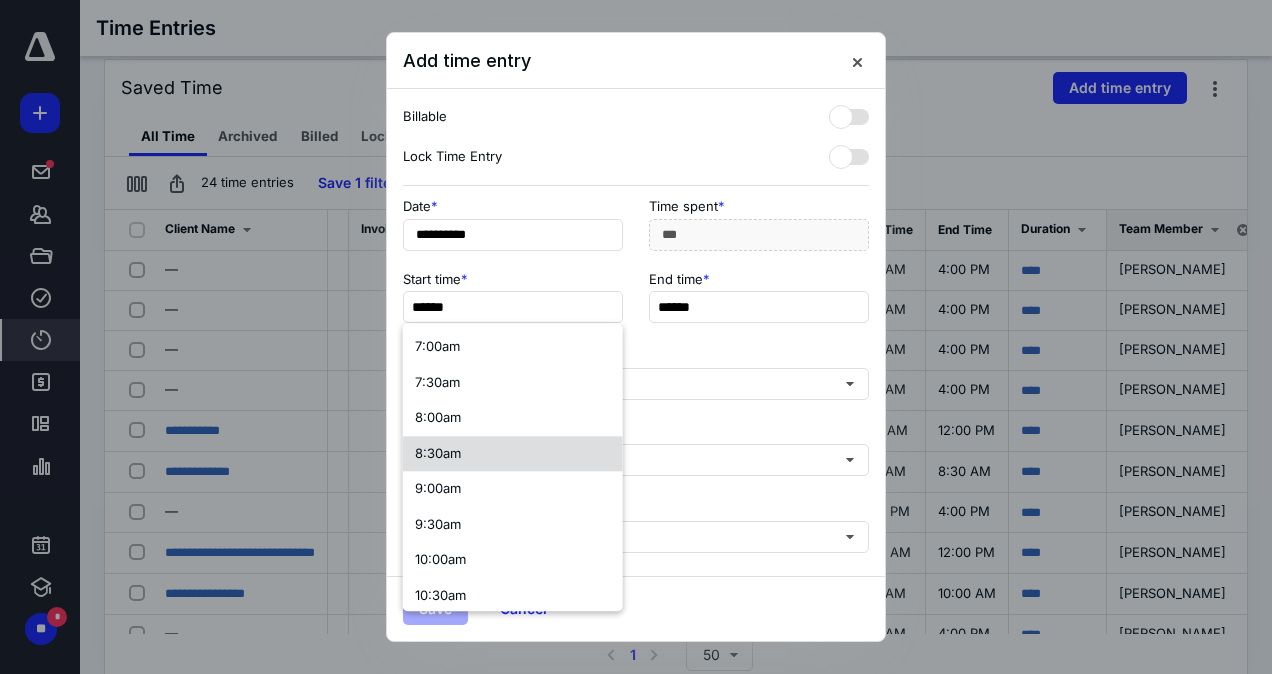 click on "8:30am" at bounding box center (513, 454) 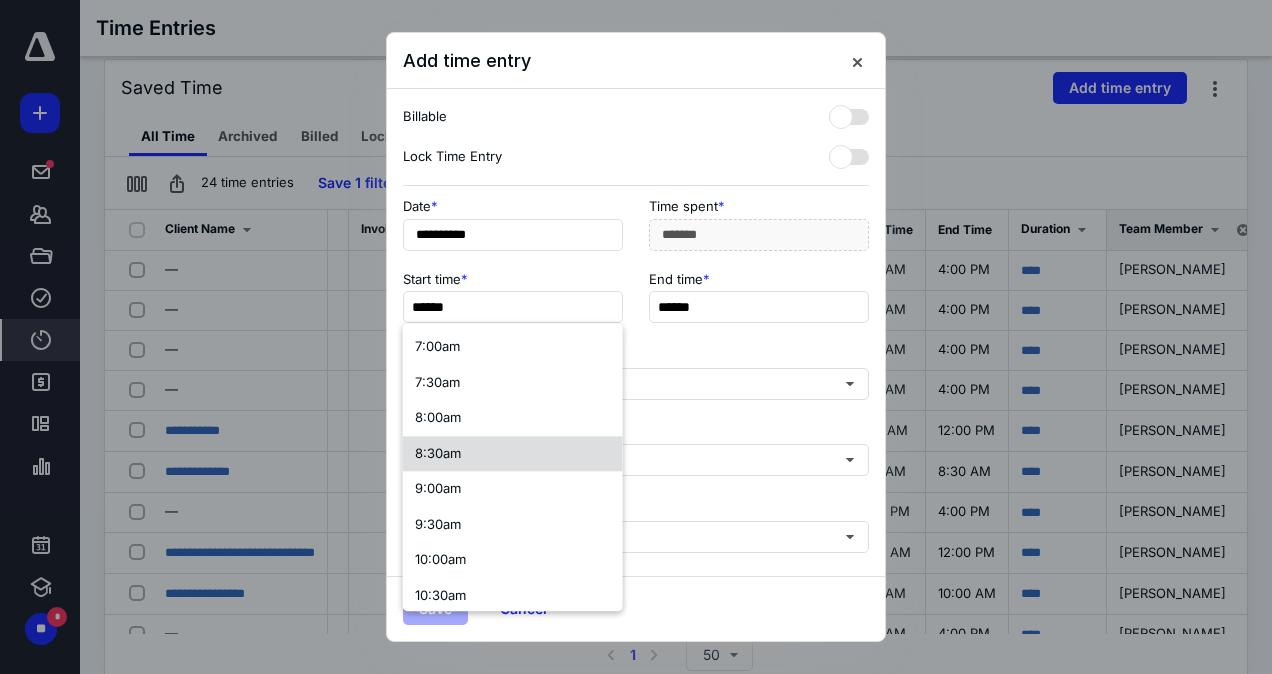 scroll, scrollTop: 0, scrollLeft: 0, axis: both 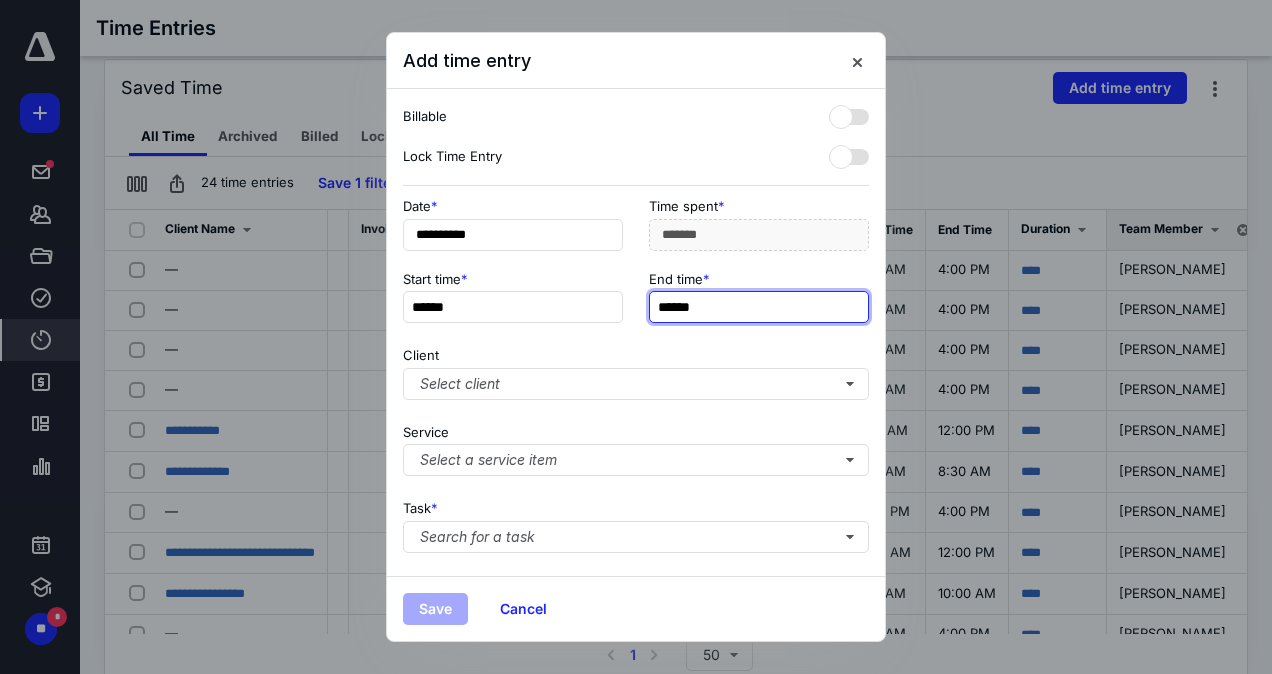 click on "******" at bounding box center [759, 307] 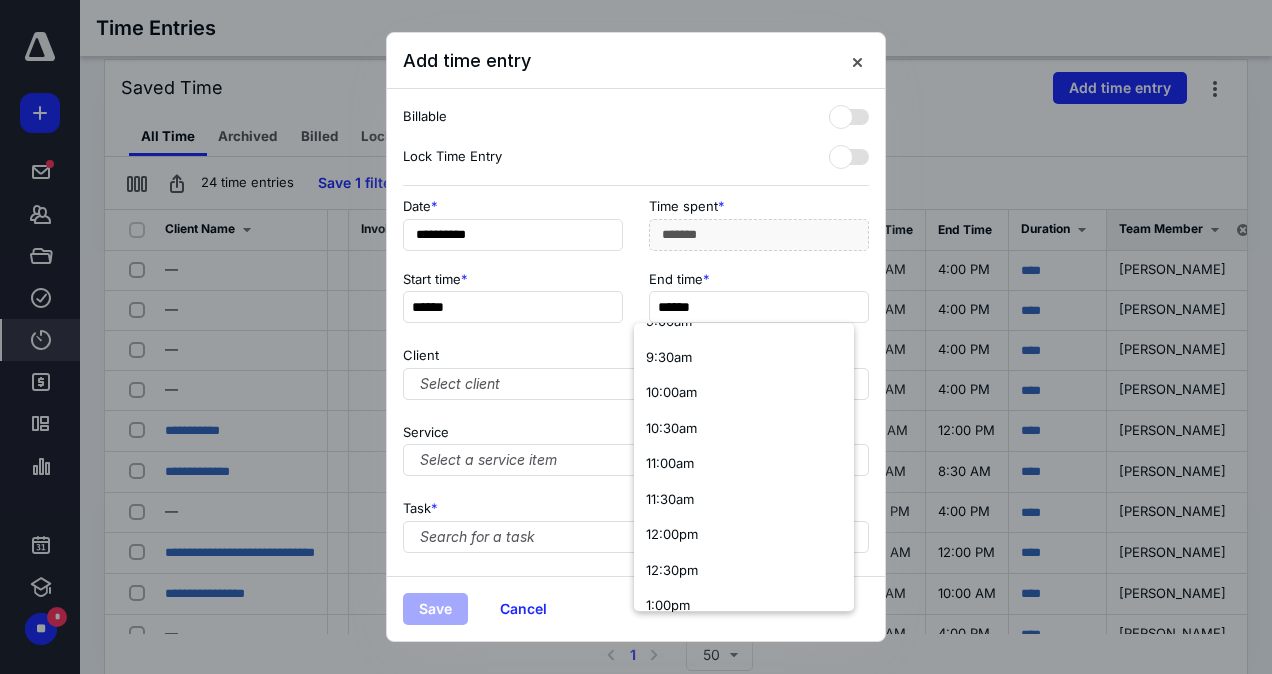 scroll, scrollTop: 670, scrollLeft: 0, axis: vertical 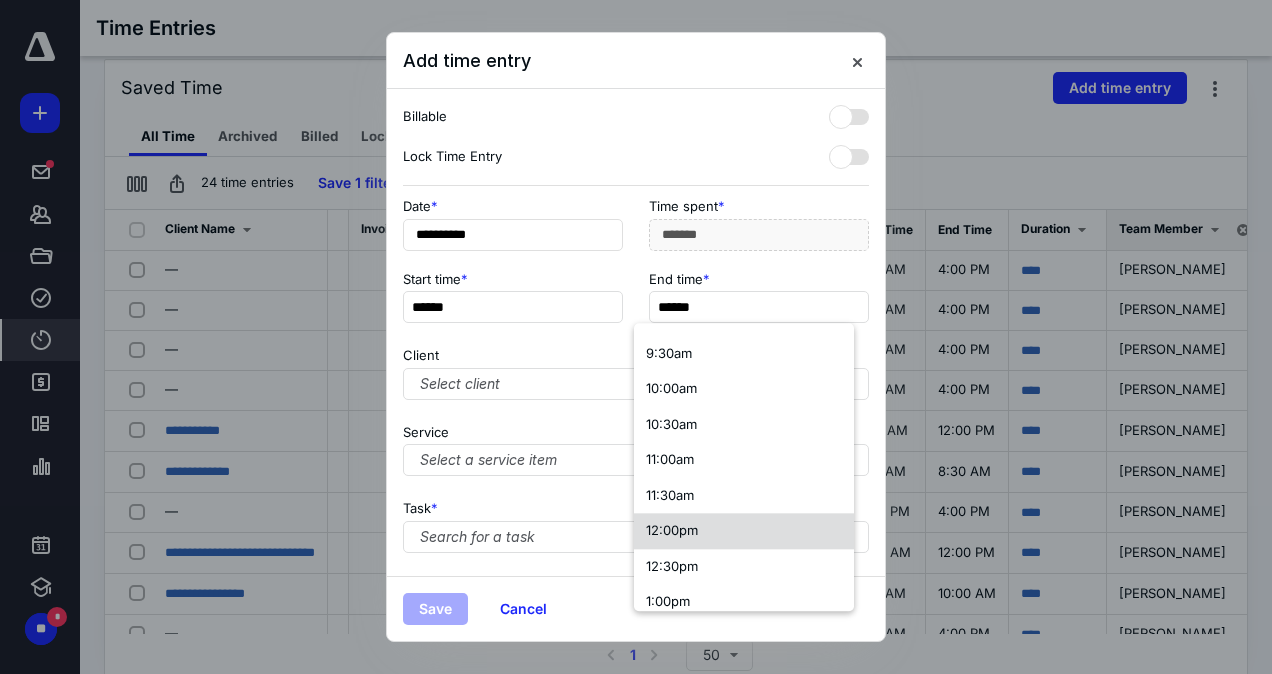 click on "12:00pm" at bounding box center (672, 530) 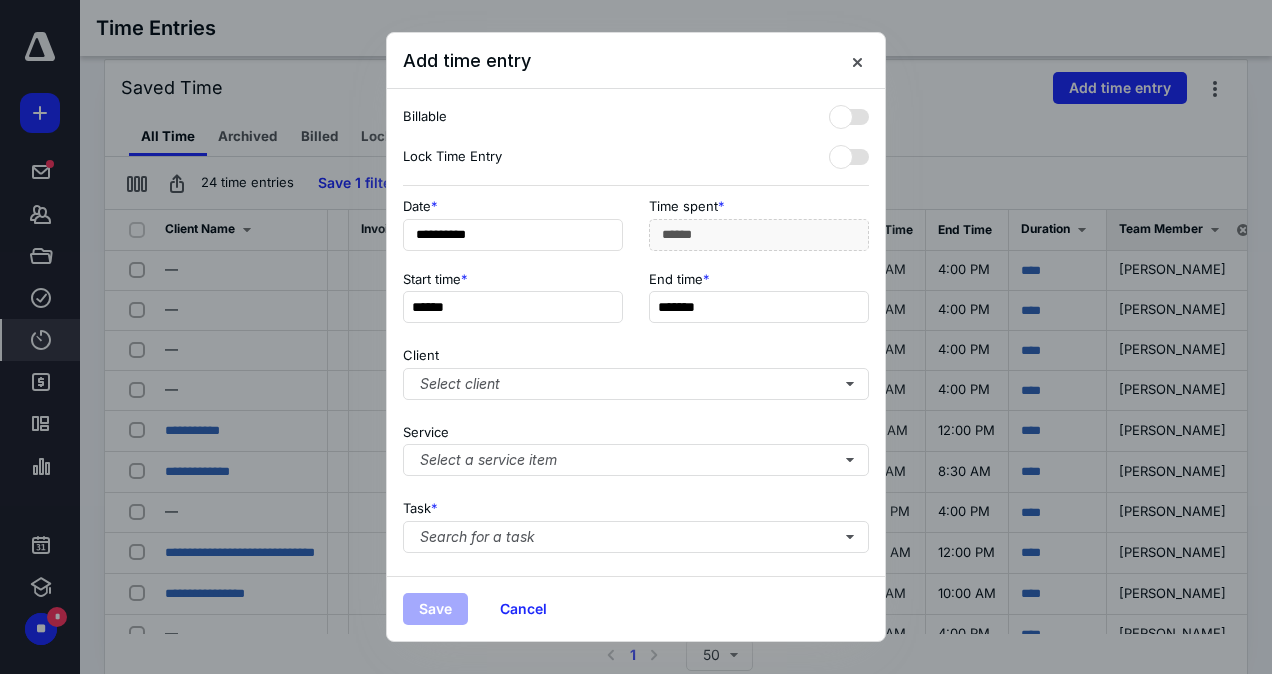 scroll, scrollTop: 0, scrollLeft: 0, axis: both 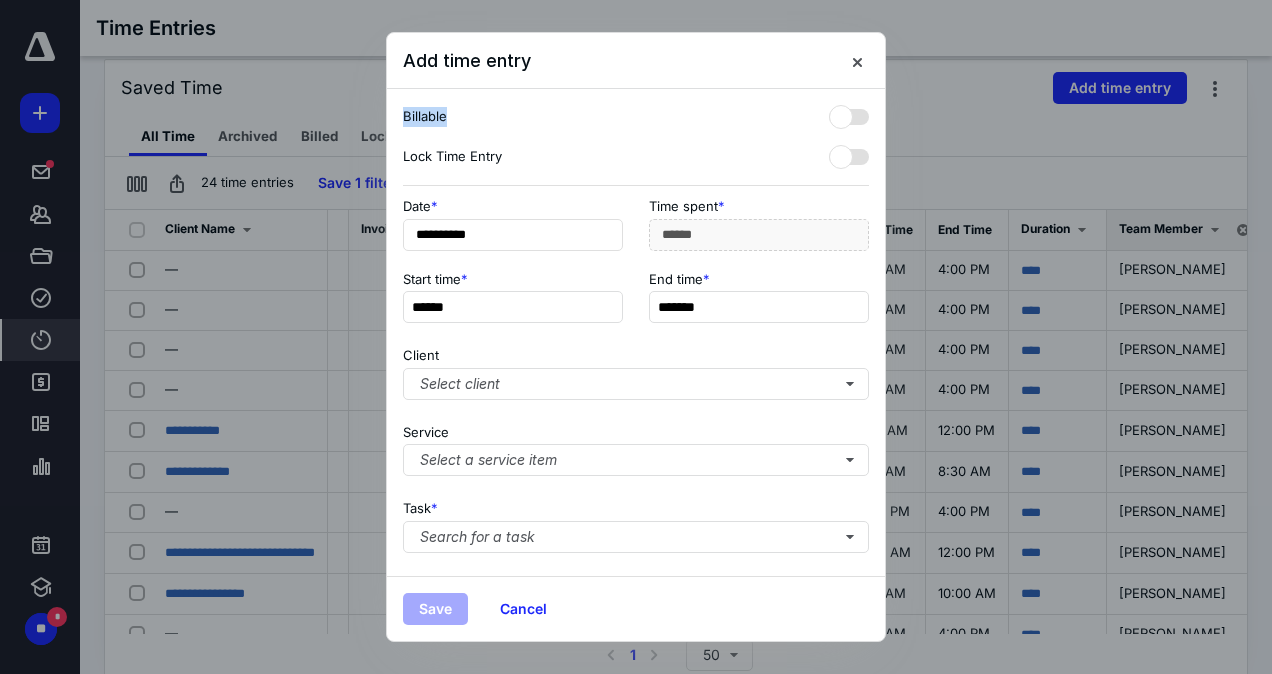 drag, startPoint x: 733, startPoint y: 63, endPoint x: 496, endPoint y: 124, distance: 244.72433 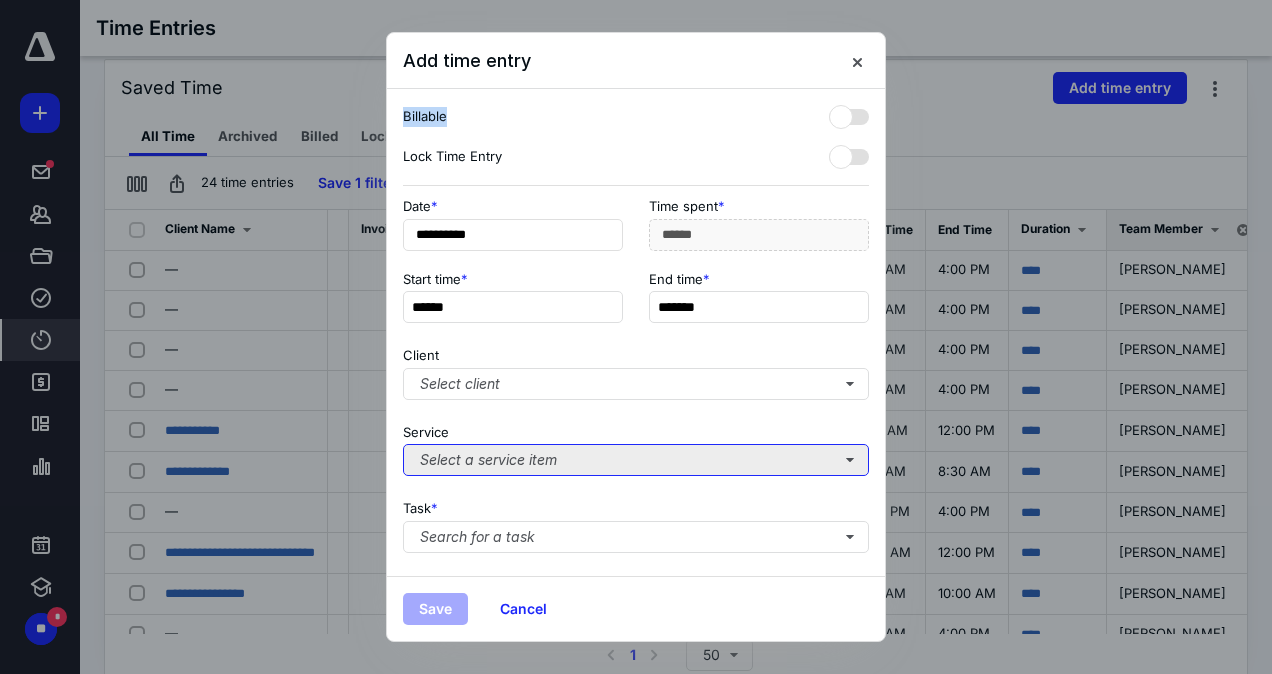 click on "Select a service item" at bounding box center [636, 460] 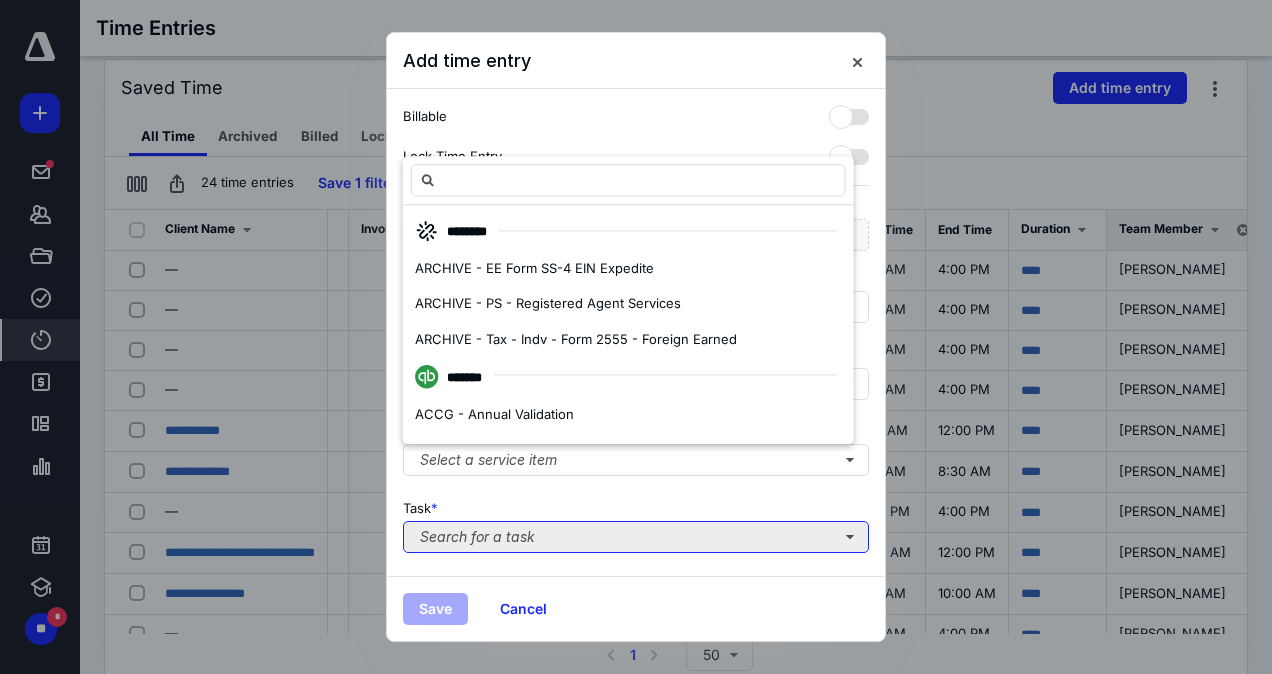 click on "Search for a task" at bounding box center (636, 537) 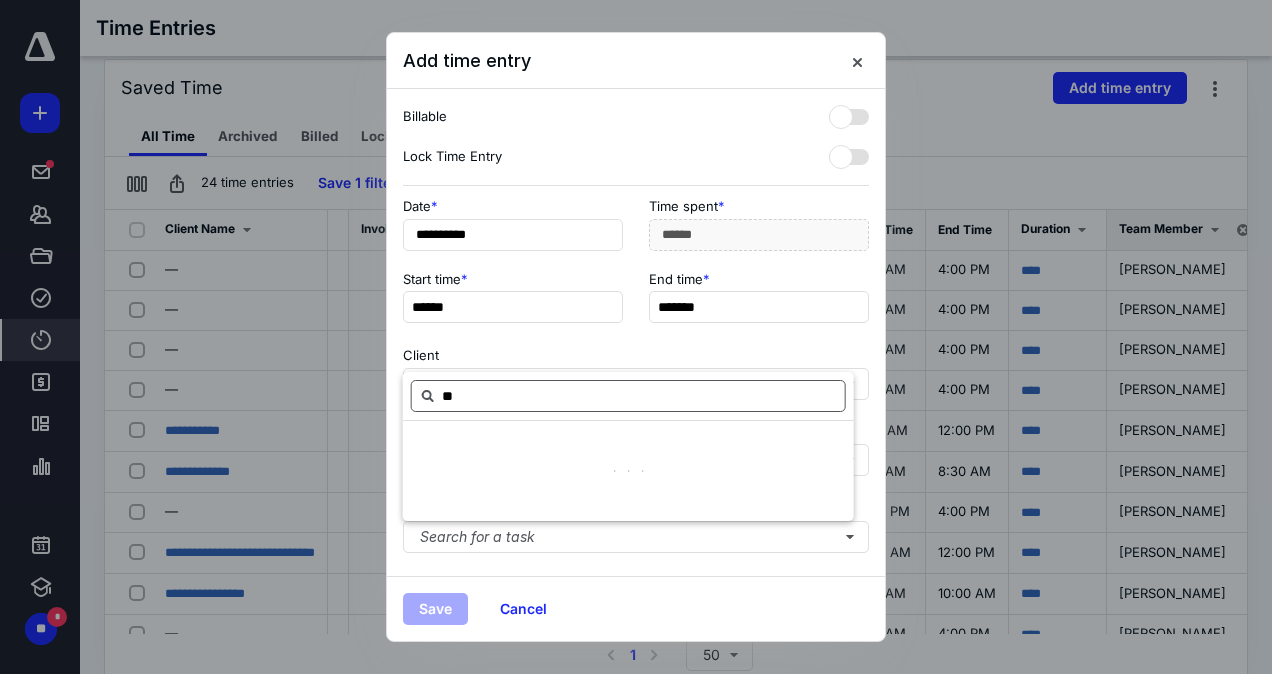 type on "*" 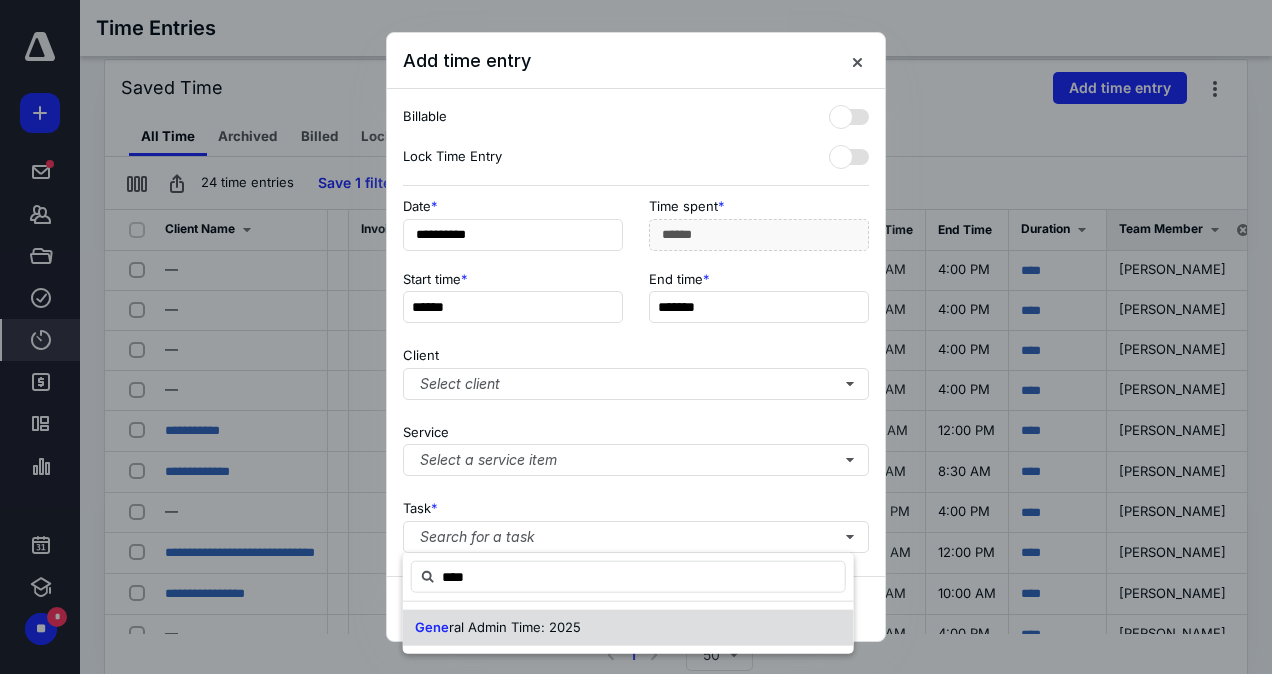 click on "ral Admin Time:  2025" at bounding box center (515, 627) 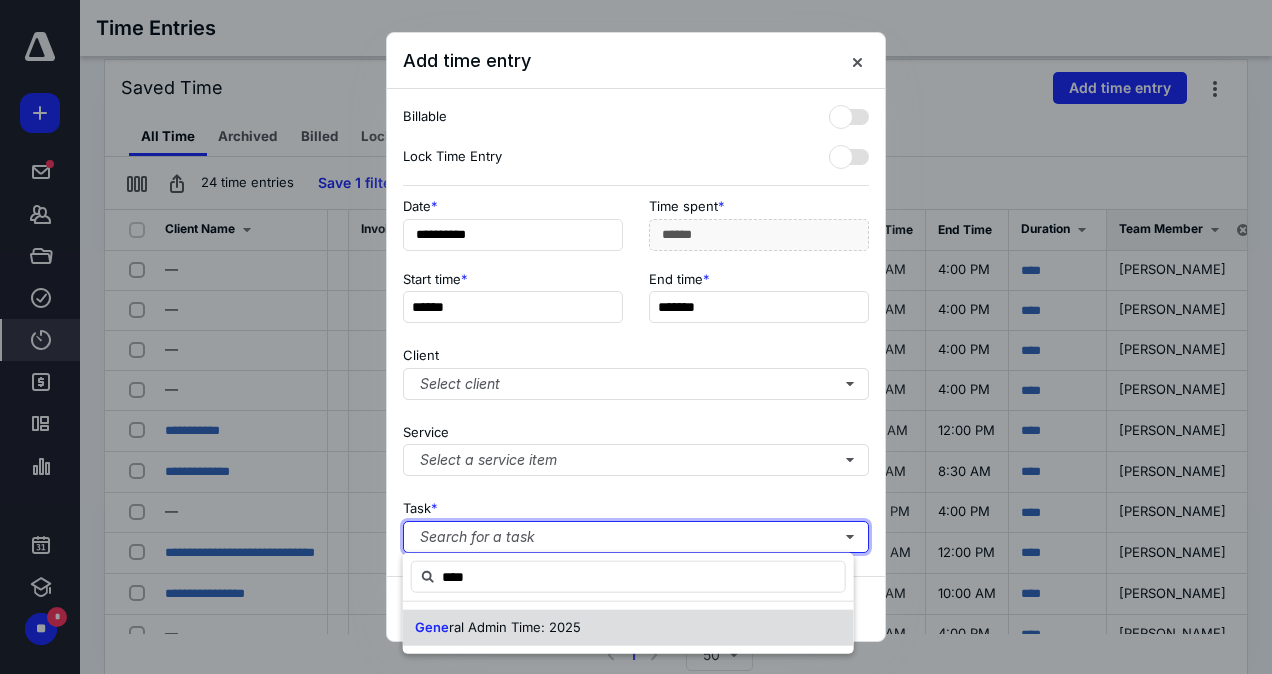 type 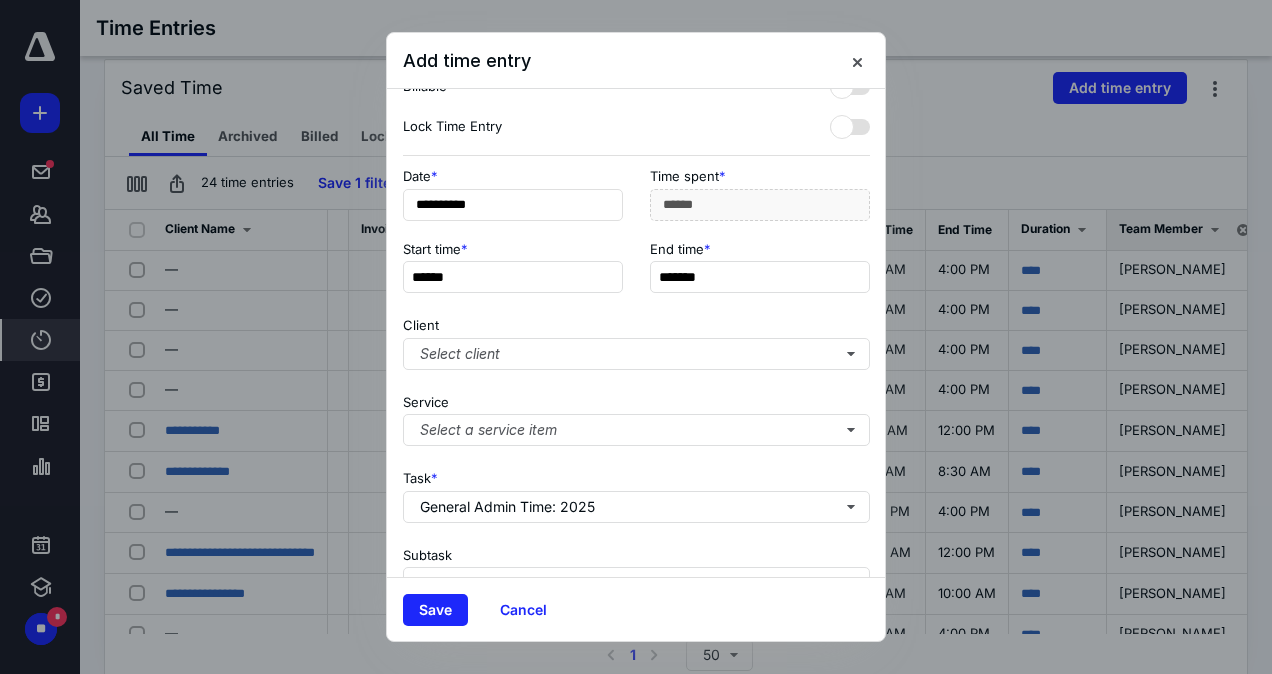 scroll, scrollTop: 0, scrollLeft: 0, axis: both 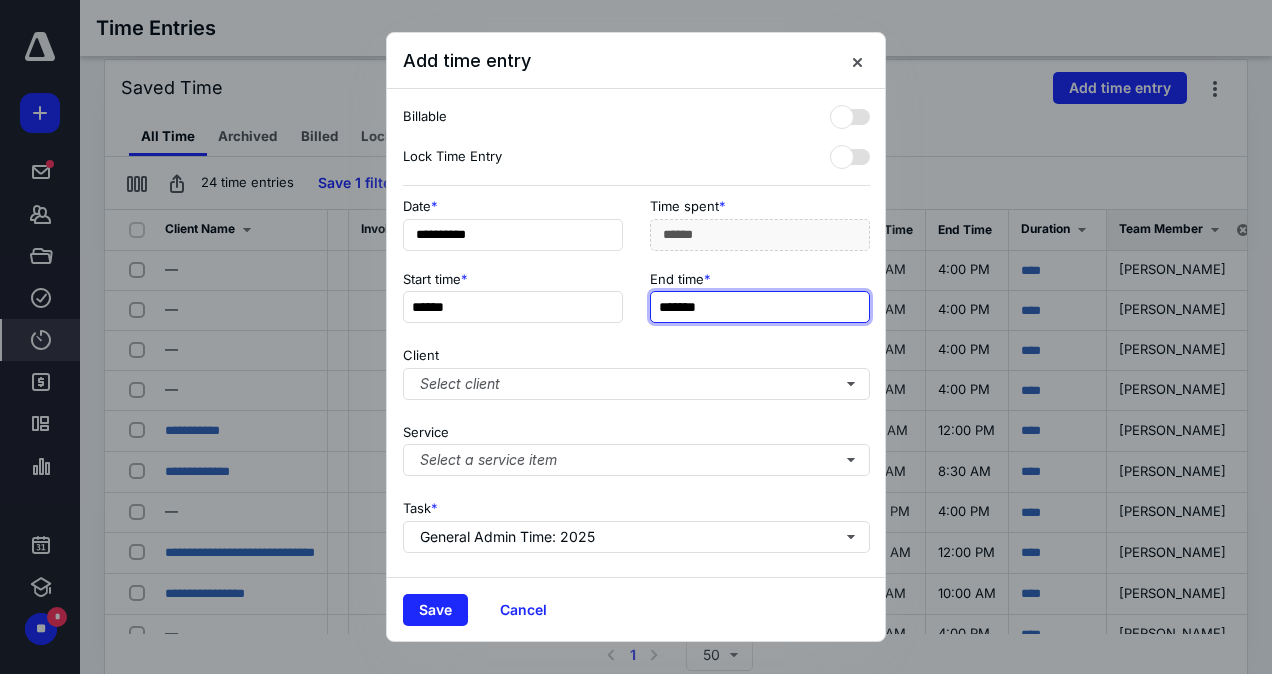 click on "*******" at bounding box center (760, 307) 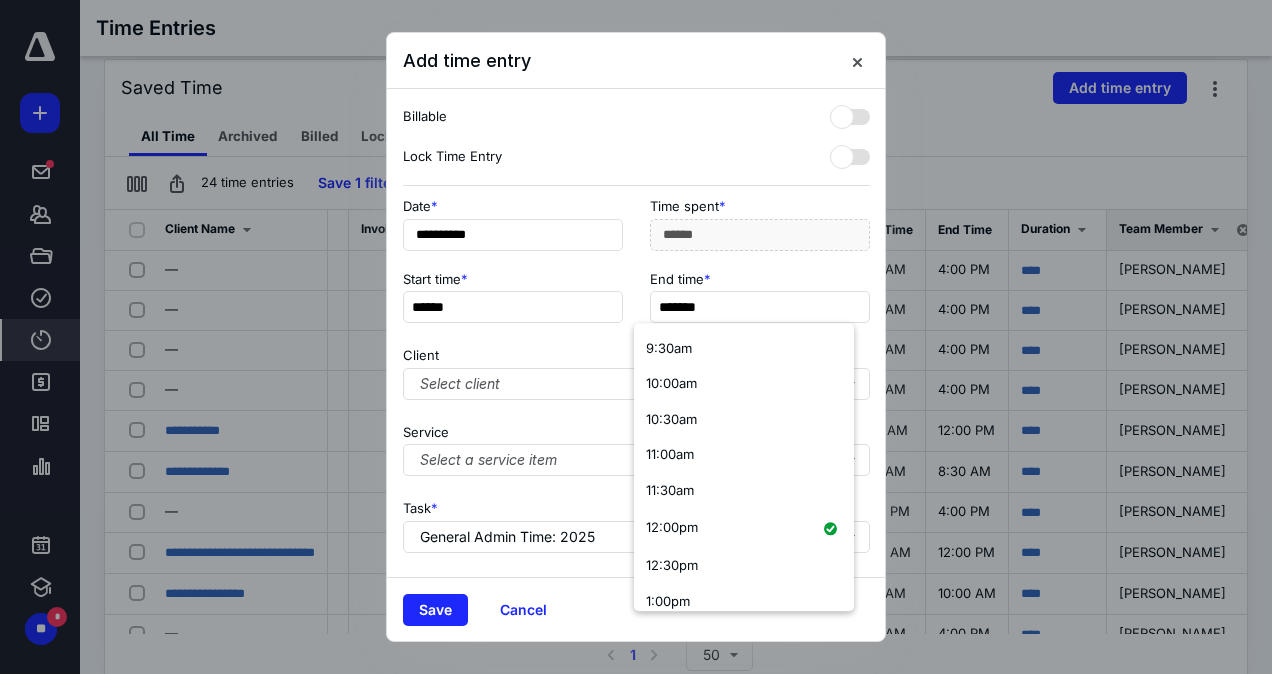 scroll, scrollTop: 690, scrollLeft: 0, axis: vertical 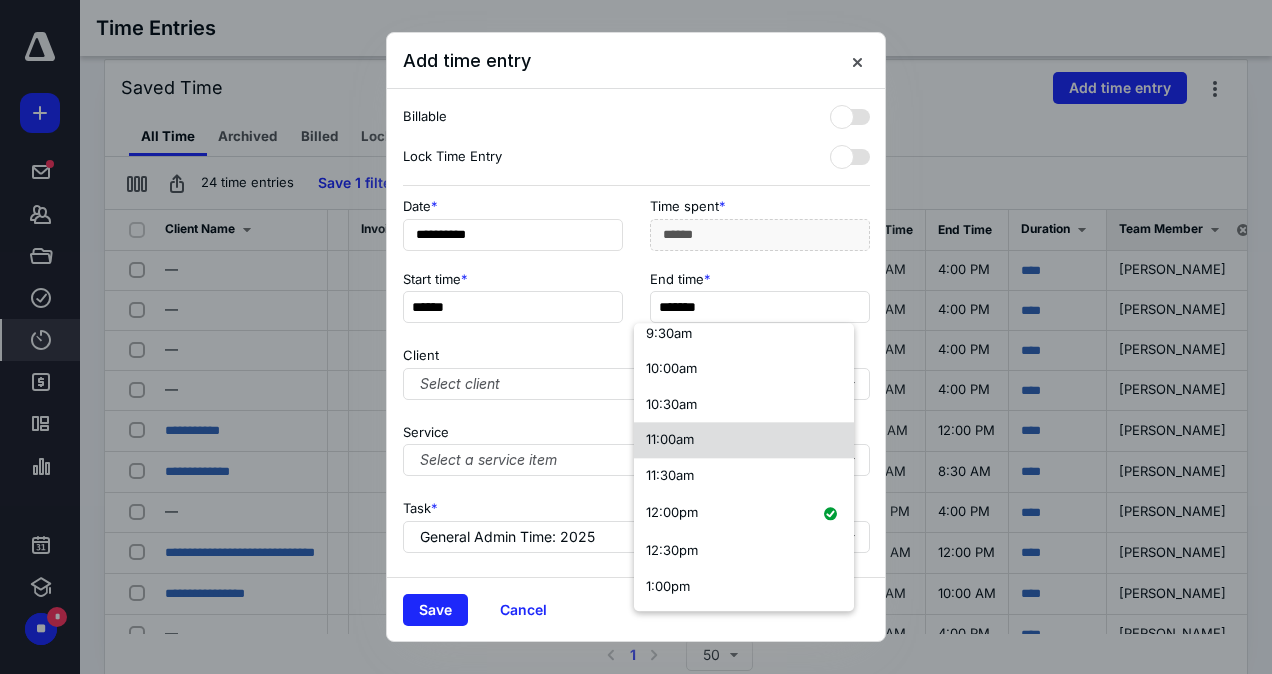 click on "11:00am" at bounding box center (744, 440) 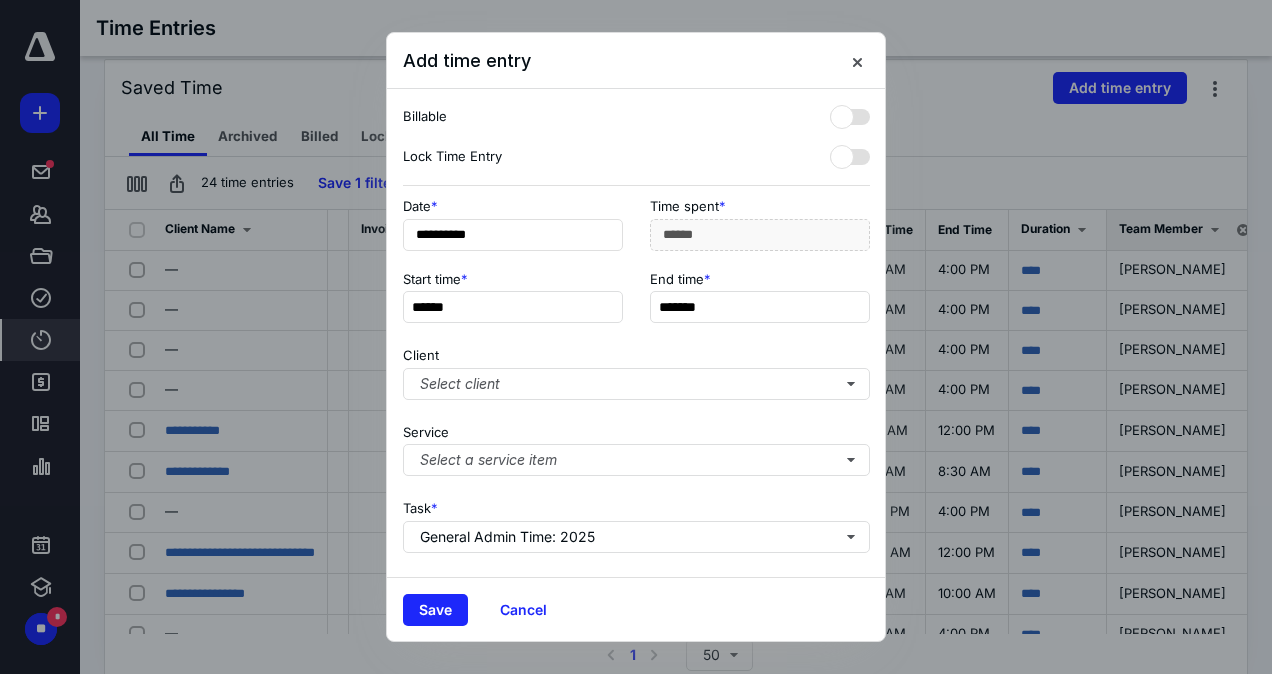 scroll, scrollTop: 0, scrollLeft: 0, axis: both 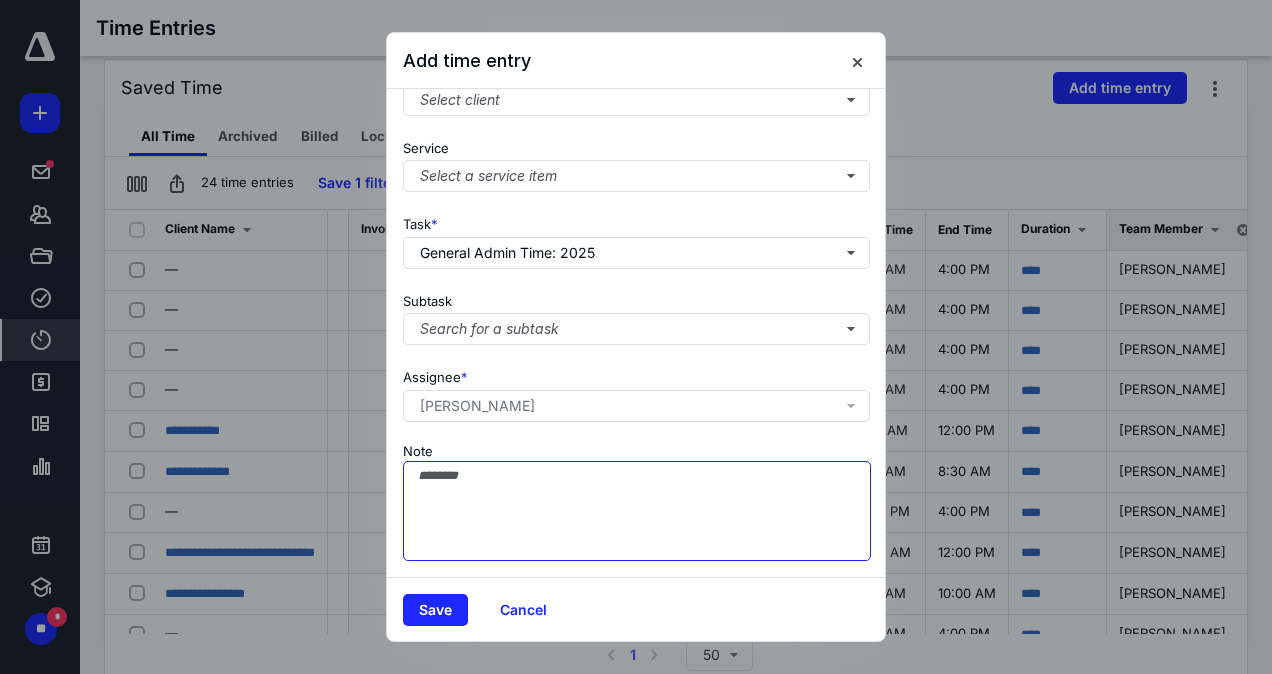 click on "Note" at bounding box center [637, 511] 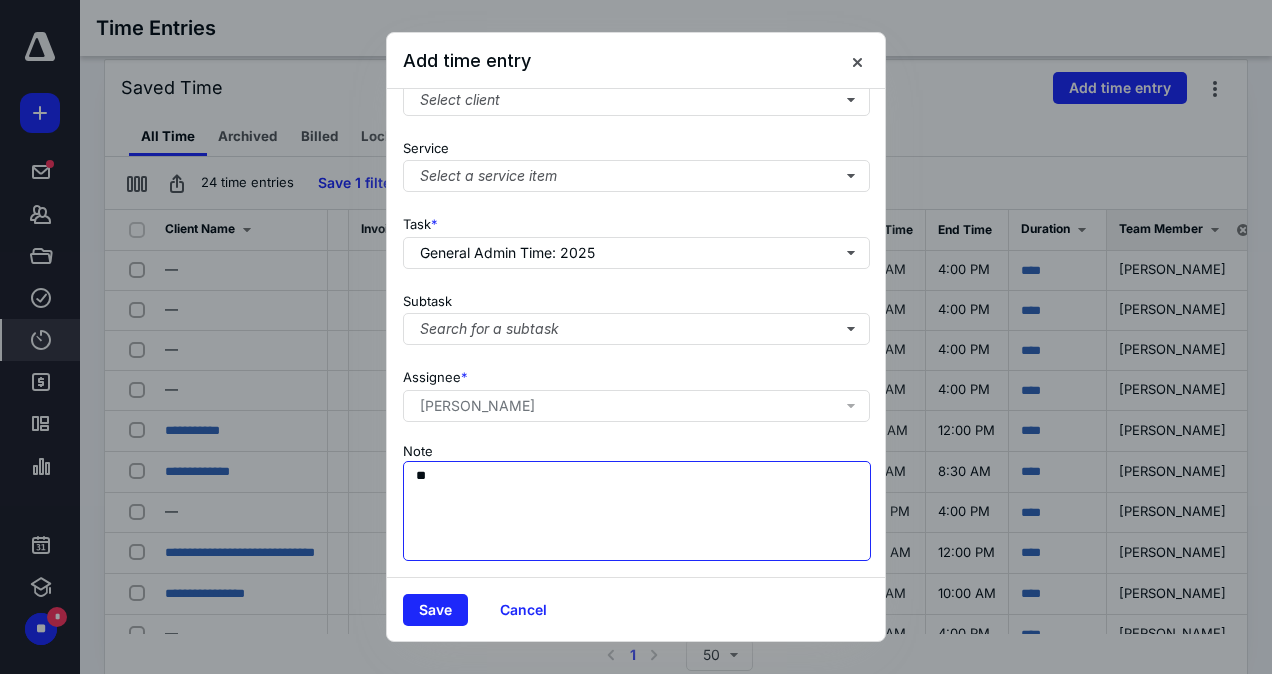 type on "*" 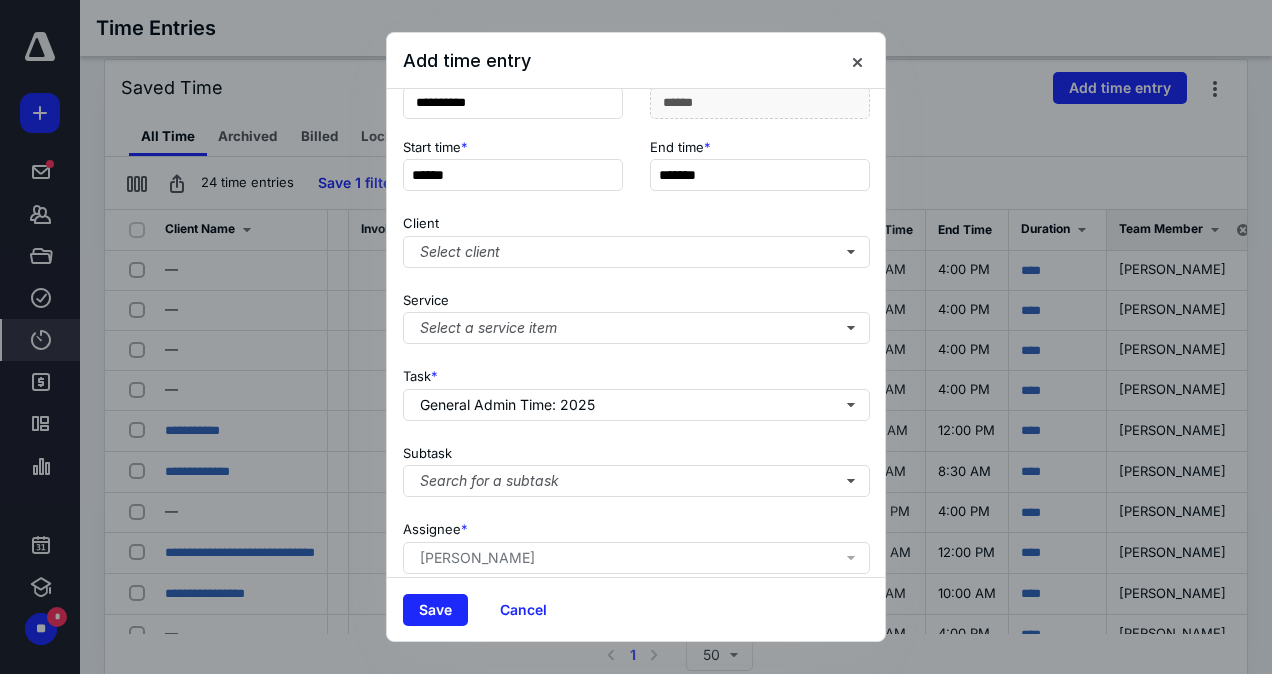 scroll, scrollTop: 299, scrollLeft: 0, axis: vertical 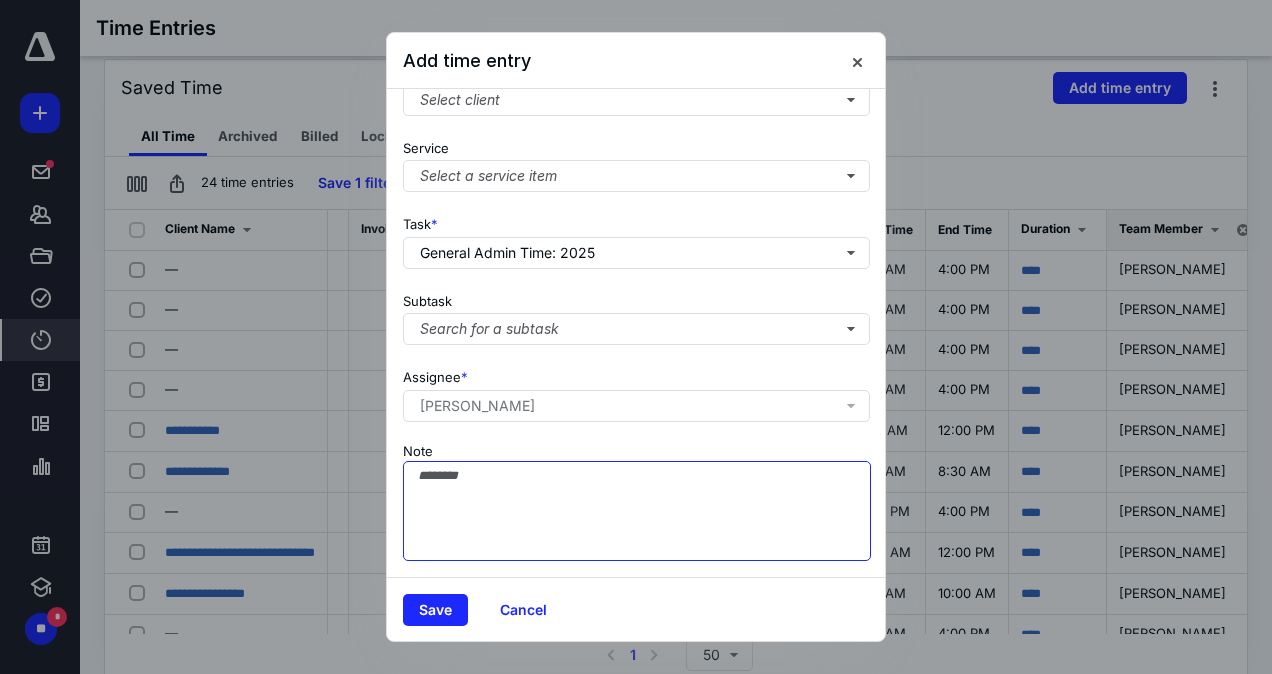 click on "Note" at bounding box center [637, 511] 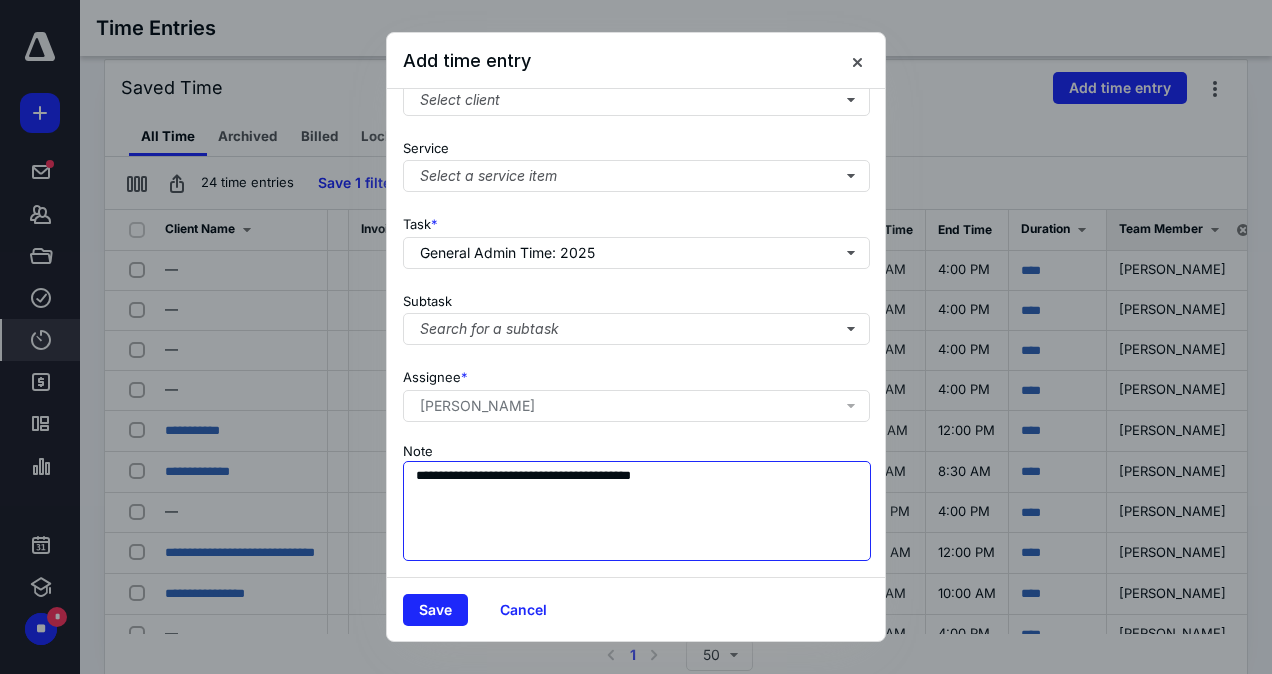 type on "**********" 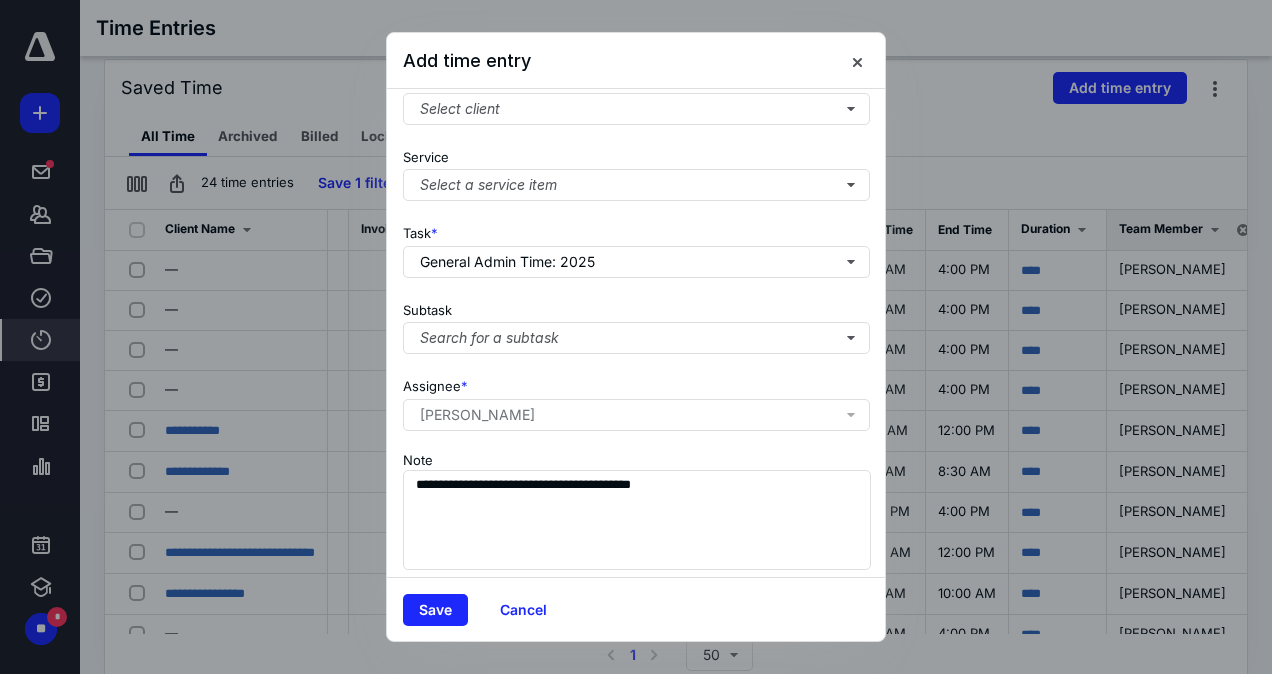 scroll, scrollTop: 299, scrollLeft: 0, axis: vertical 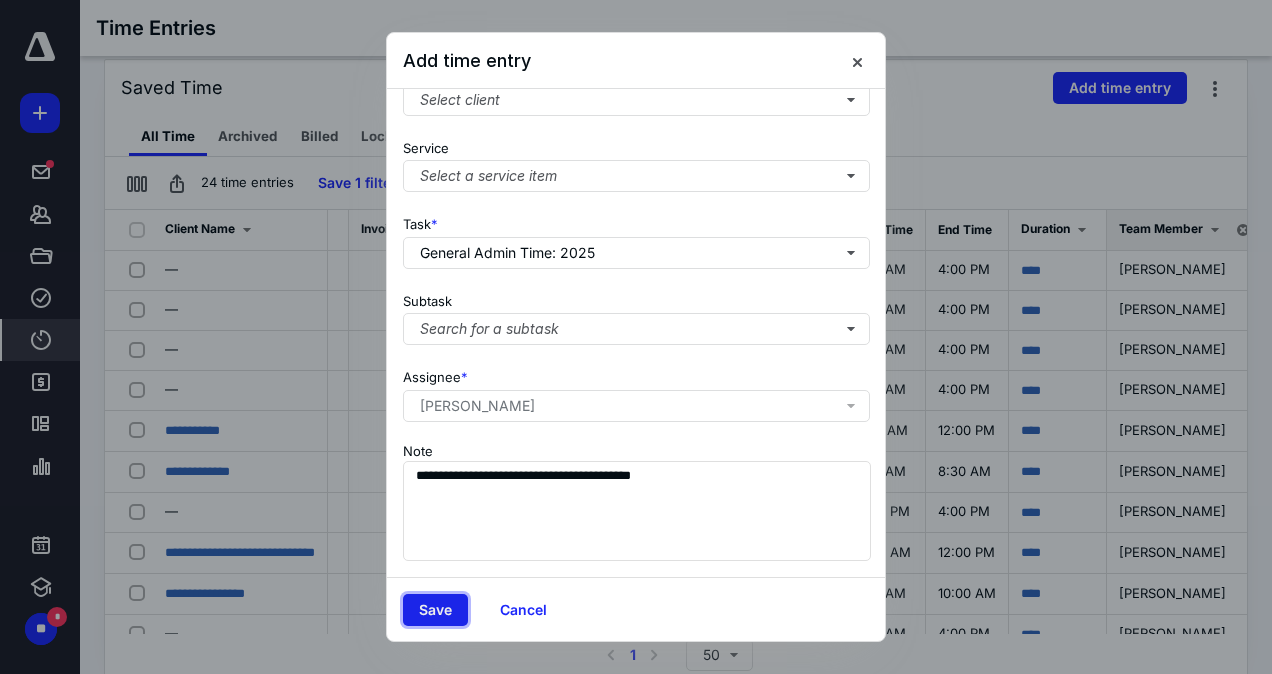 click on "Save" at bounding box center (435, 610) 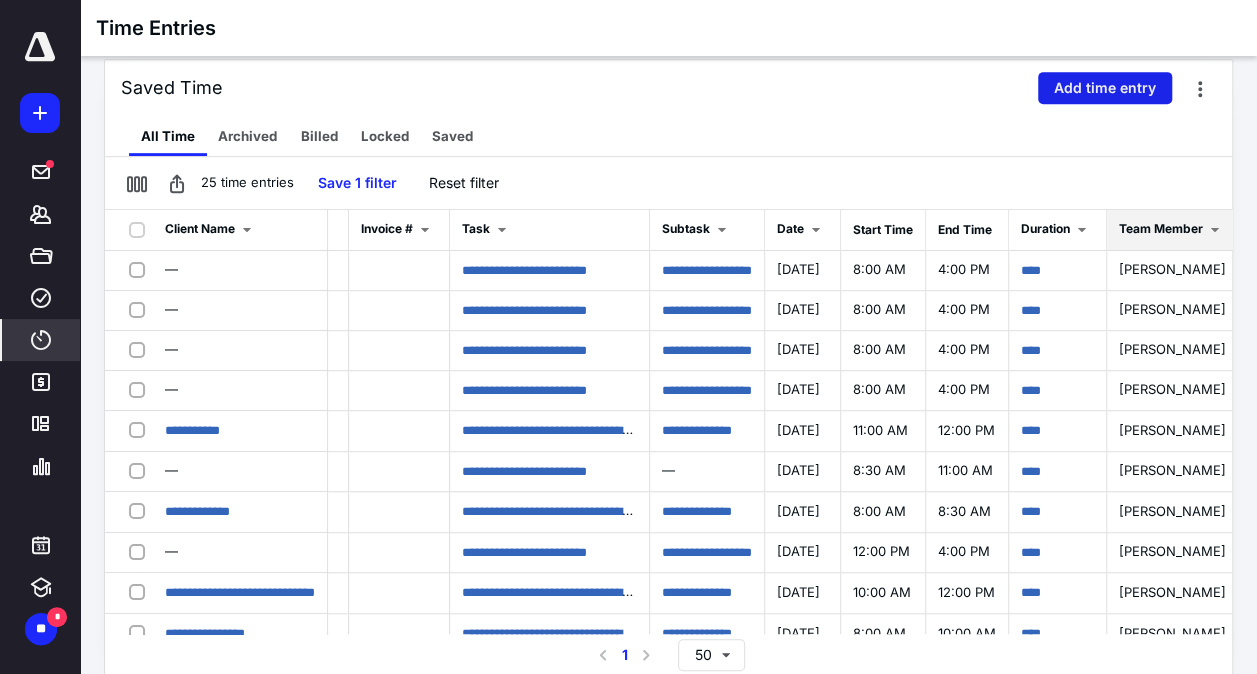click on "Add time entry" at bounding box center (1105, 88) 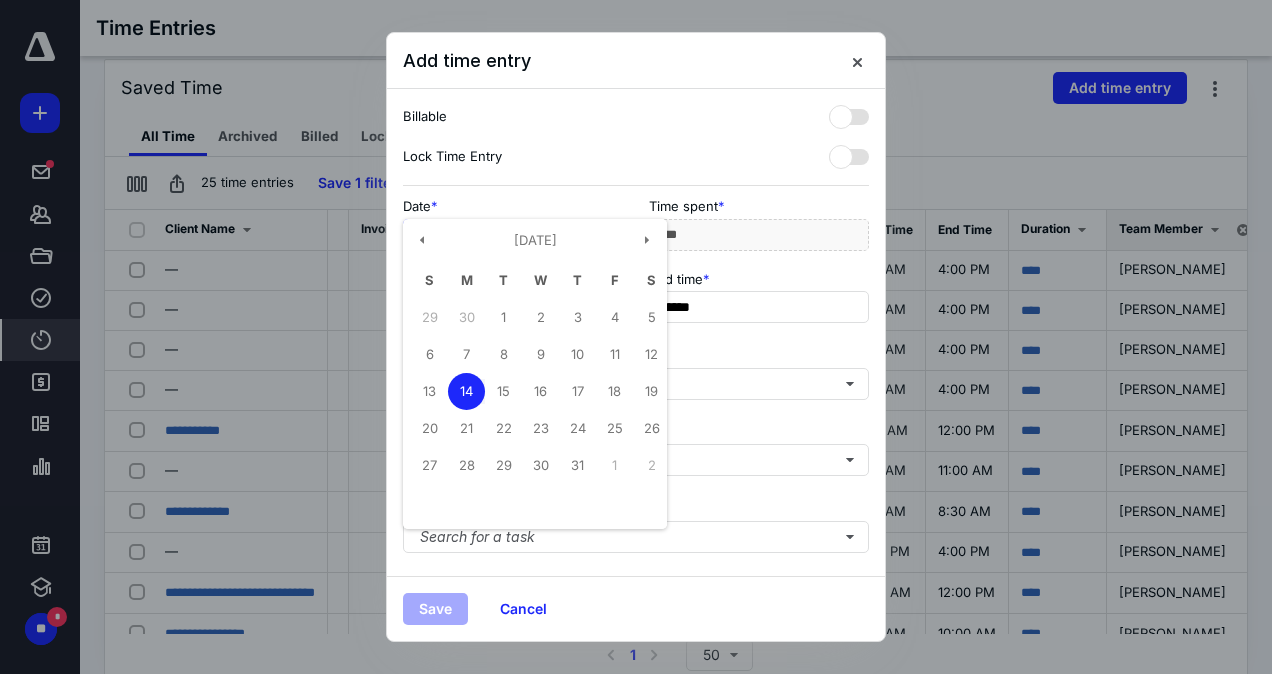 click on "**********" at bounding box center [513, 235] 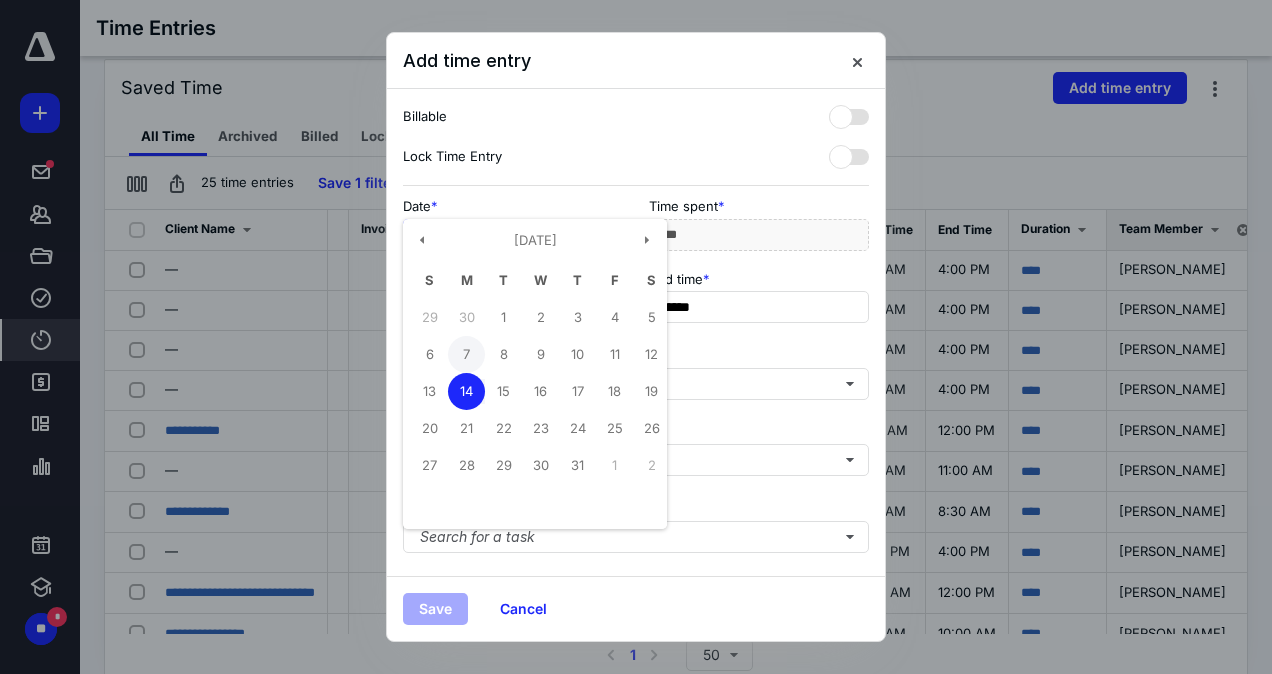 click on "7" at bounding box center (466, 354) 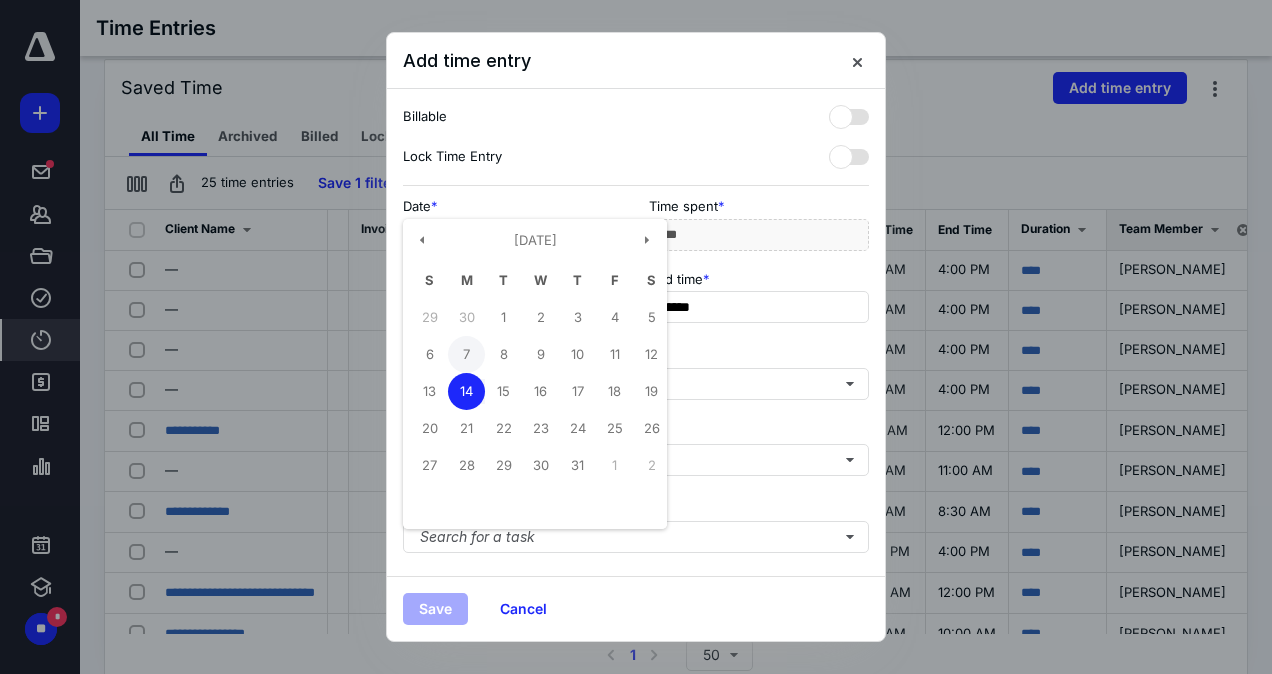 type on "**********" 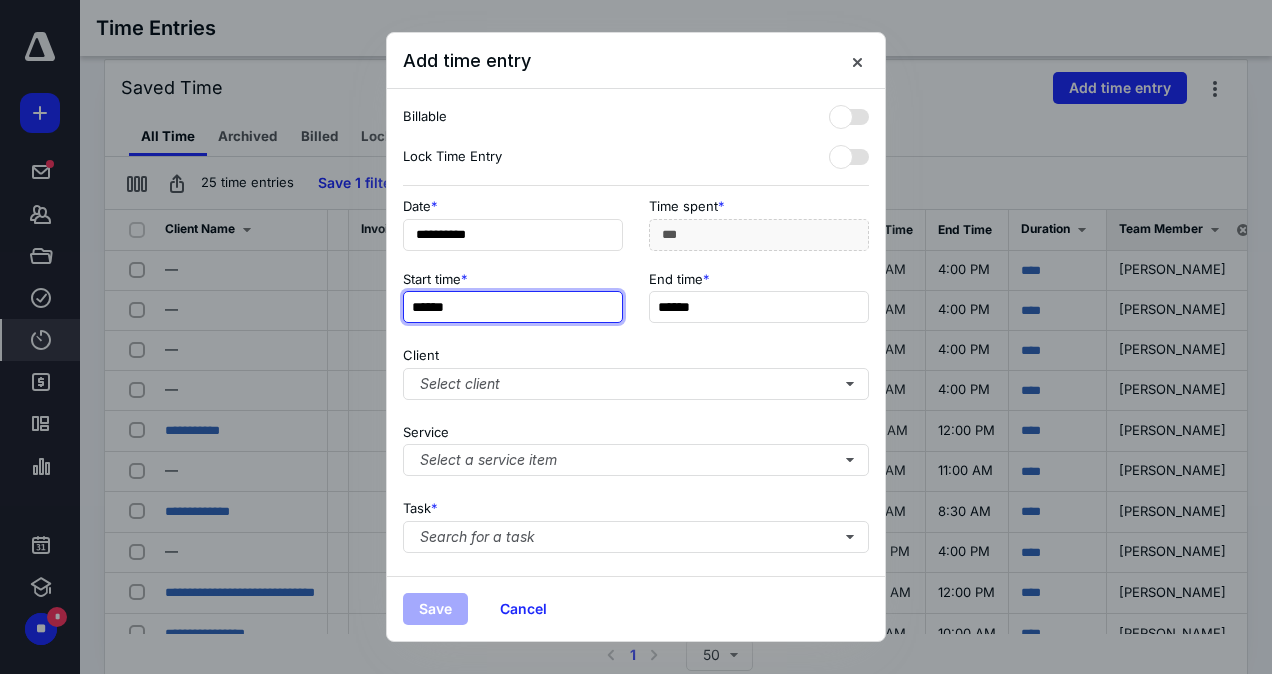 click on "******" at bounding box center [513, 307] 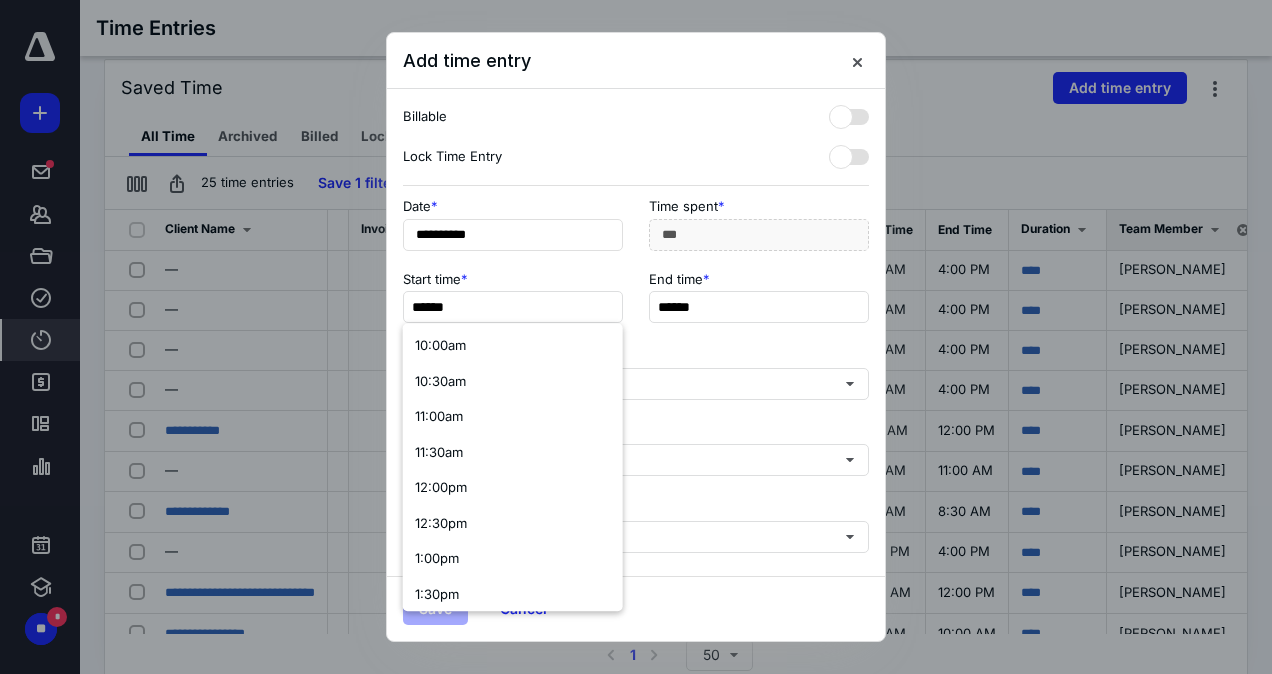 scroll, scrollTop: 742, scrollLeft: 0, axis: vertical 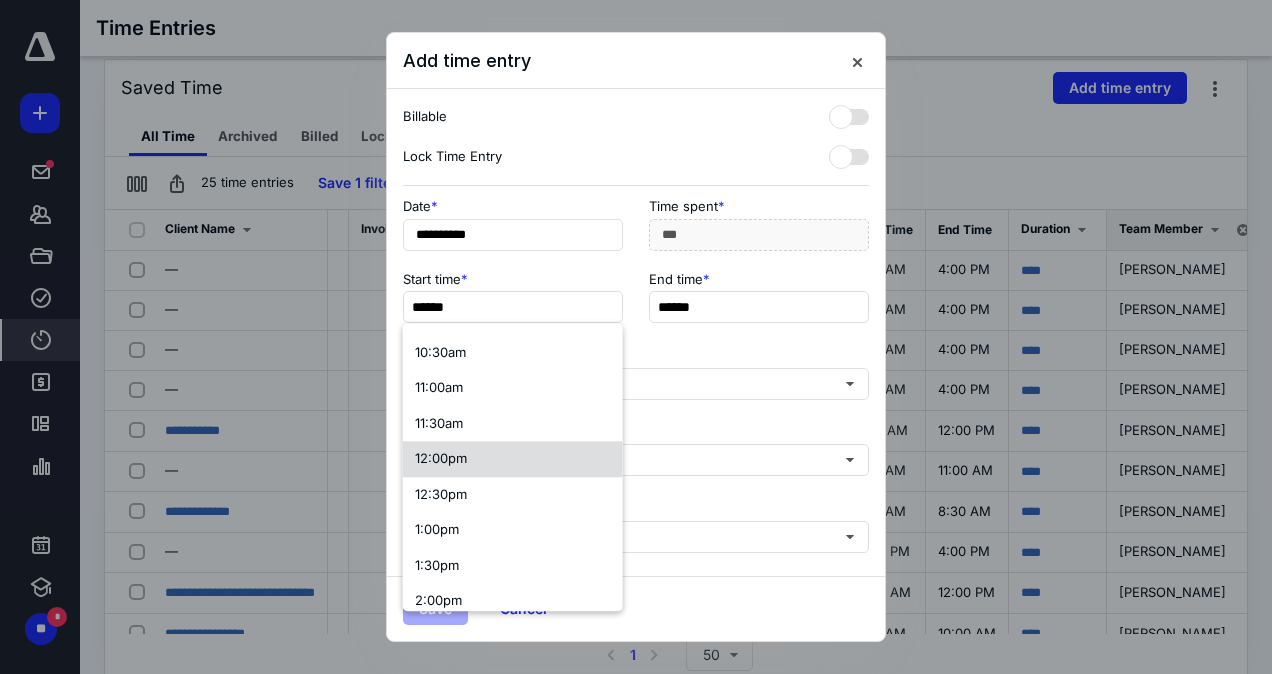 click on "12:00pm" at bounding box center [513, 459] 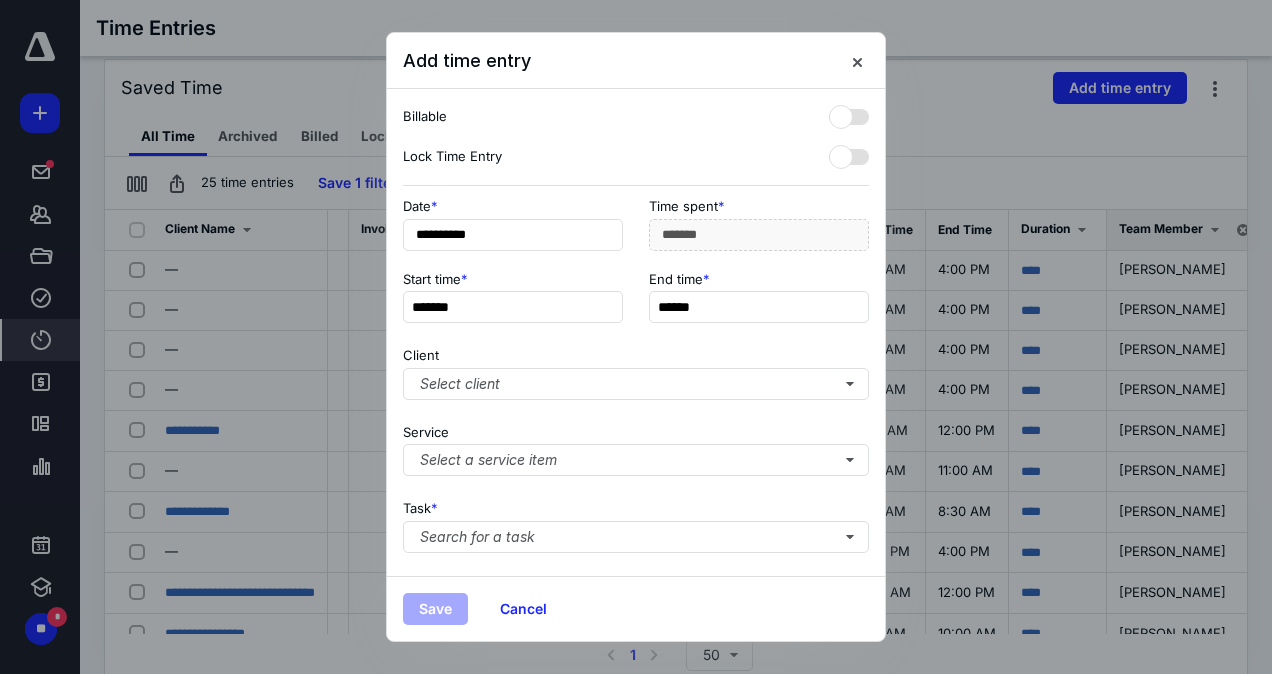 scroll, scrollTop: 0, scrollLeft: 0, axis: both 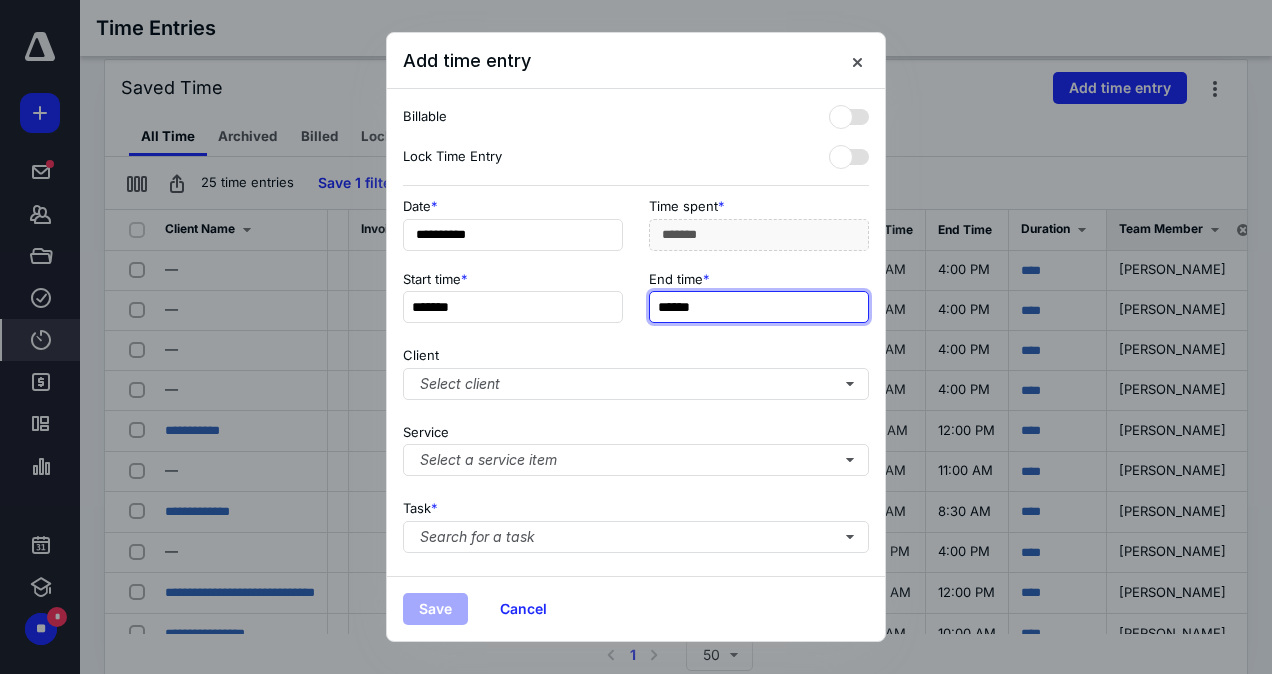click on "******" at bounding box center [759, 307] 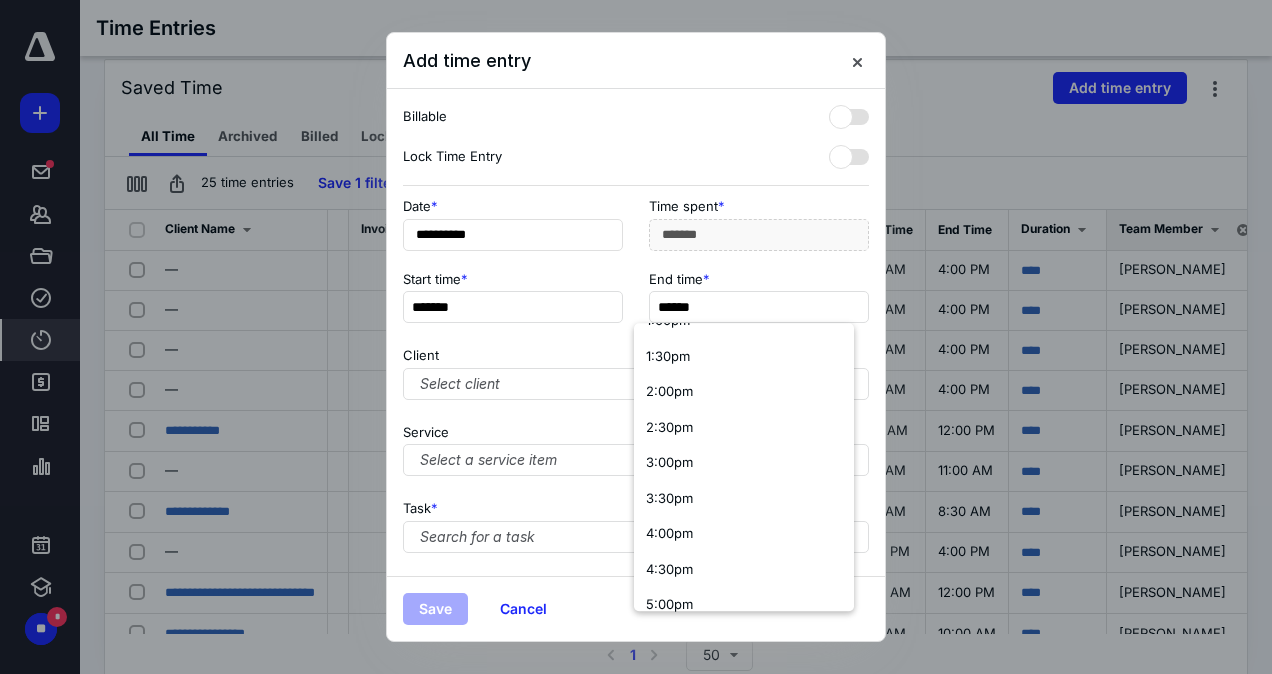 scroll, scrollTop: 956, scrollLeft: 0, axis: vertical 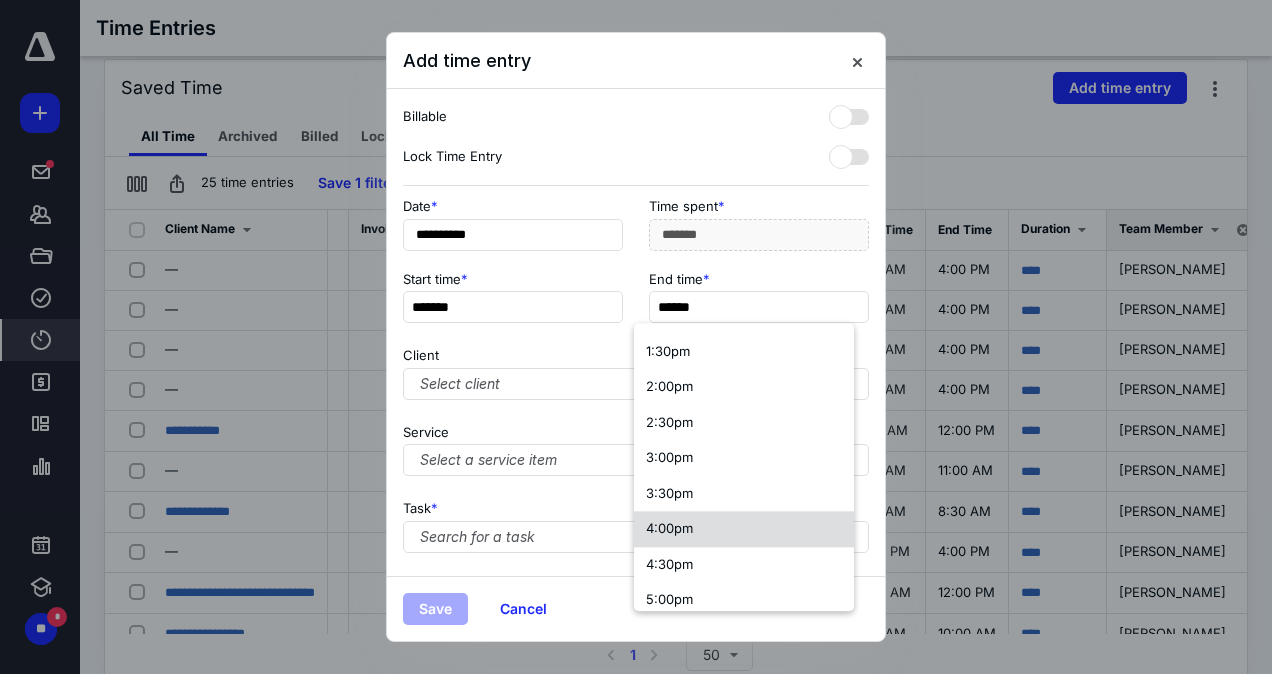 click on "4:00pm" at bounding box center [744, 529] 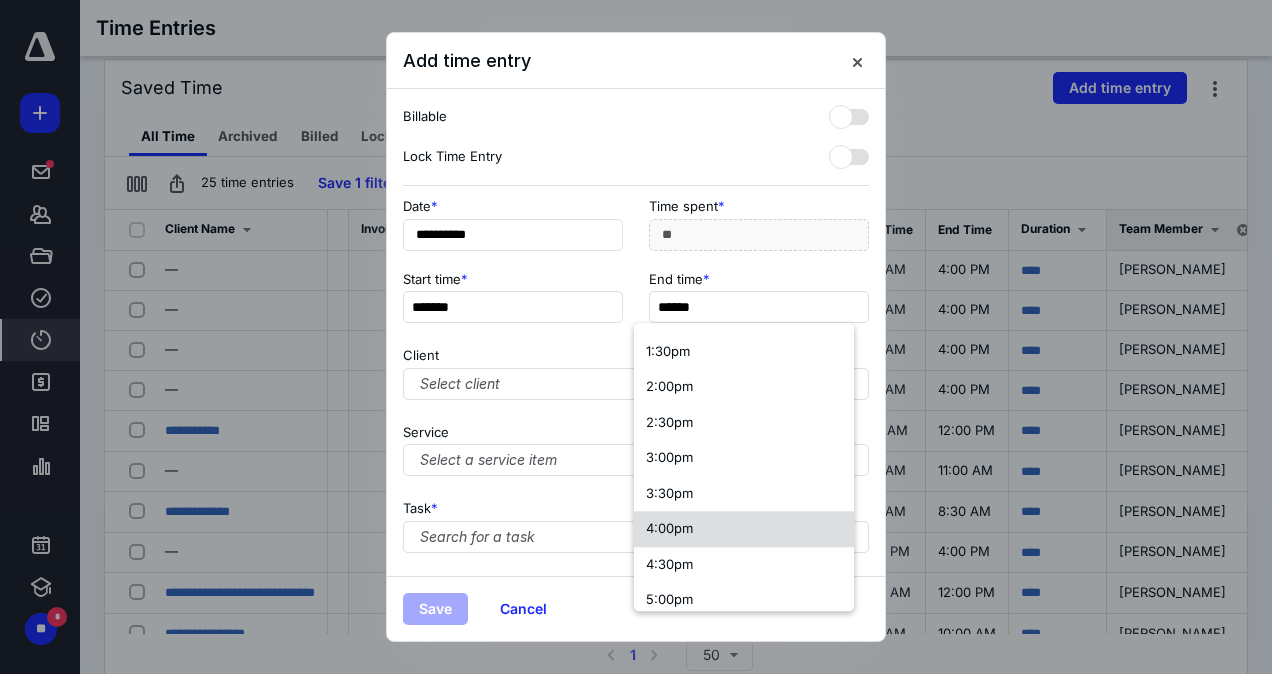 scroll, scrollTop: 0, scrollLeft: 0, axis: both 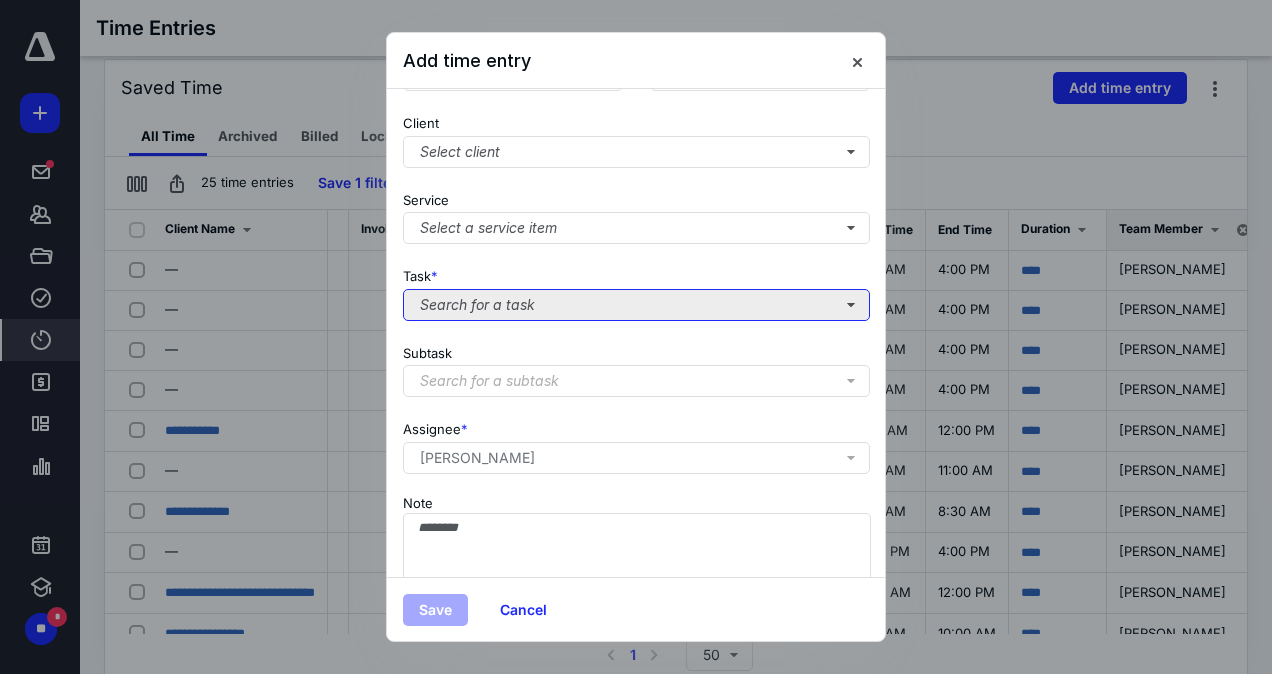 click on "Search for a task" at bounding box center (636, 305) 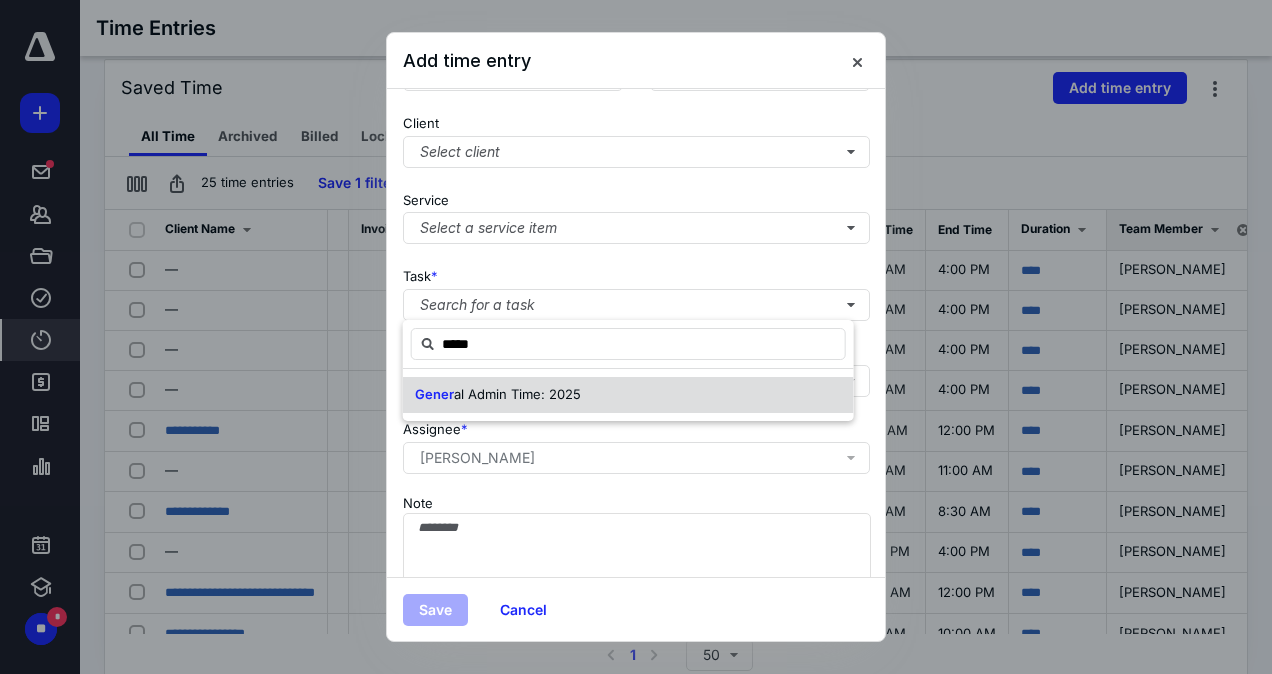 click on "al Admin Time:  2025" at bounding box center (517, 394) 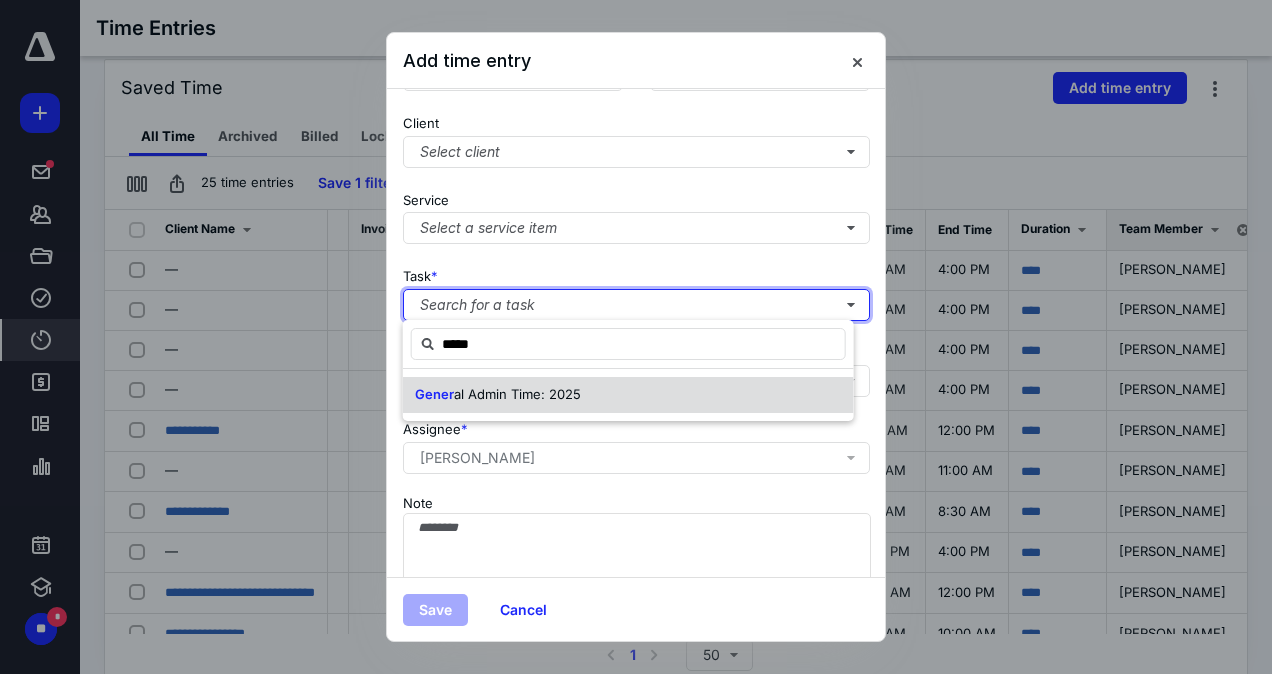 type 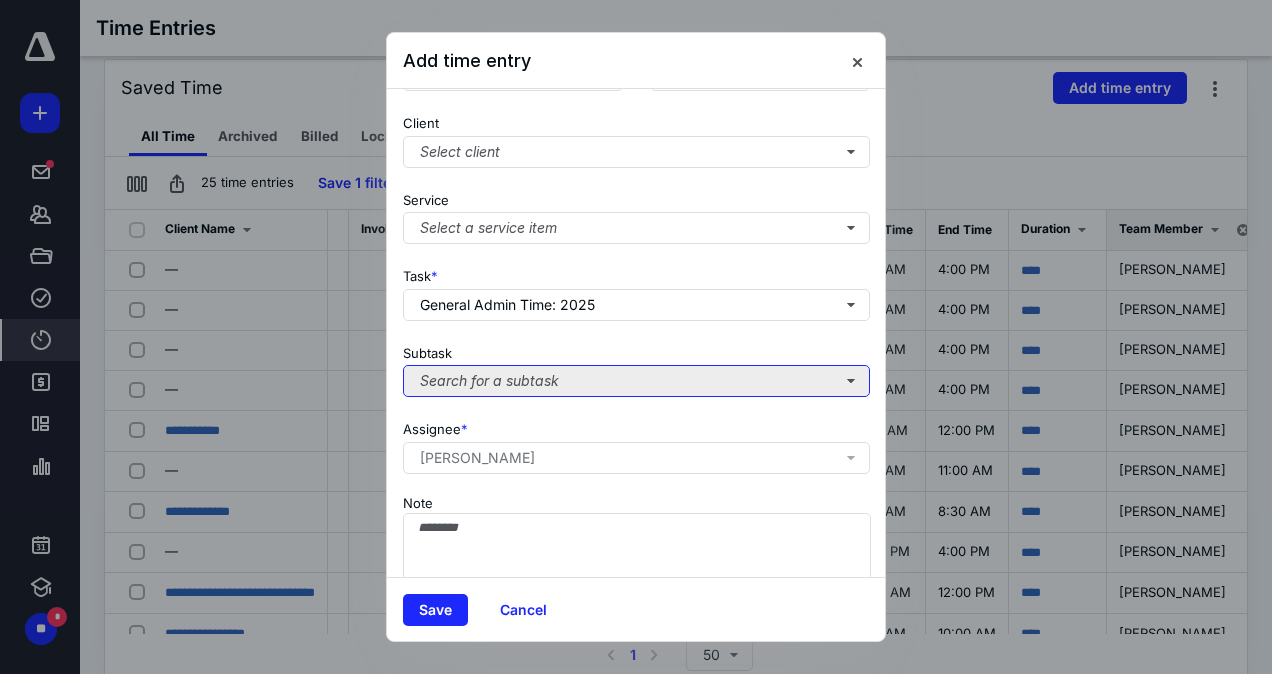 click on "Search for a subtask" at bounding box center (636, 381) 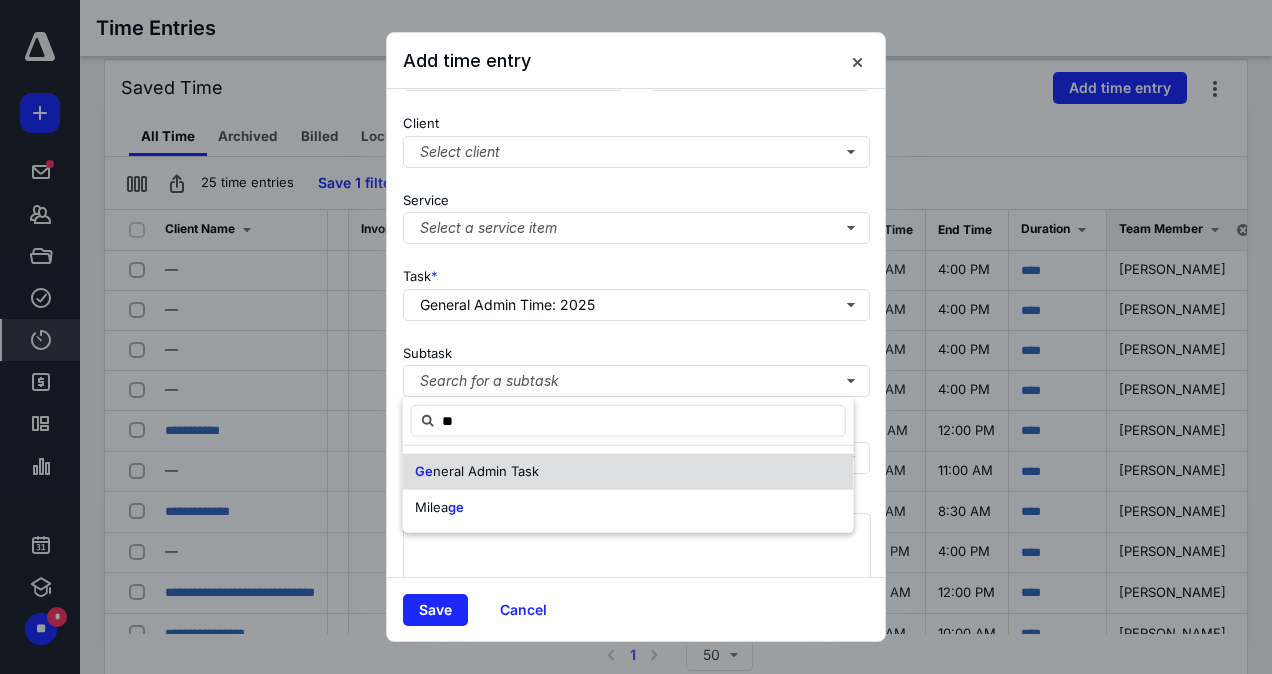 click on "neral Admin Task" at bounding box center (486, 471) 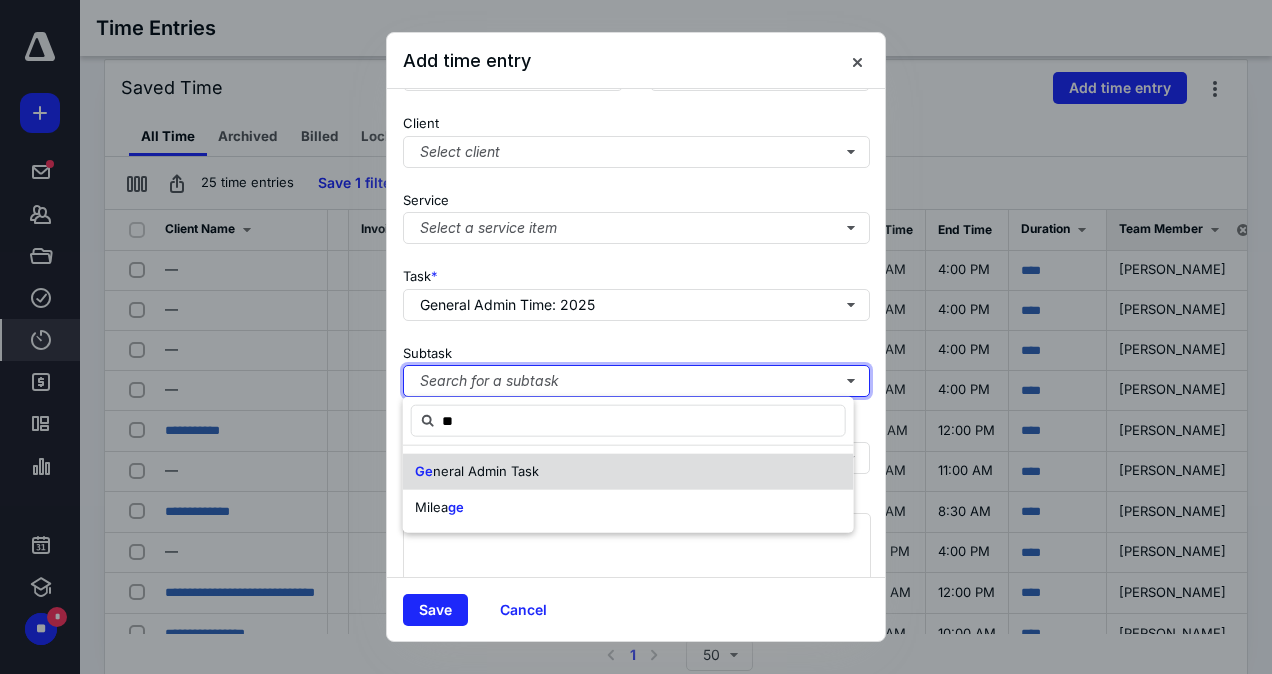 type 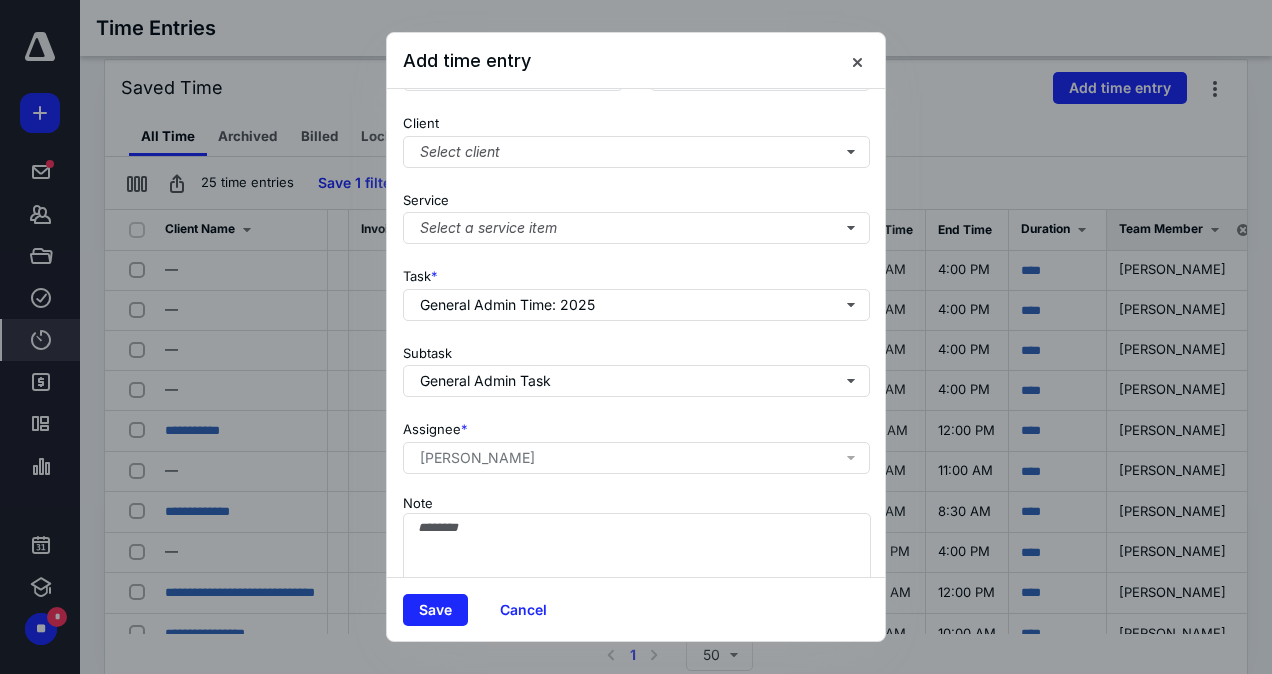 scroll, scrollTop: 299, scrollLeft: 0, axis: vertical 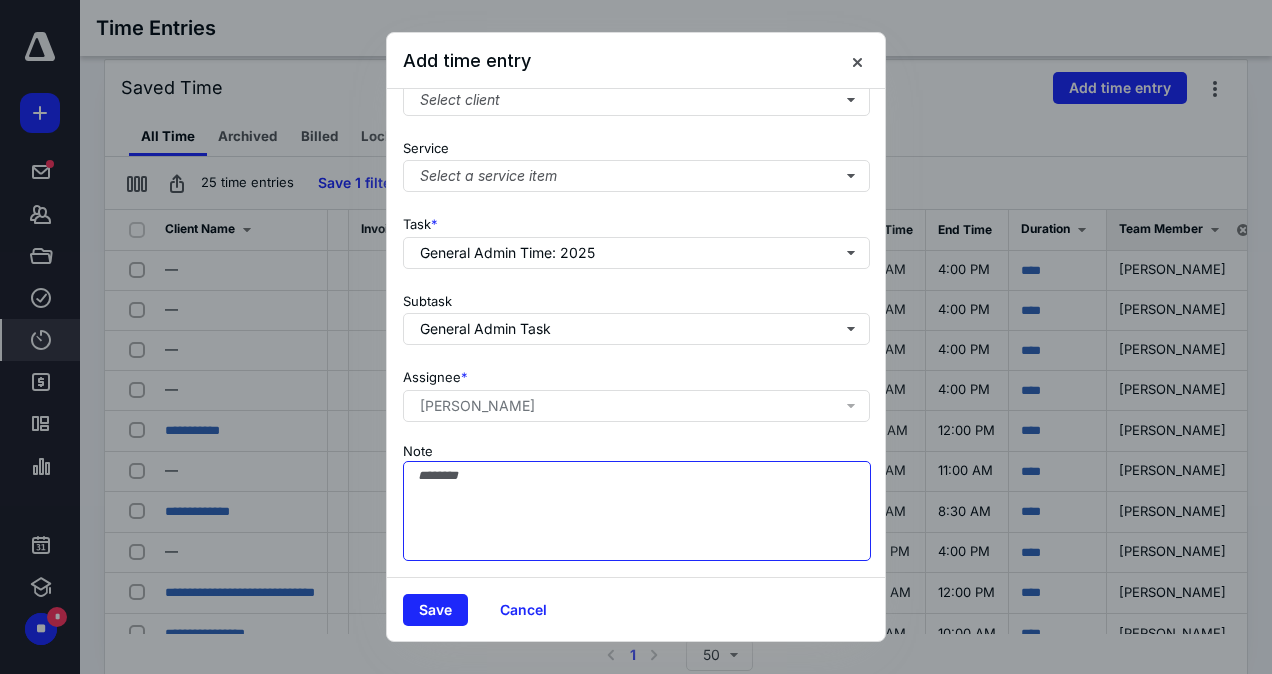 click on "Note" at bounding box center [637, 511] 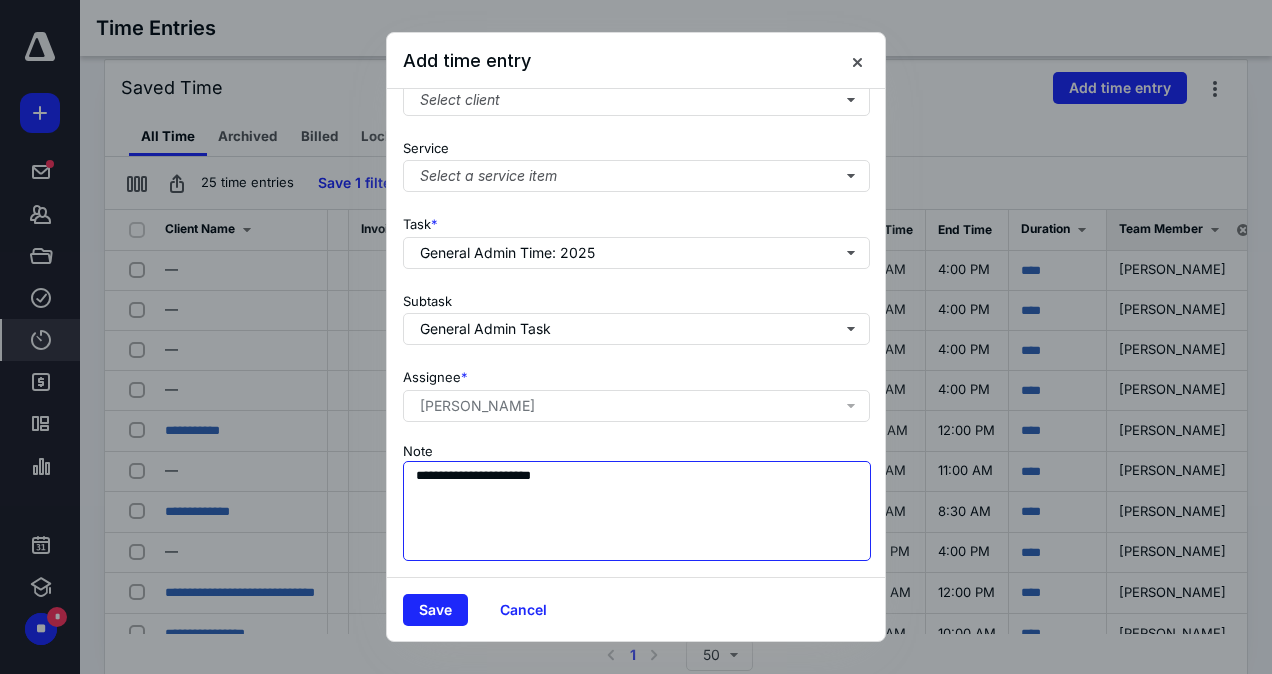 paste on "**********" 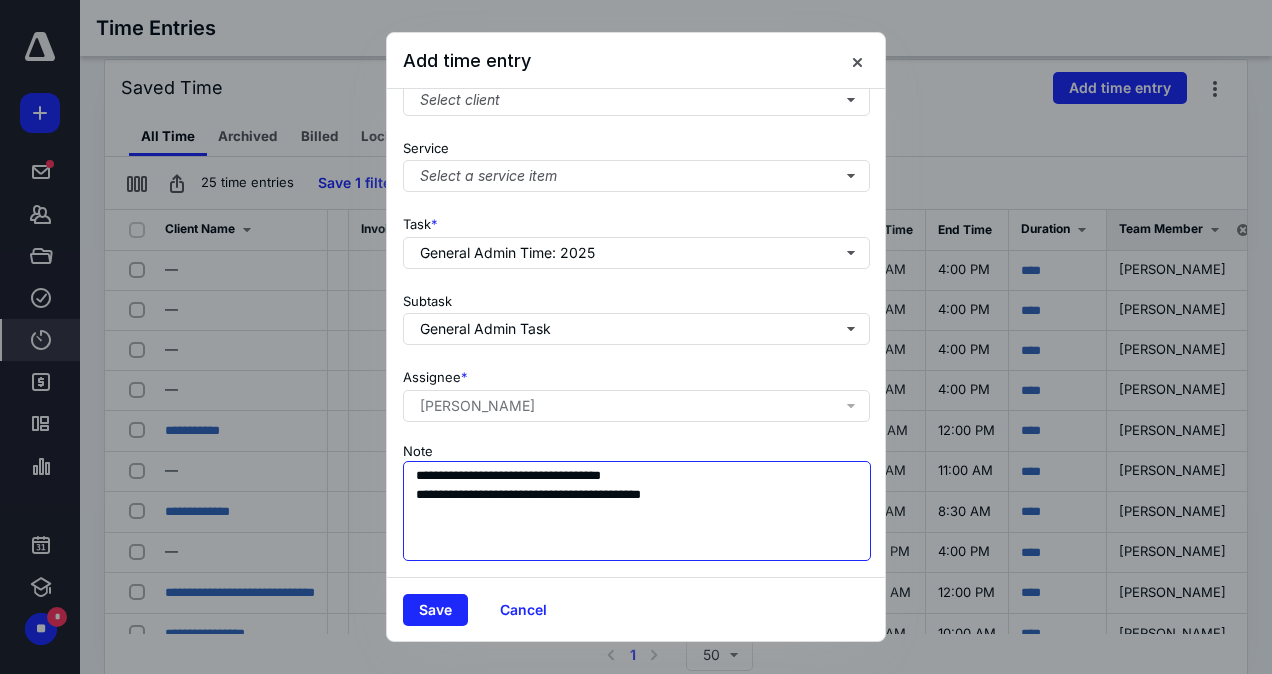 type on "**********" 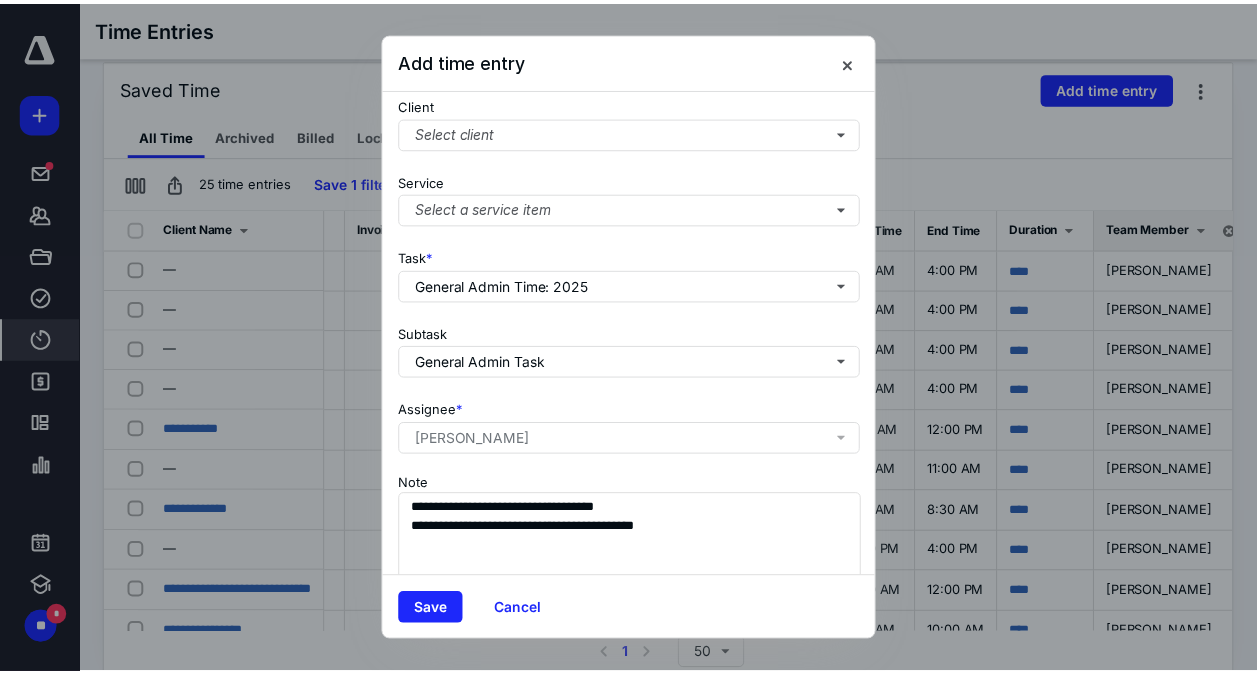 scroll, scrollTop: 299, scrollLeft: 0, axis: vertical 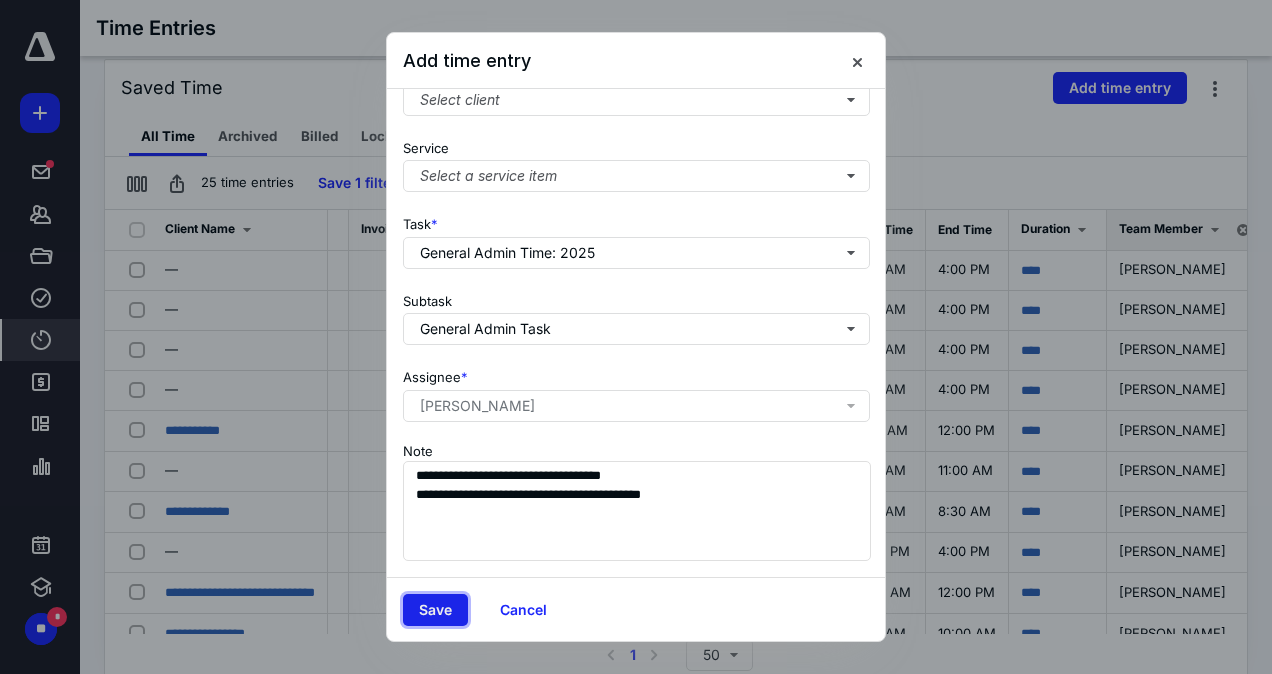 click on "Save" at bounding box center [435, 610] 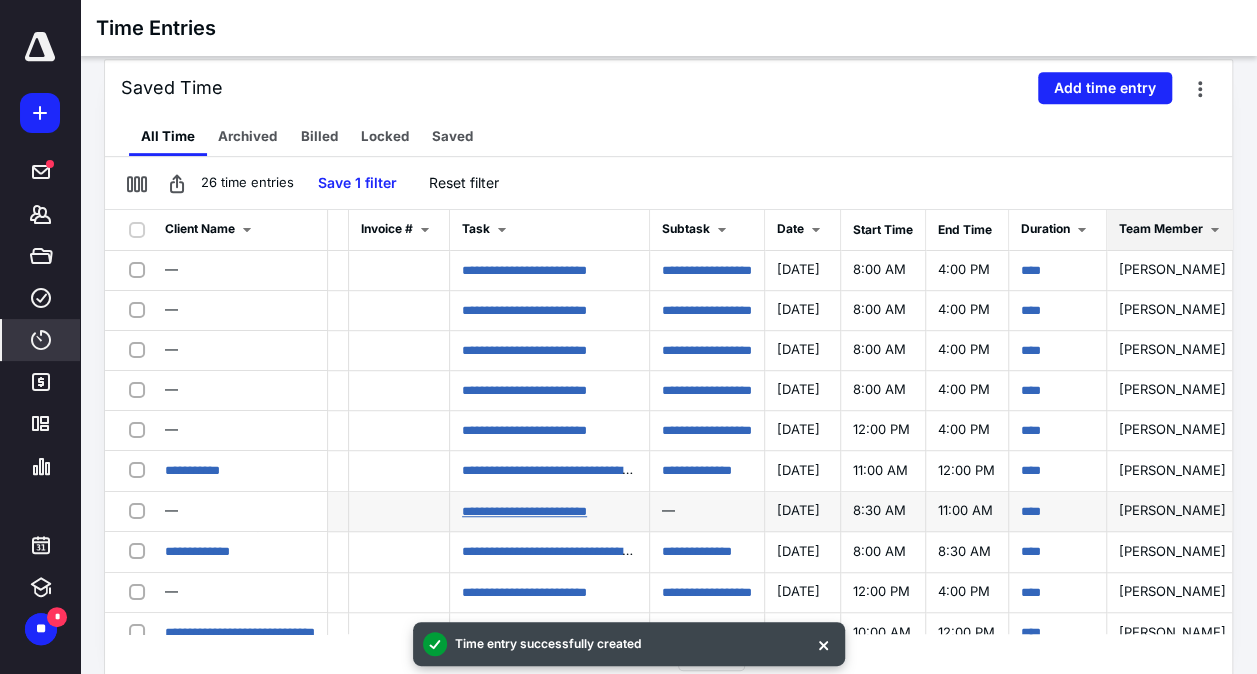 click on "**********" at bounding box center [524, 511] 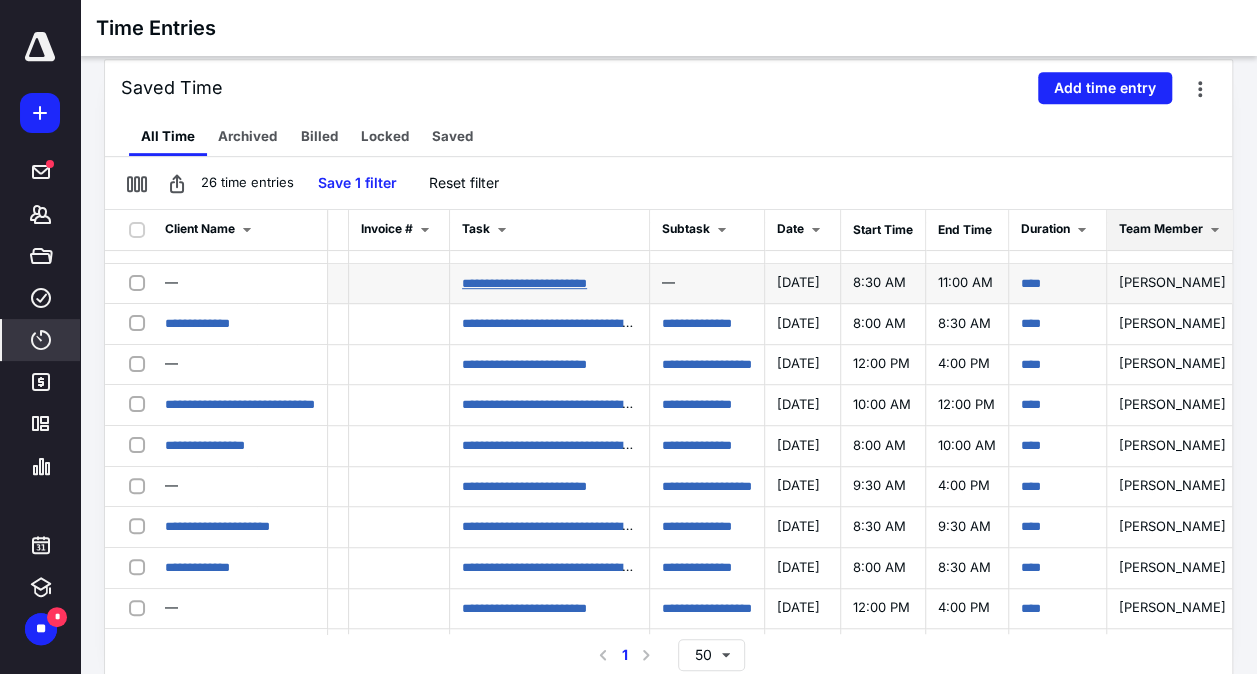 scroll, scrollTop: 240, scrollLeft: 188, axis: both 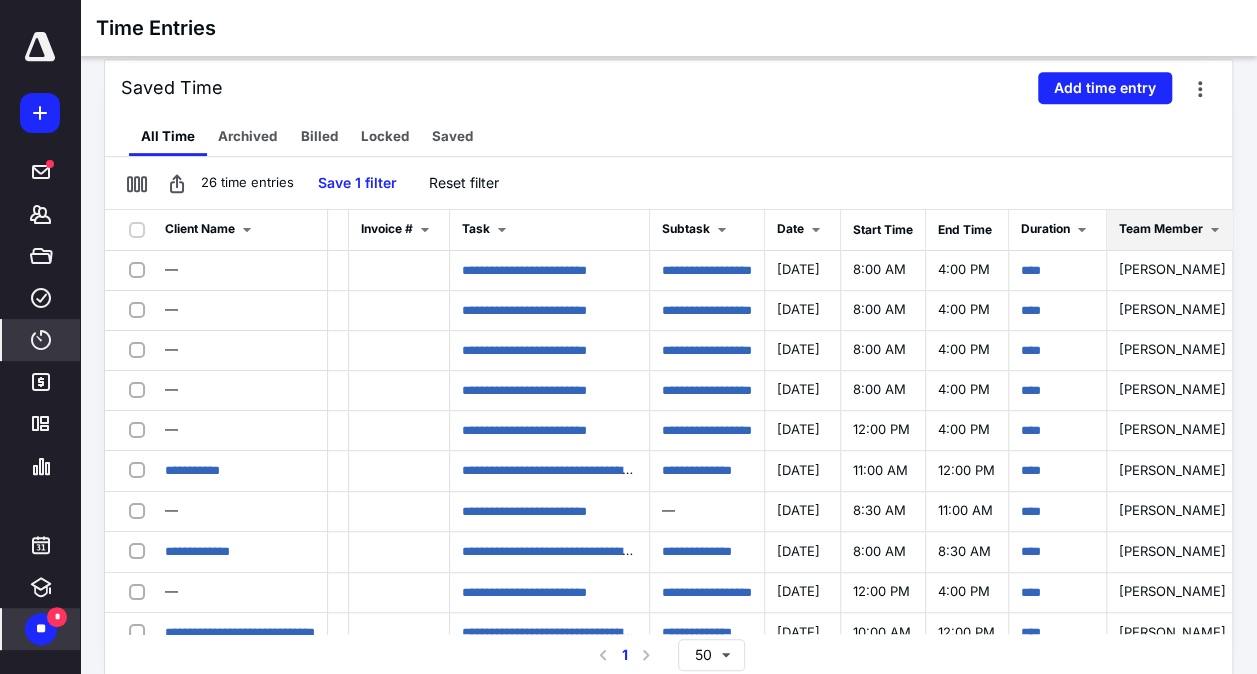 click on "*" at bounding box center [57, 617] 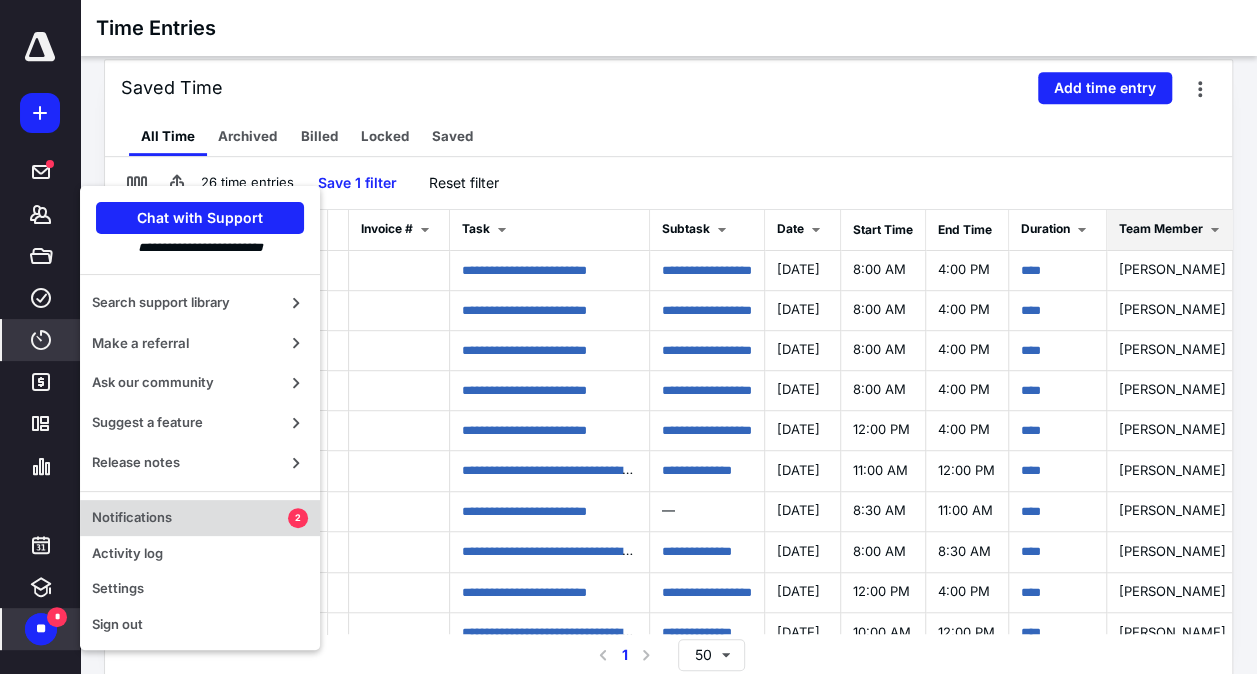 click on "Notifications" at bounding box center [190, 518] 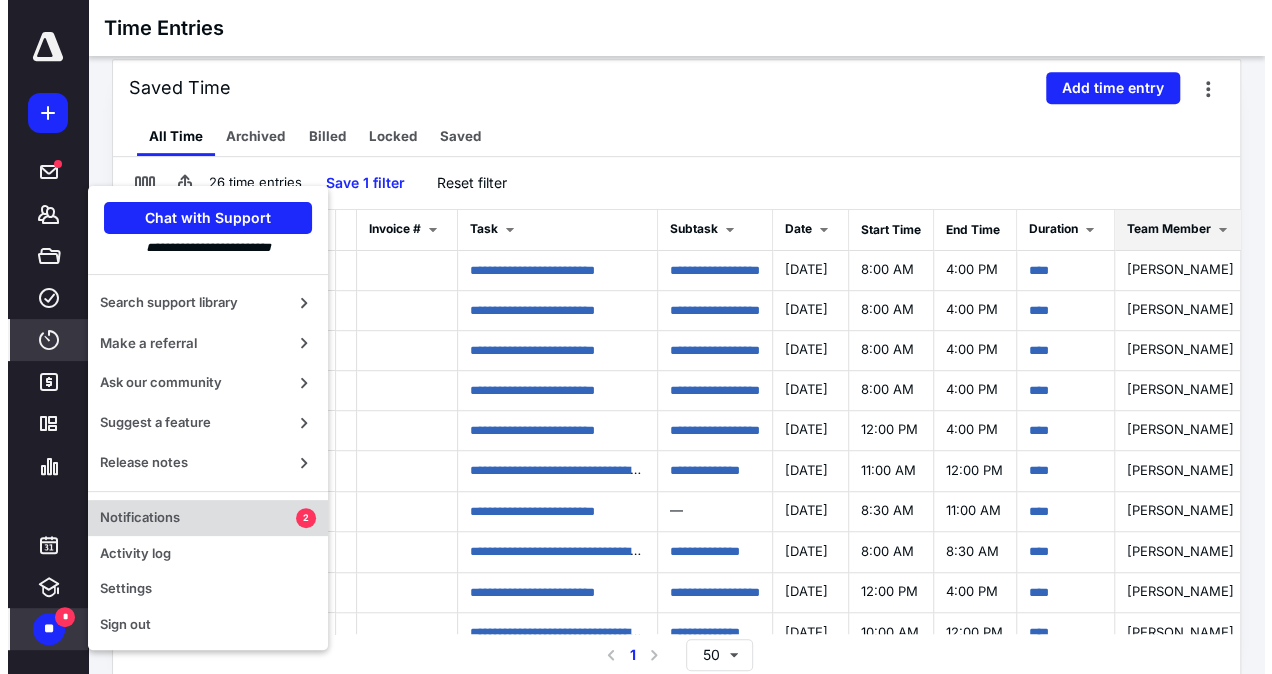 scroll, scrollTop: 0, scrollLeft: 0, axis: both 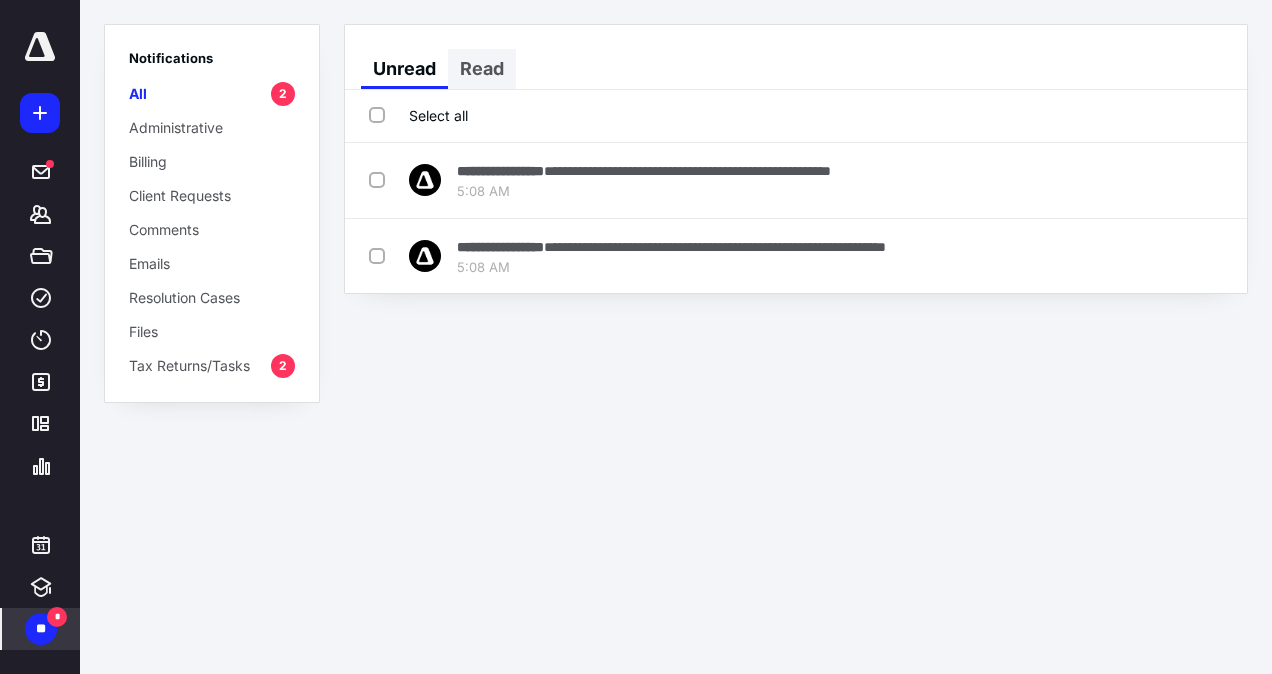 click on "Read" at bounding box center [482, 69] 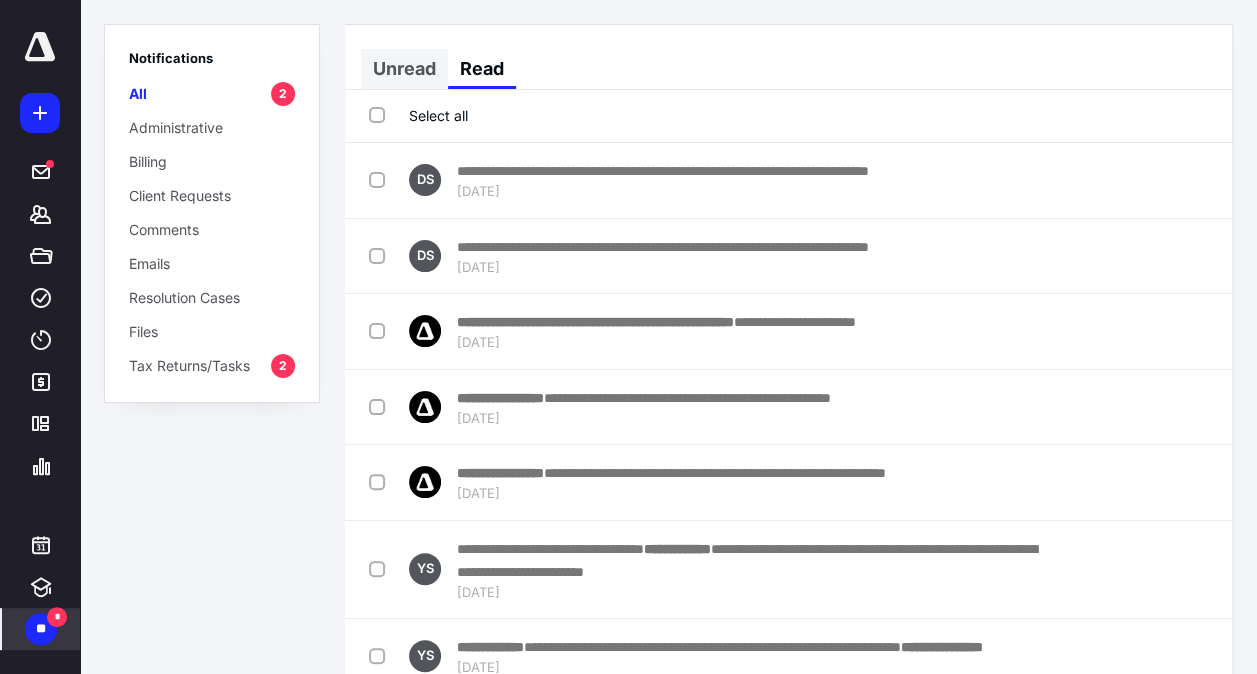 click on "Unread" at bounding box center [404, 69] 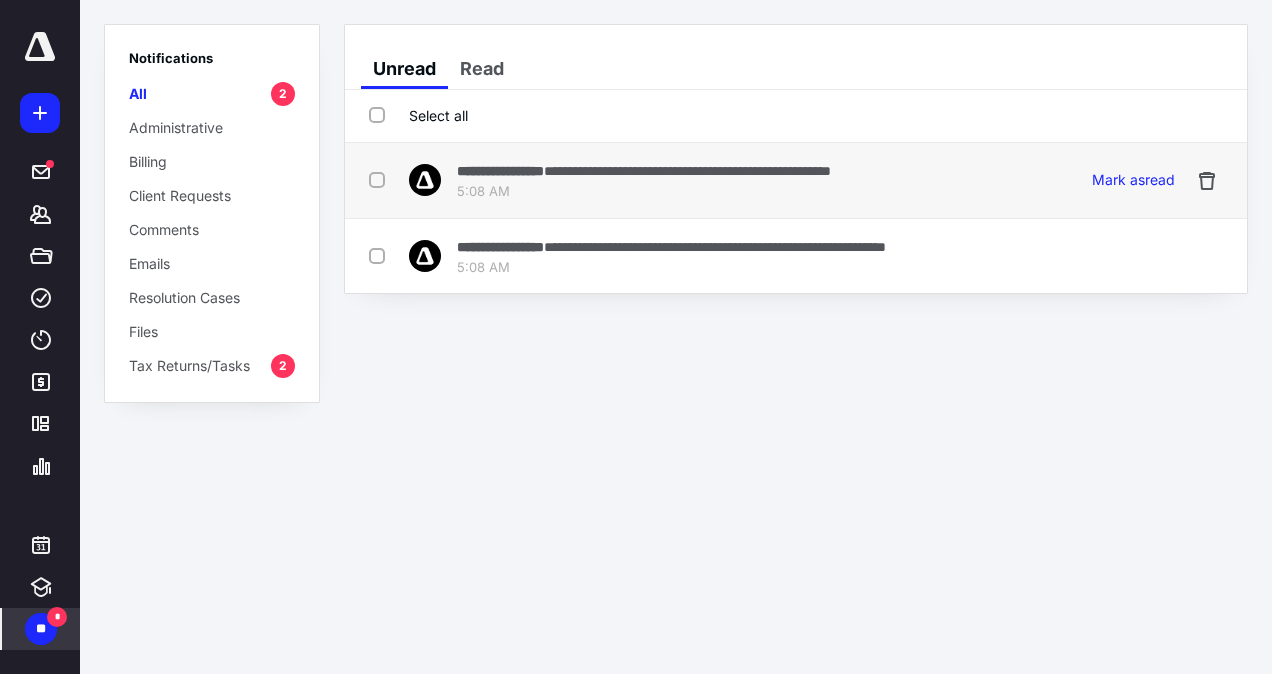 click on "5:08 AM" at bounding box center [644, 192] 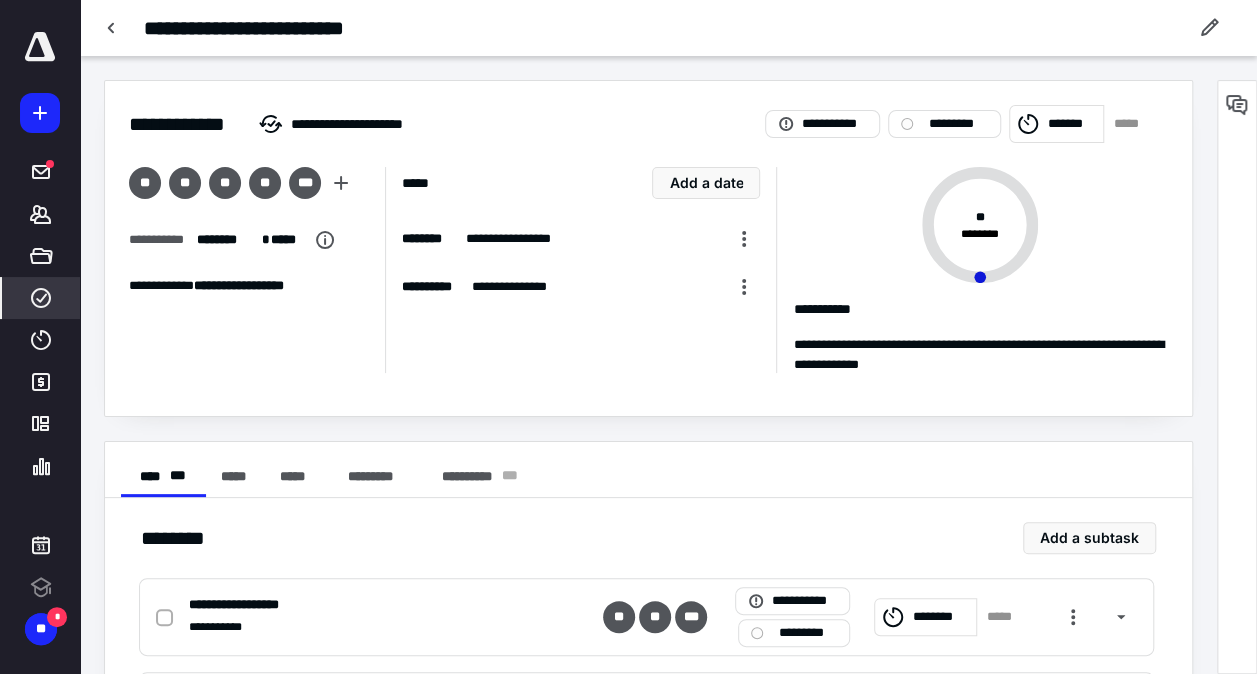 scroll, scrollTop: 0, scrollLeft: 0, axis: both 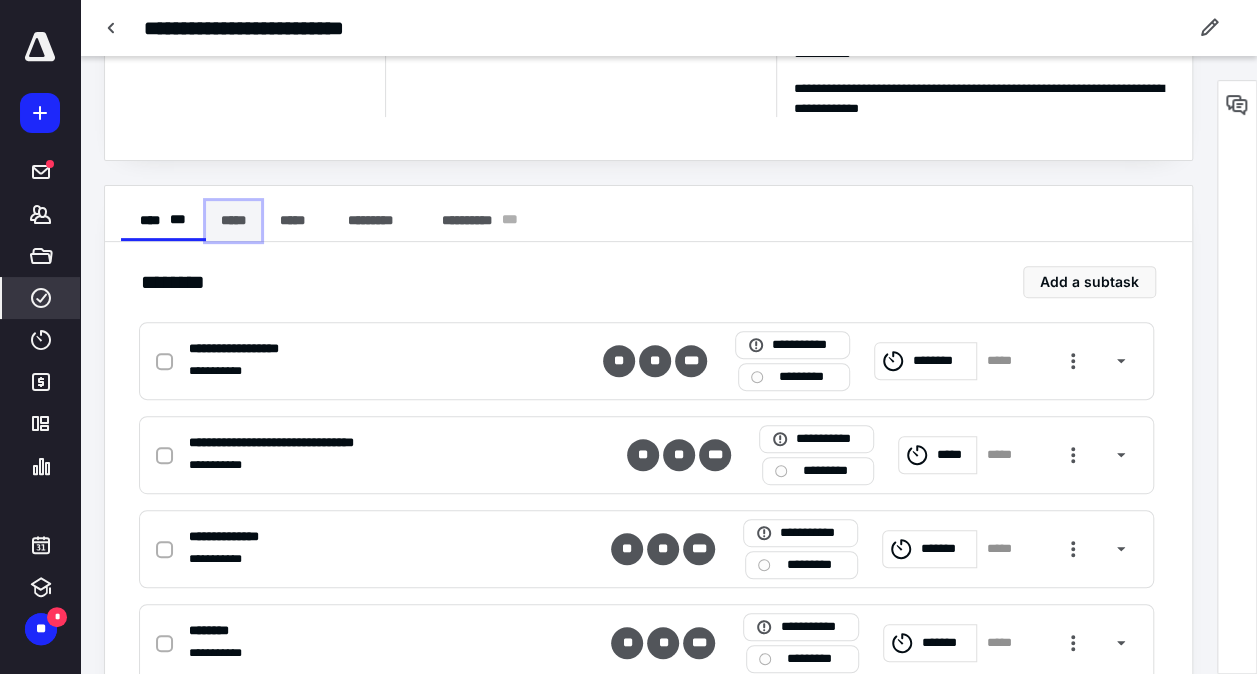 click on "*****" at bounding box center (233, 221) 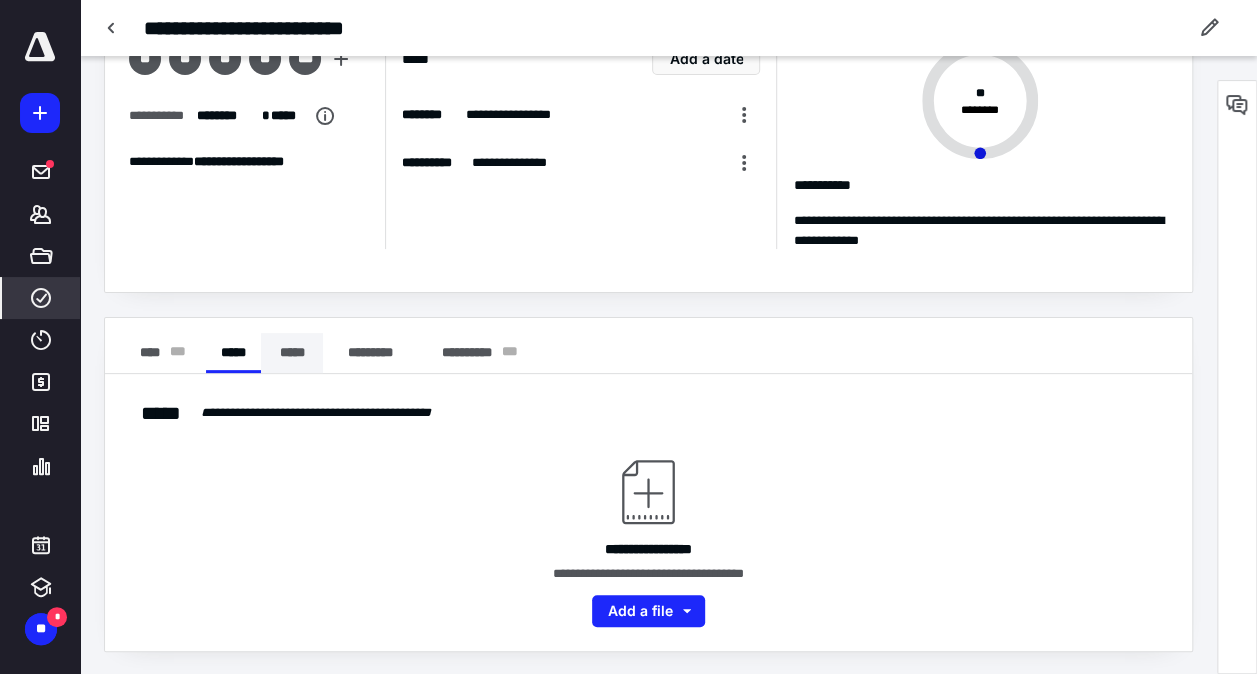 click on "*****" at bounding box center [292, 353] 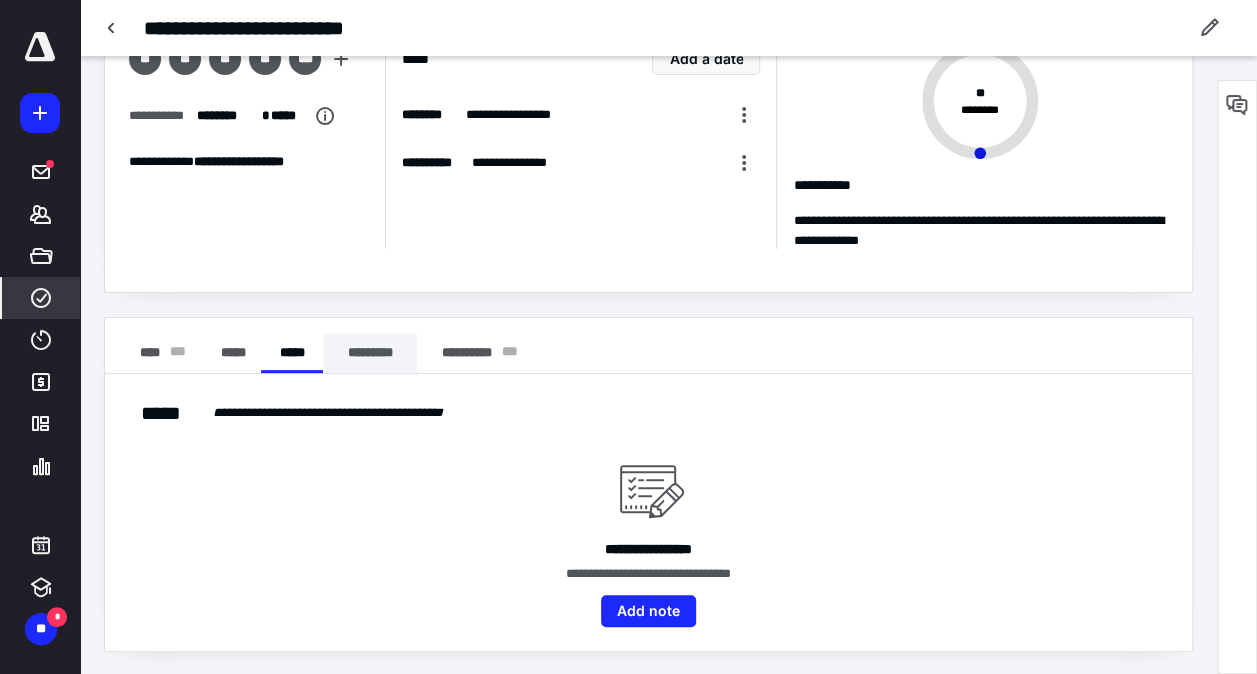 click on "*********" at bounding box center [370, 353] 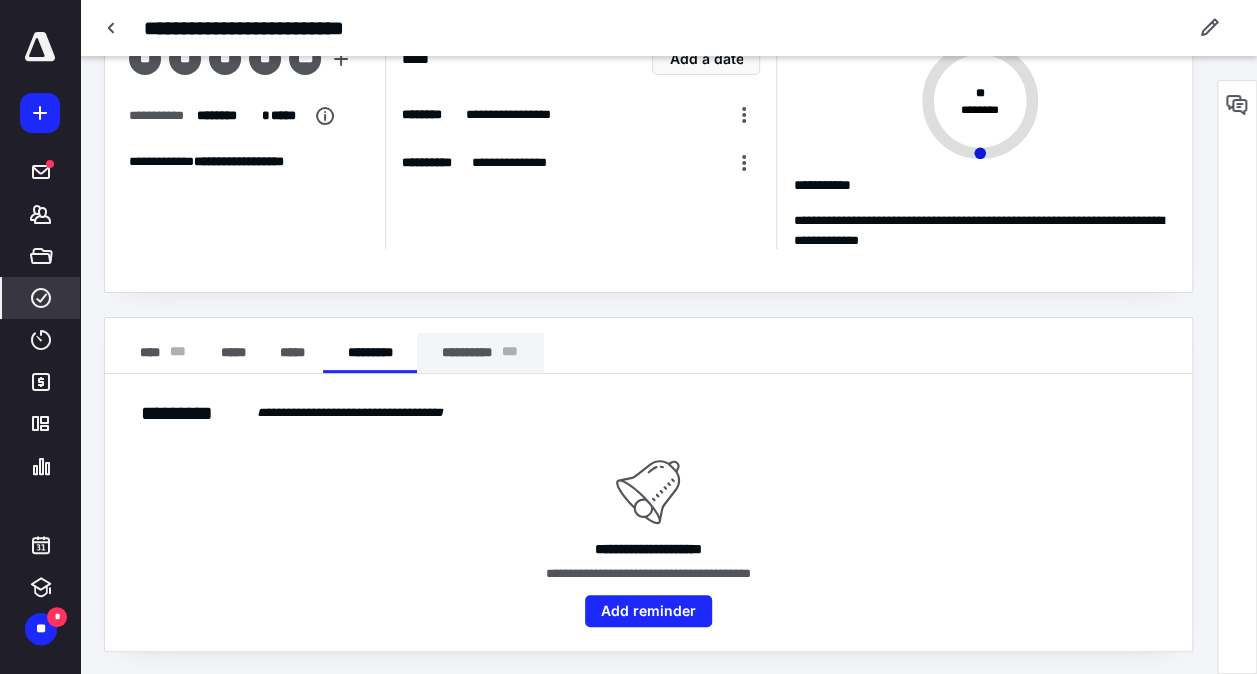click on "**********" at bounding box center (480, 353) 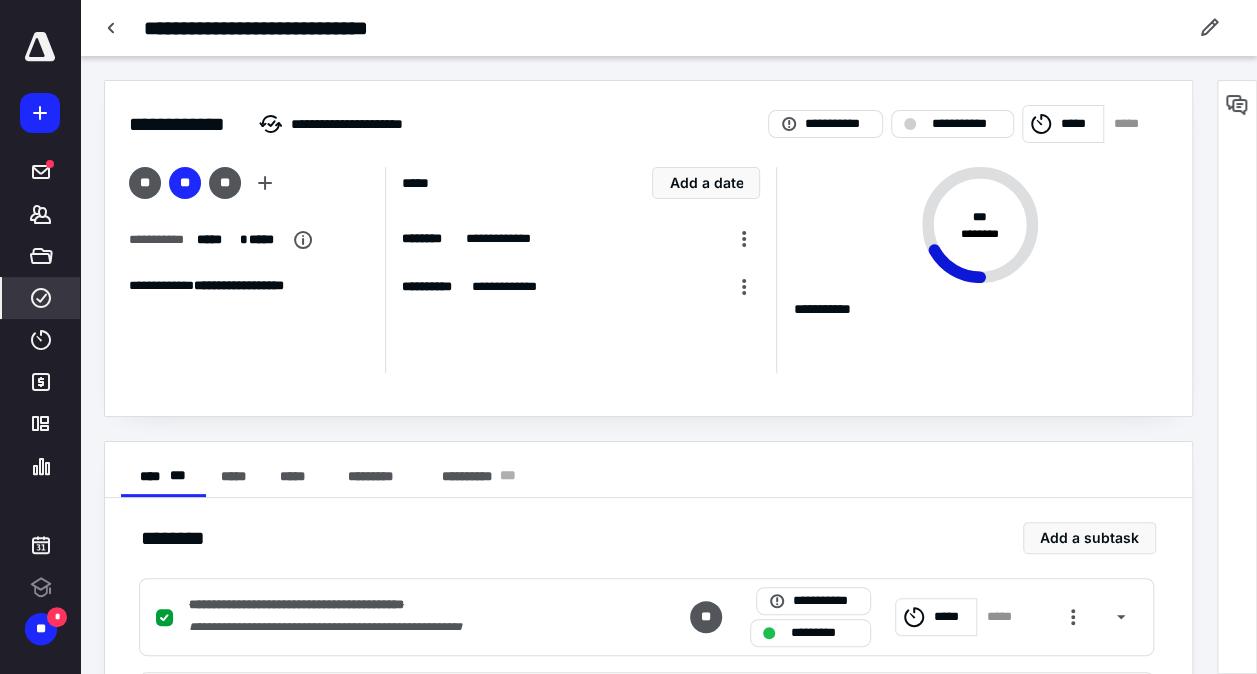 scroll, scrollTop: 0, scrollLeft: 0, axis: both 